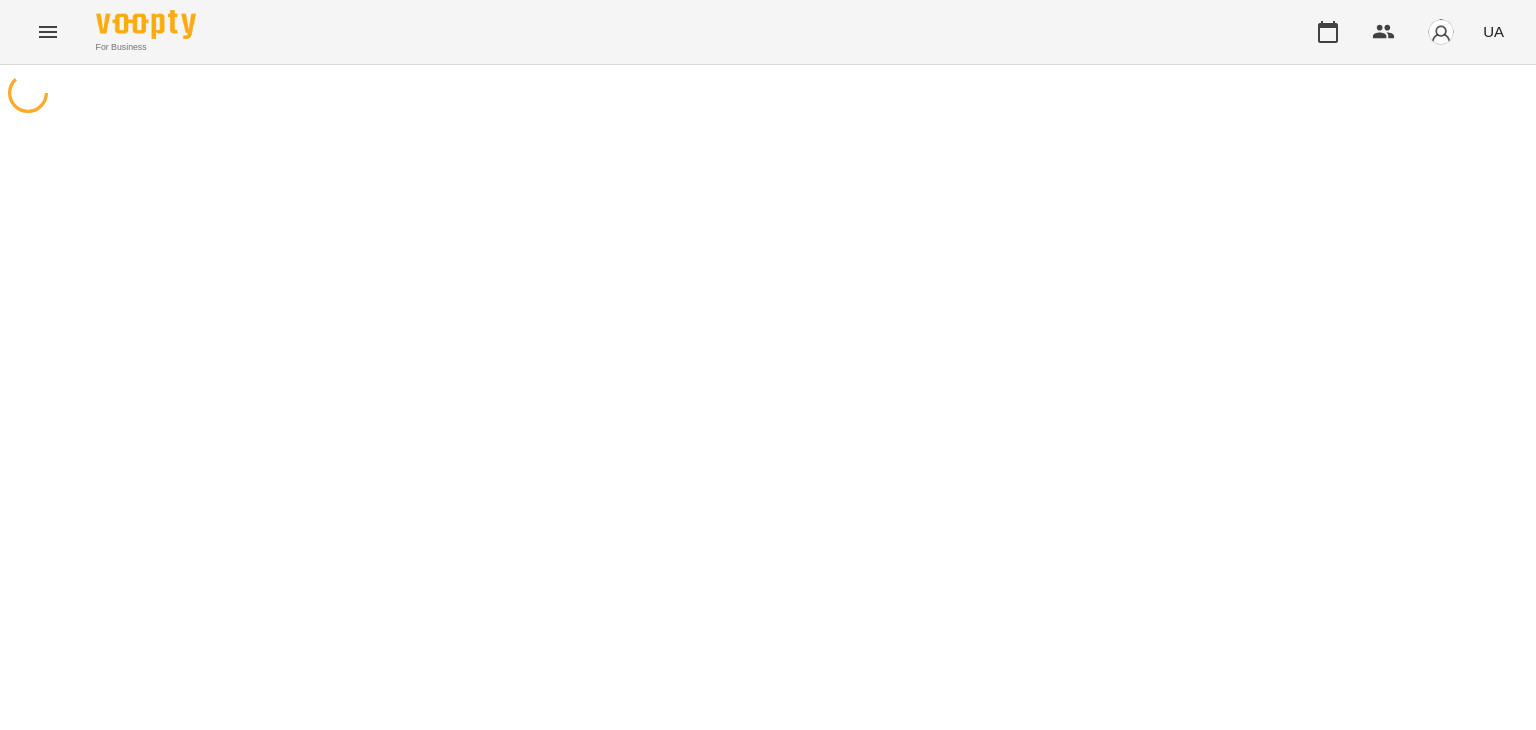 scroll, scrollTop: 0, scrollLeft: 0, axis: both 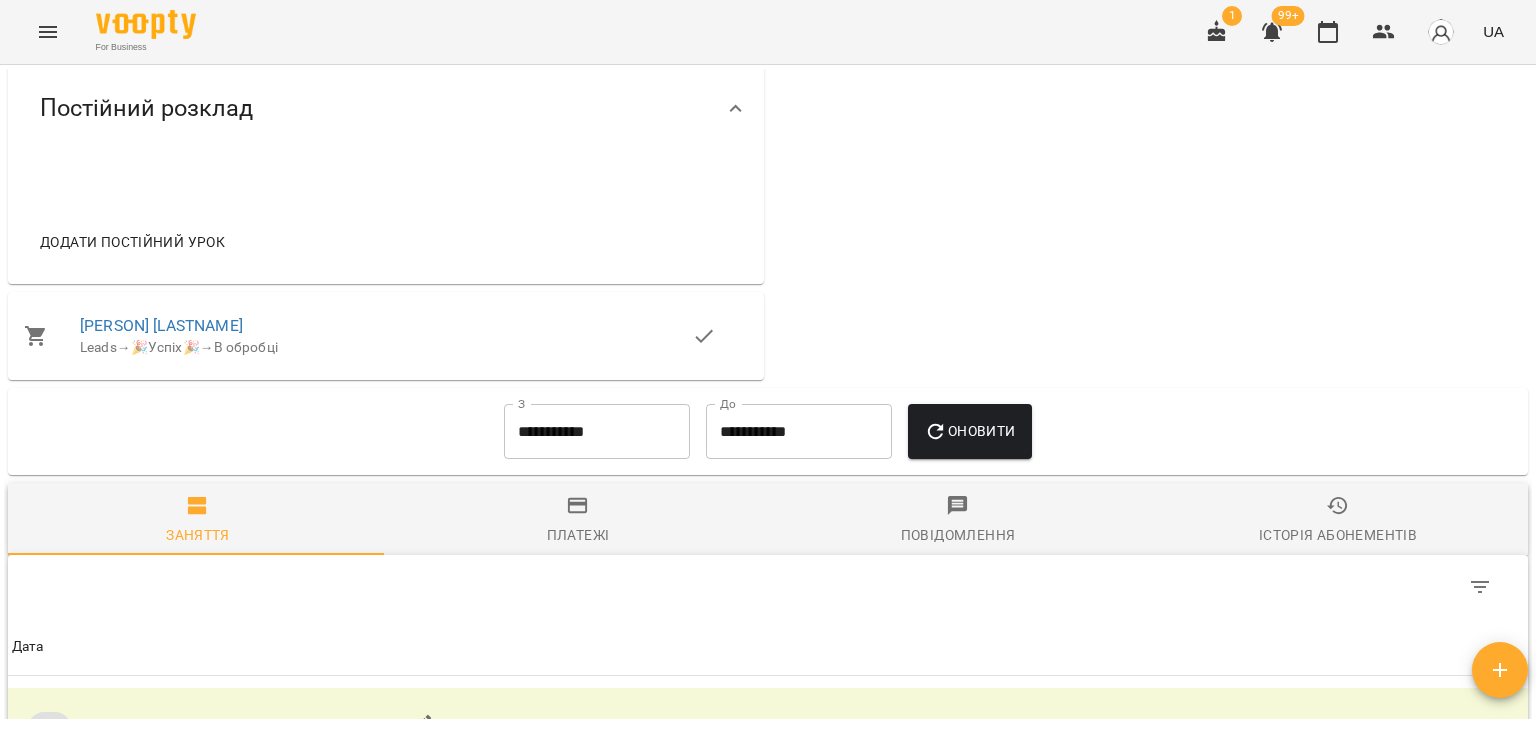 click on "Додати постійний урок" at bounding box center (132, 242) 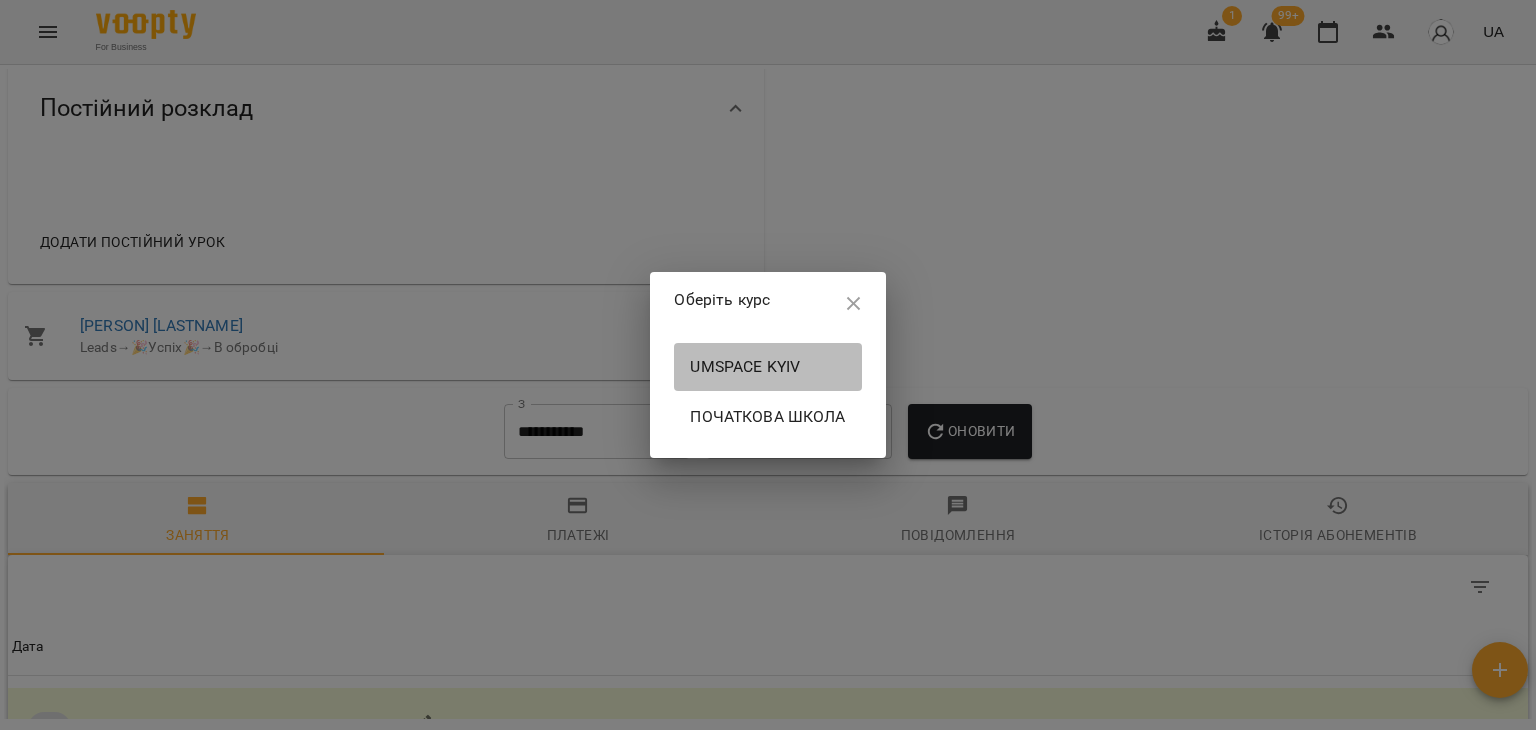 click on "UMspace Kyiv" at bounding box center (767, 367) 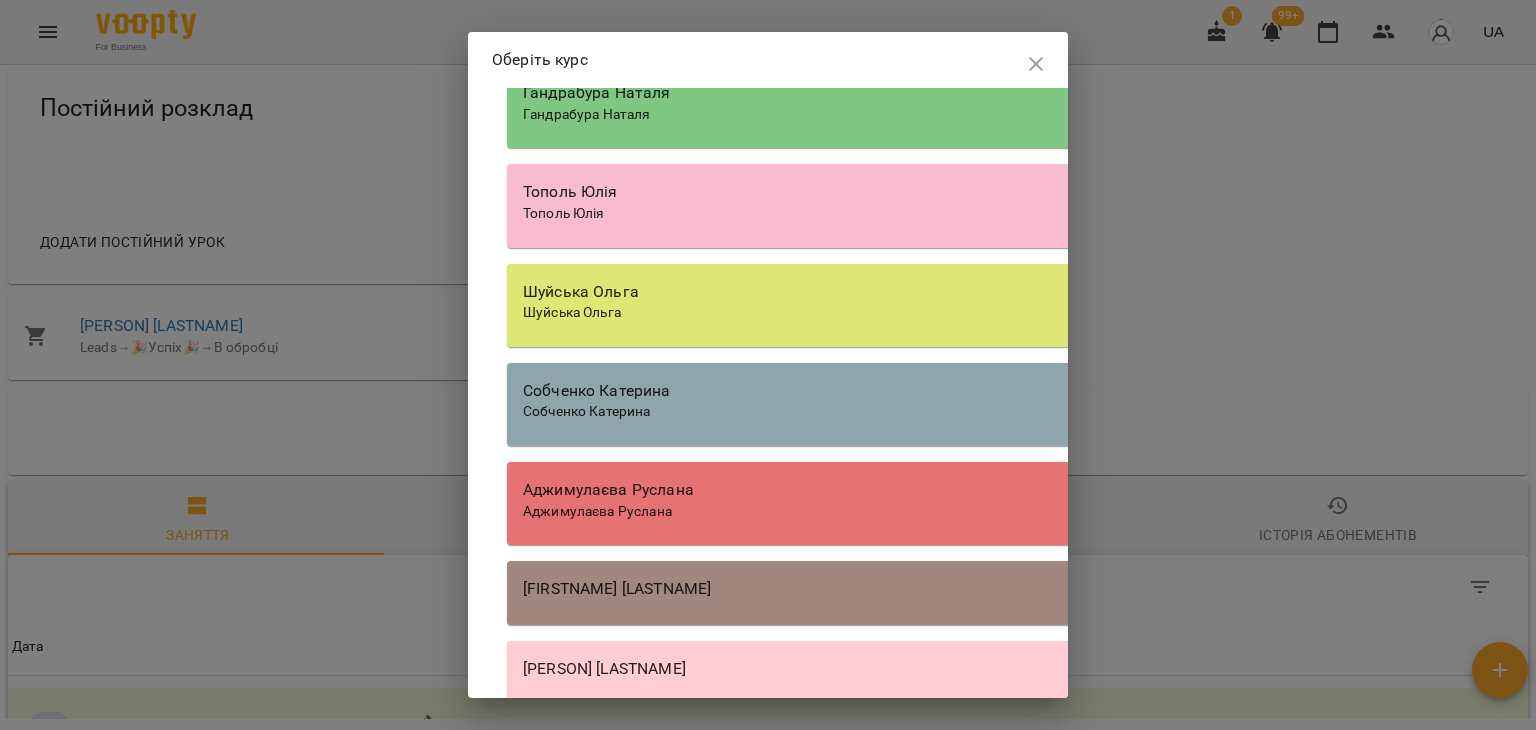 scroll, scrollTop: 1000, scrollLeft: 0, axis: vertical 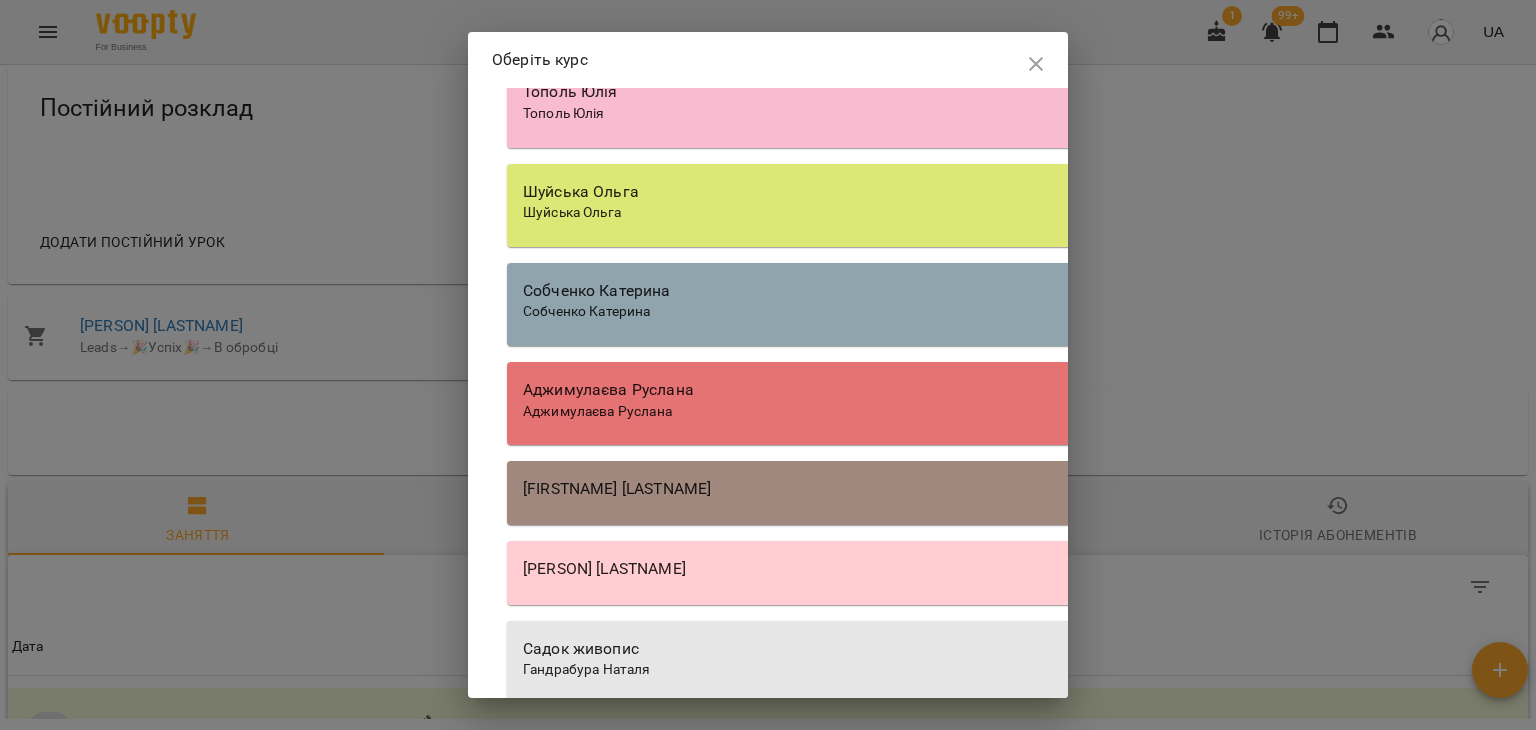 click on "Собченко Катерина" at bounding box center (1077, 291) 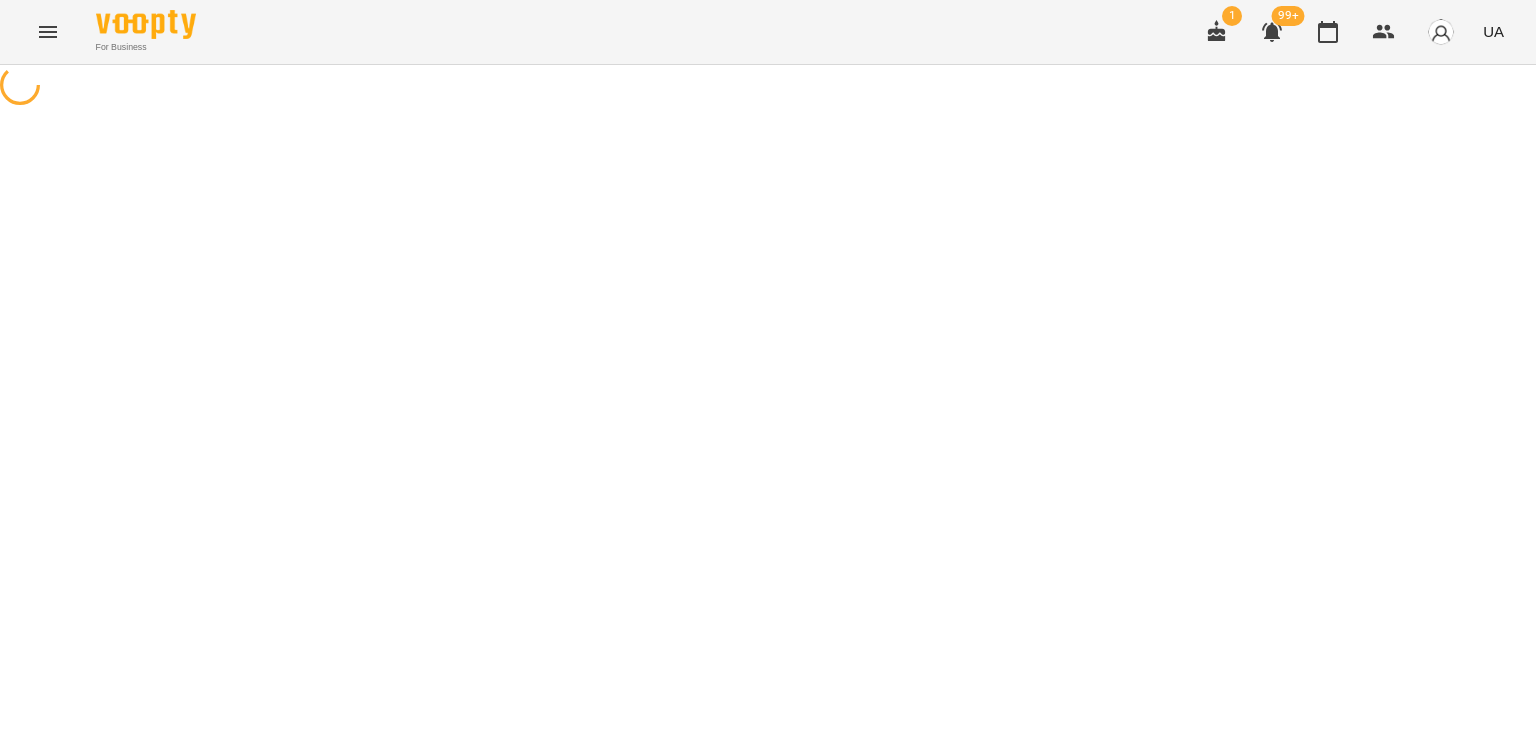 select on "*******" 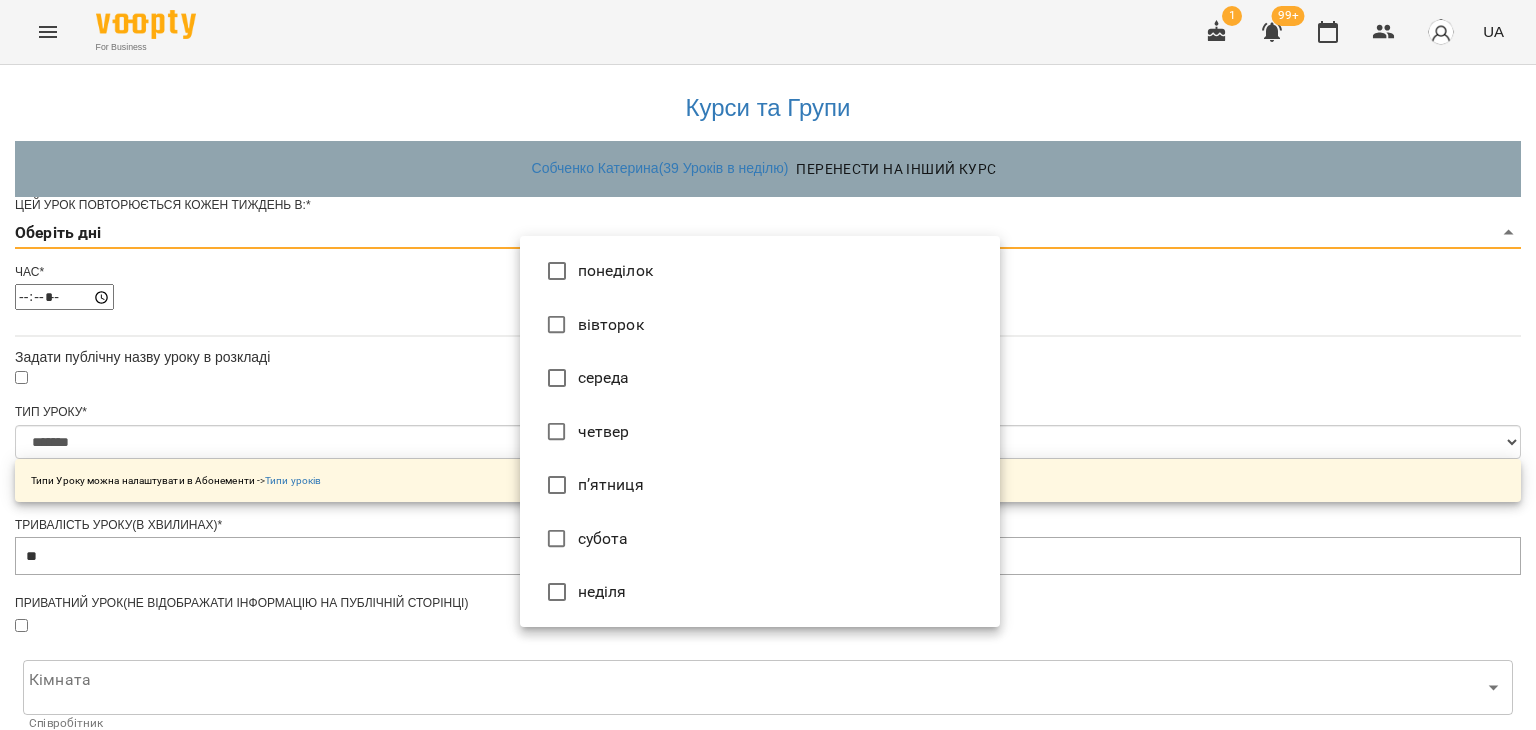 click on "**********" at bounding box center (768, 638) 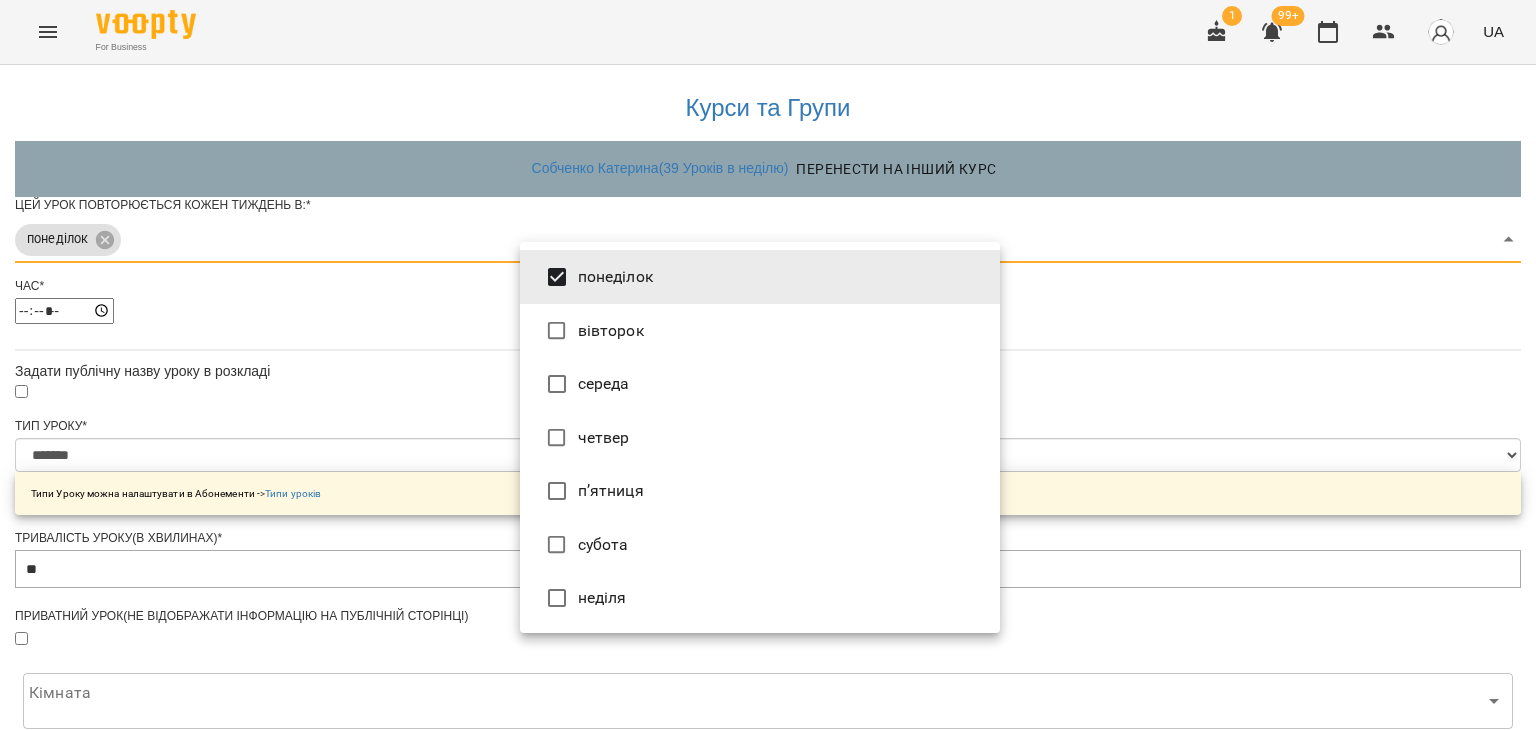 type on "***" 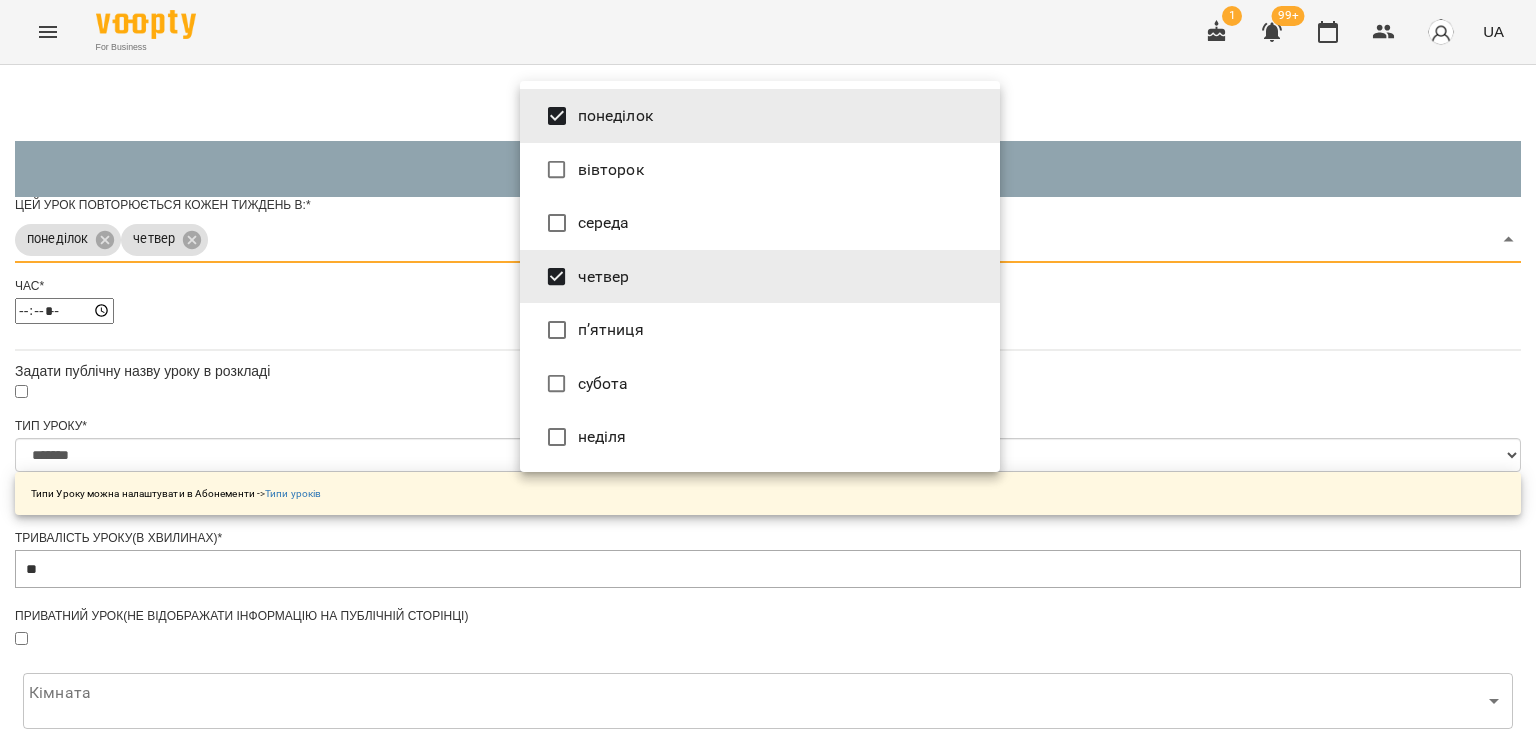 click at bounding box center (768, 365) 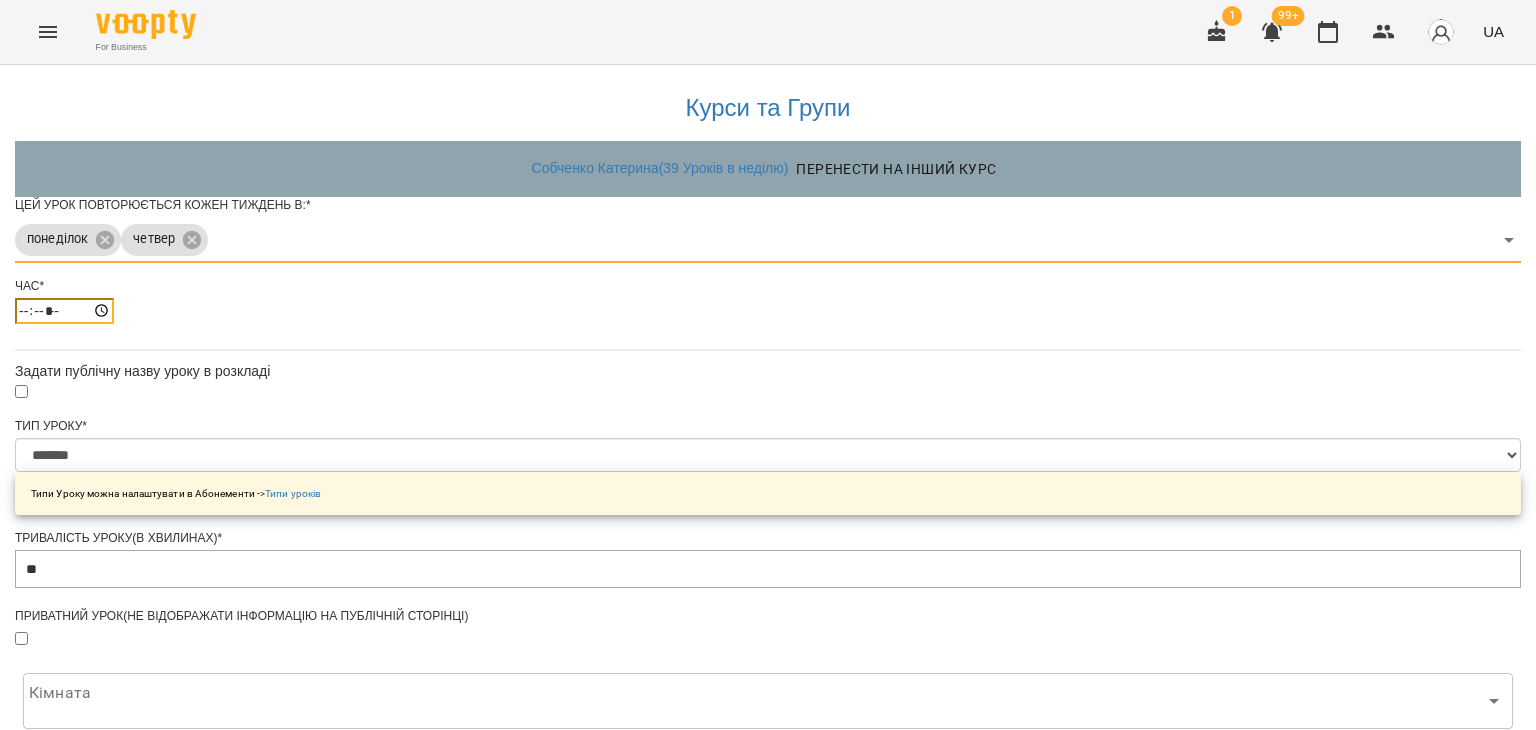 click on "*****" at bounding box center (64, 311) 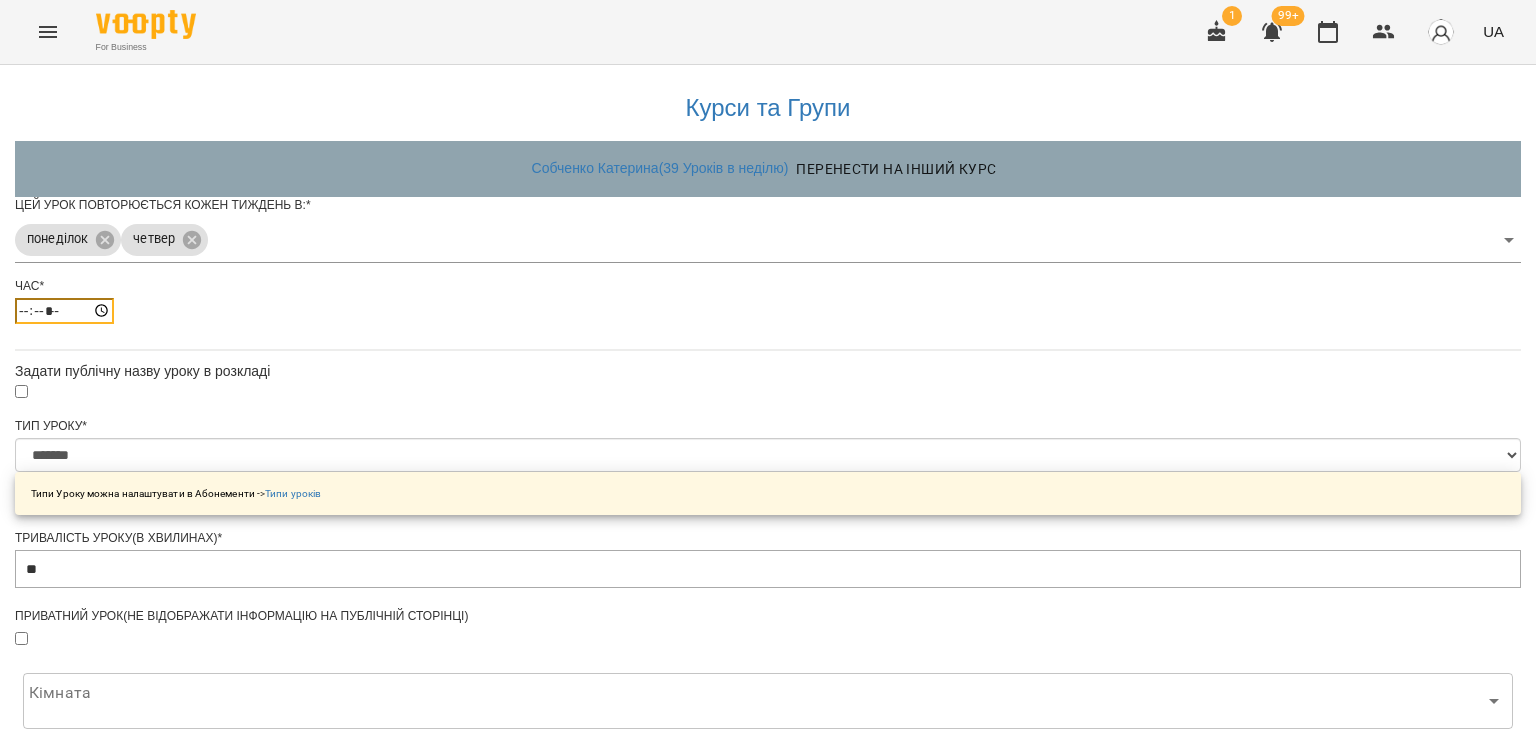 type on "*****" 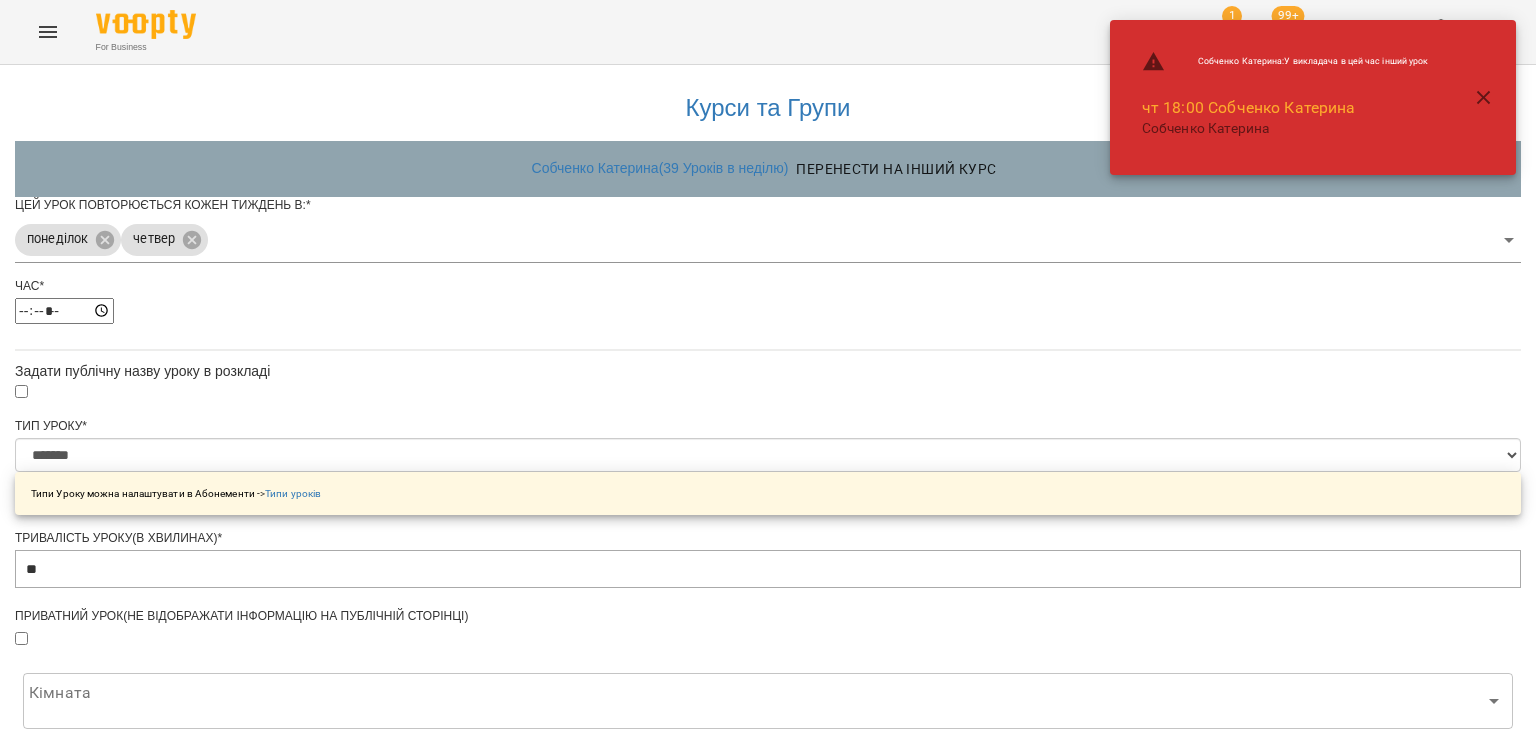 click on "*****" at bounding box center [768, 311] 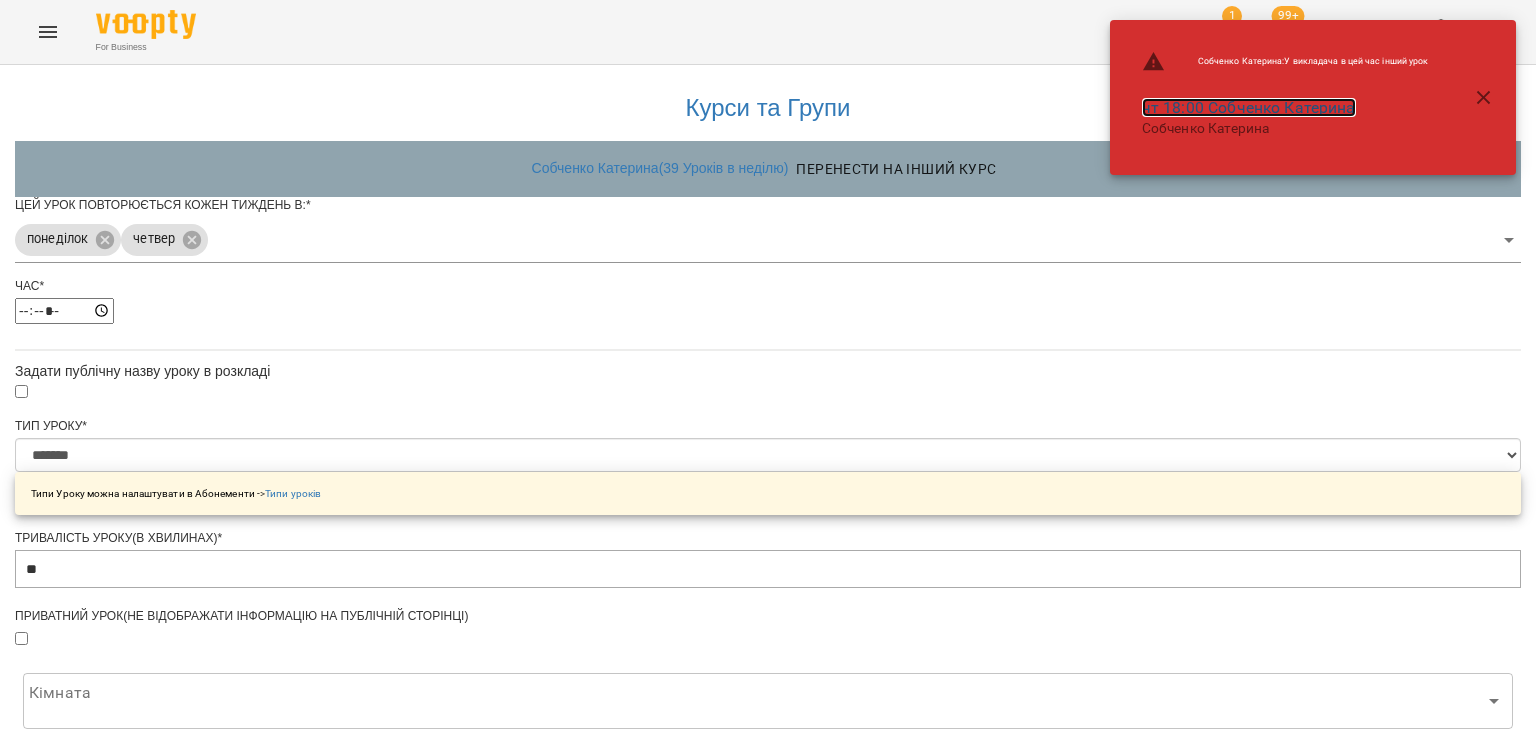 click on "чт   18:00   [PERSON]" at bounding box center [1249, 107] 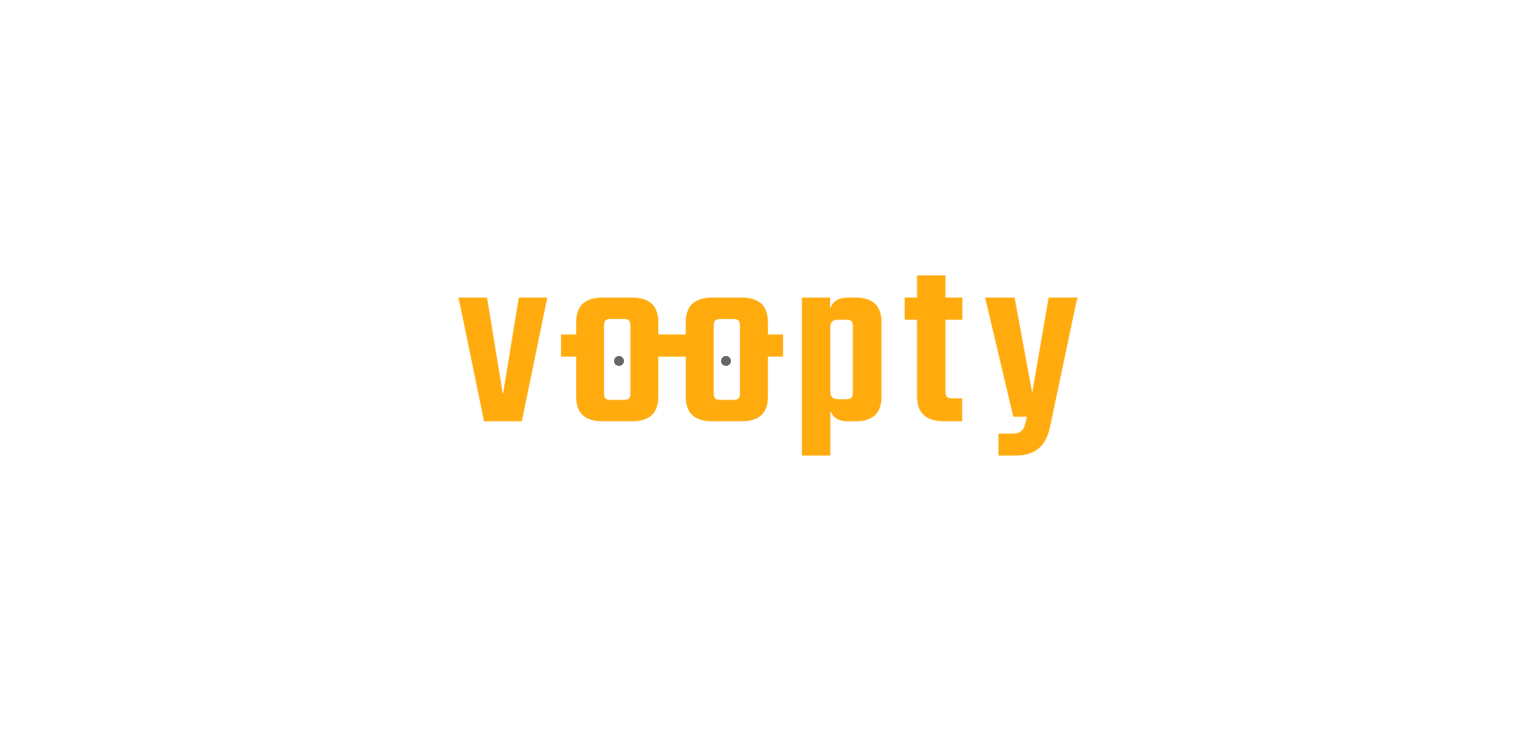scroll, scrollTop: 0, scrollLeft: 0, axis: both 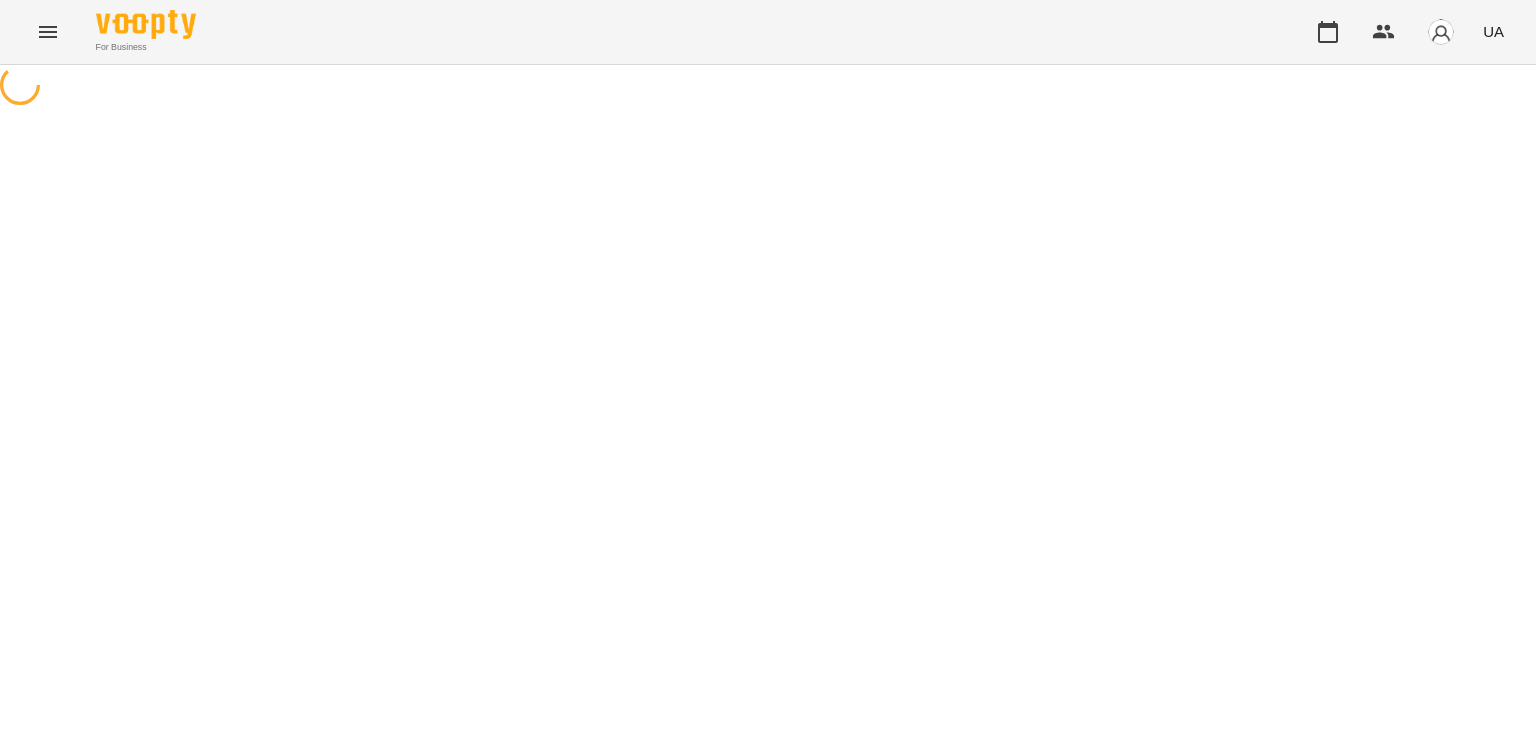 select on "*" 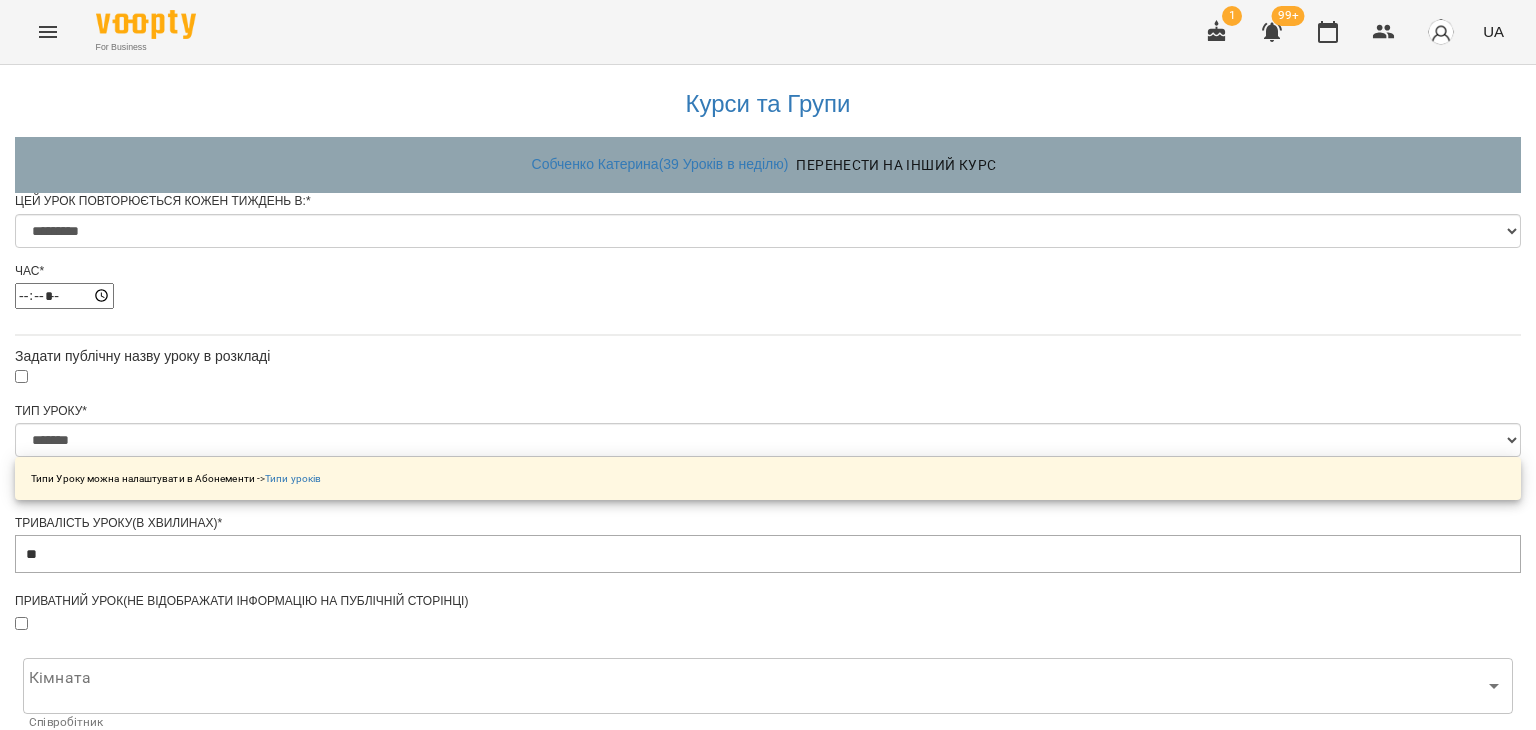 scroll, scrollTop: 0, scrollLeft: 0, axis: both 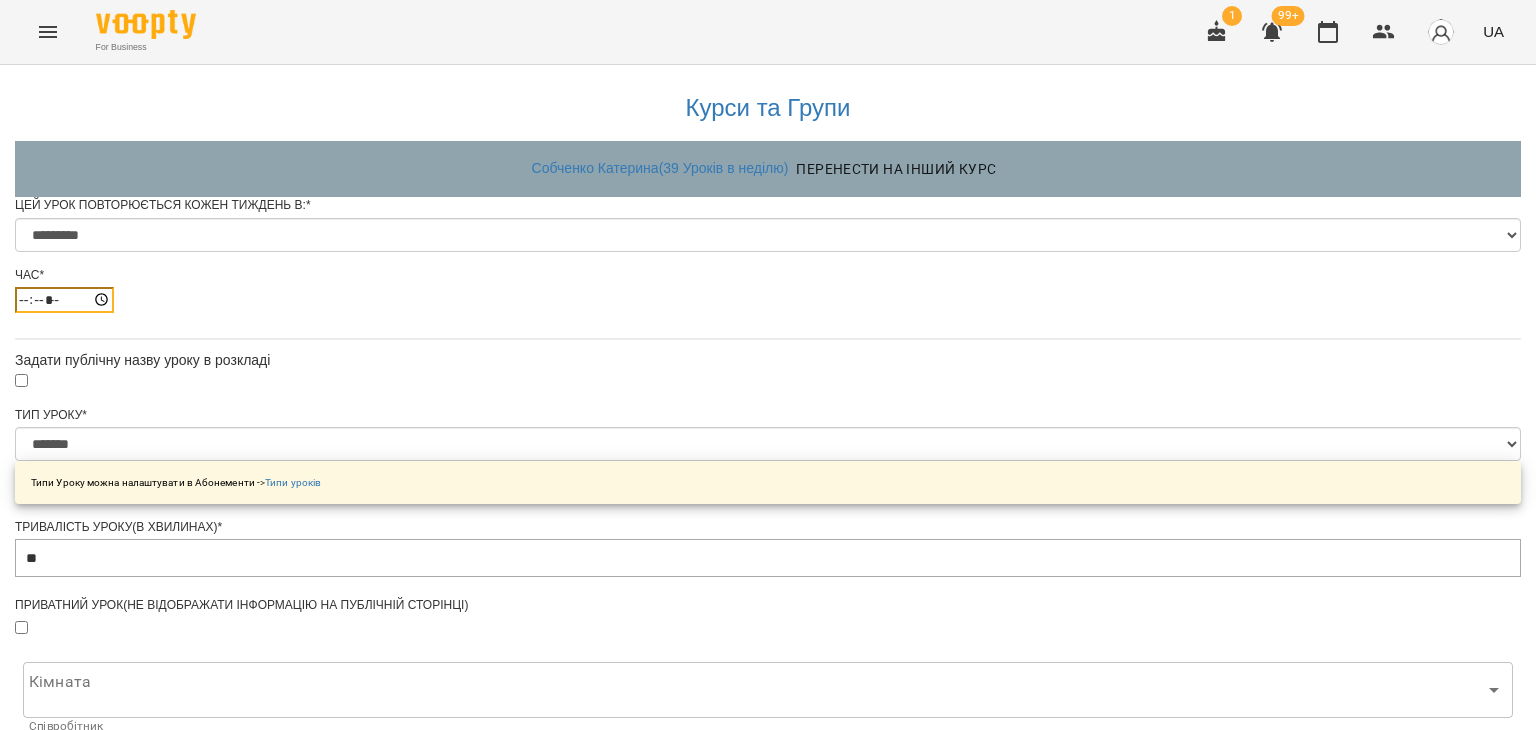 click on "*****" at bounding box center (64, 300) 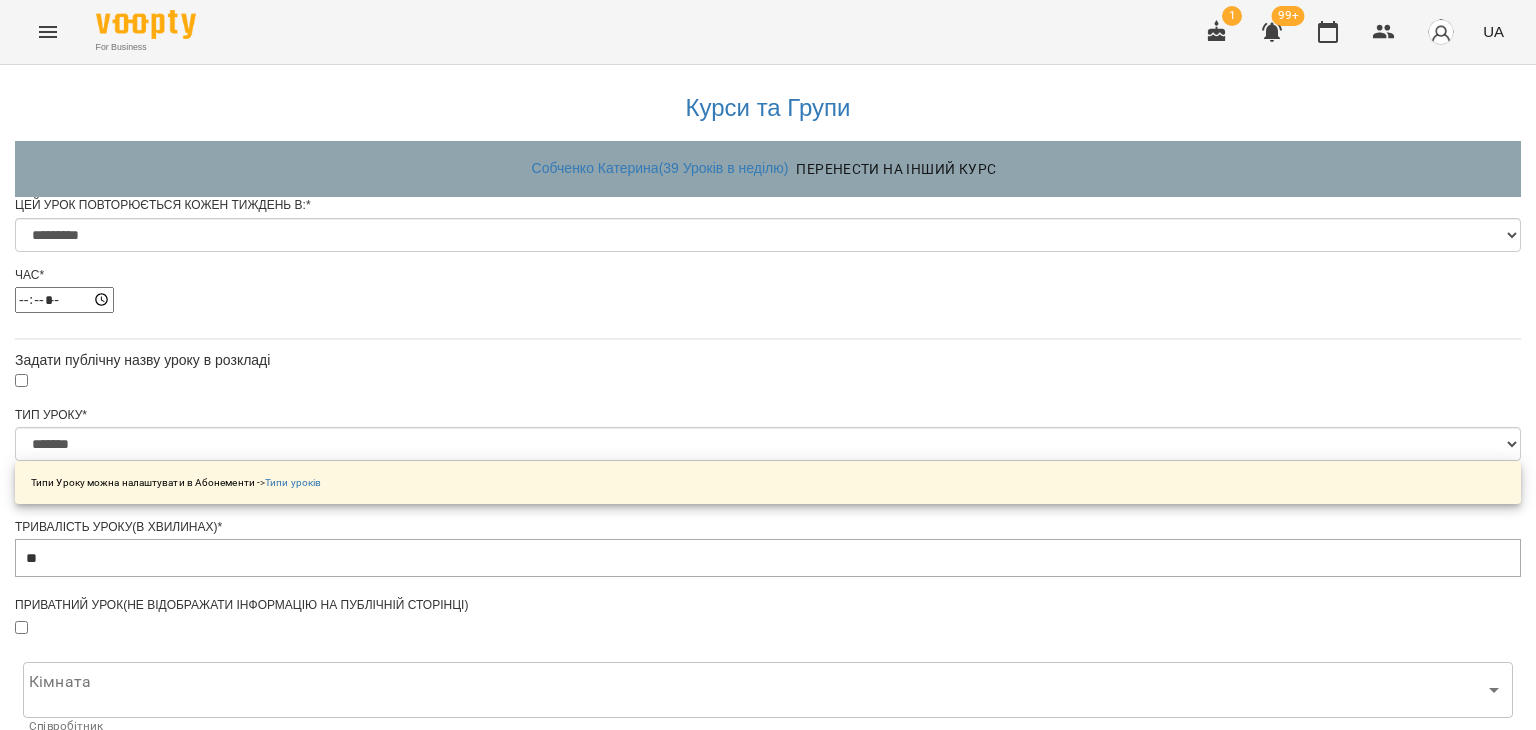 click on "*****" at bounding box center (768, 300) 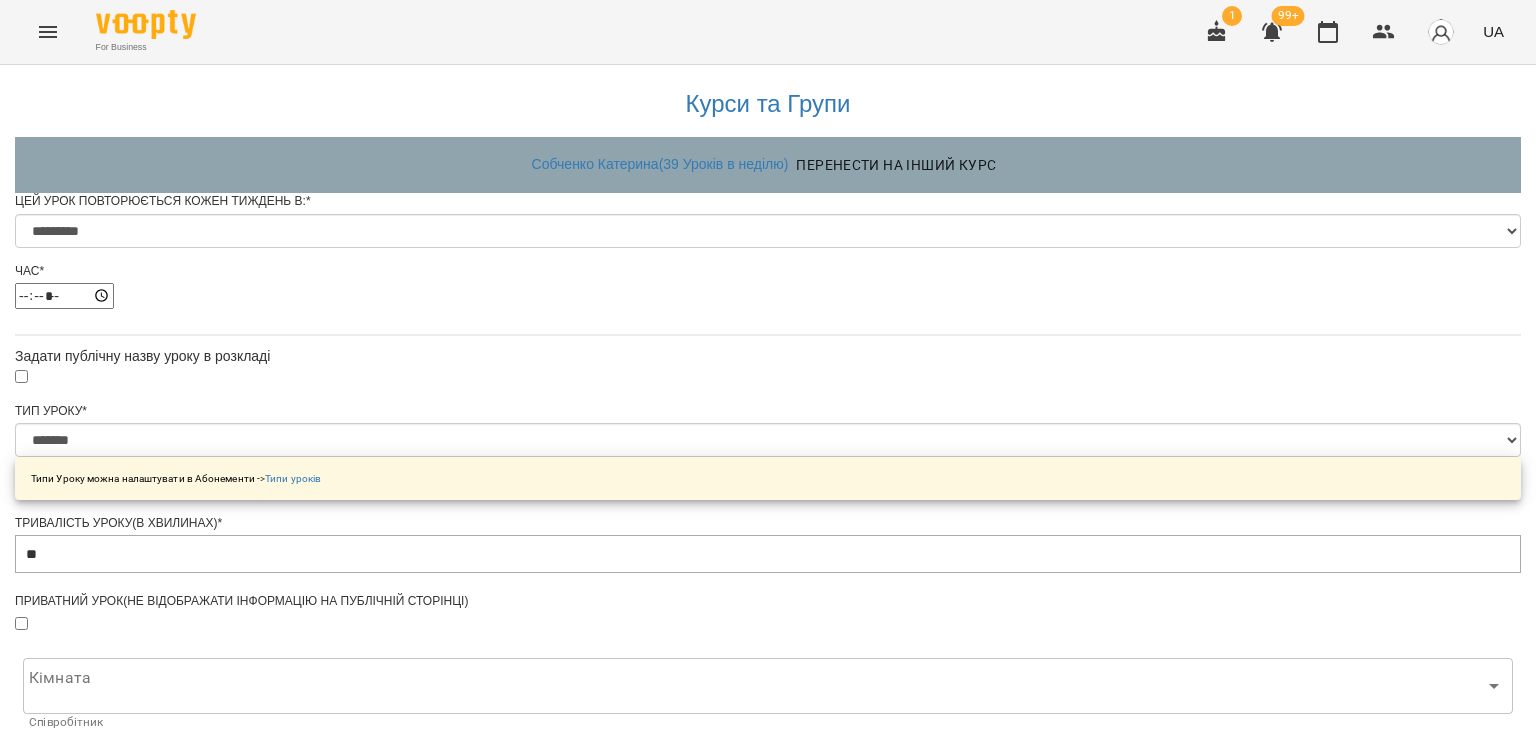 scroll, scrollTop: 838, scrollLeft: 0, axis: vertical 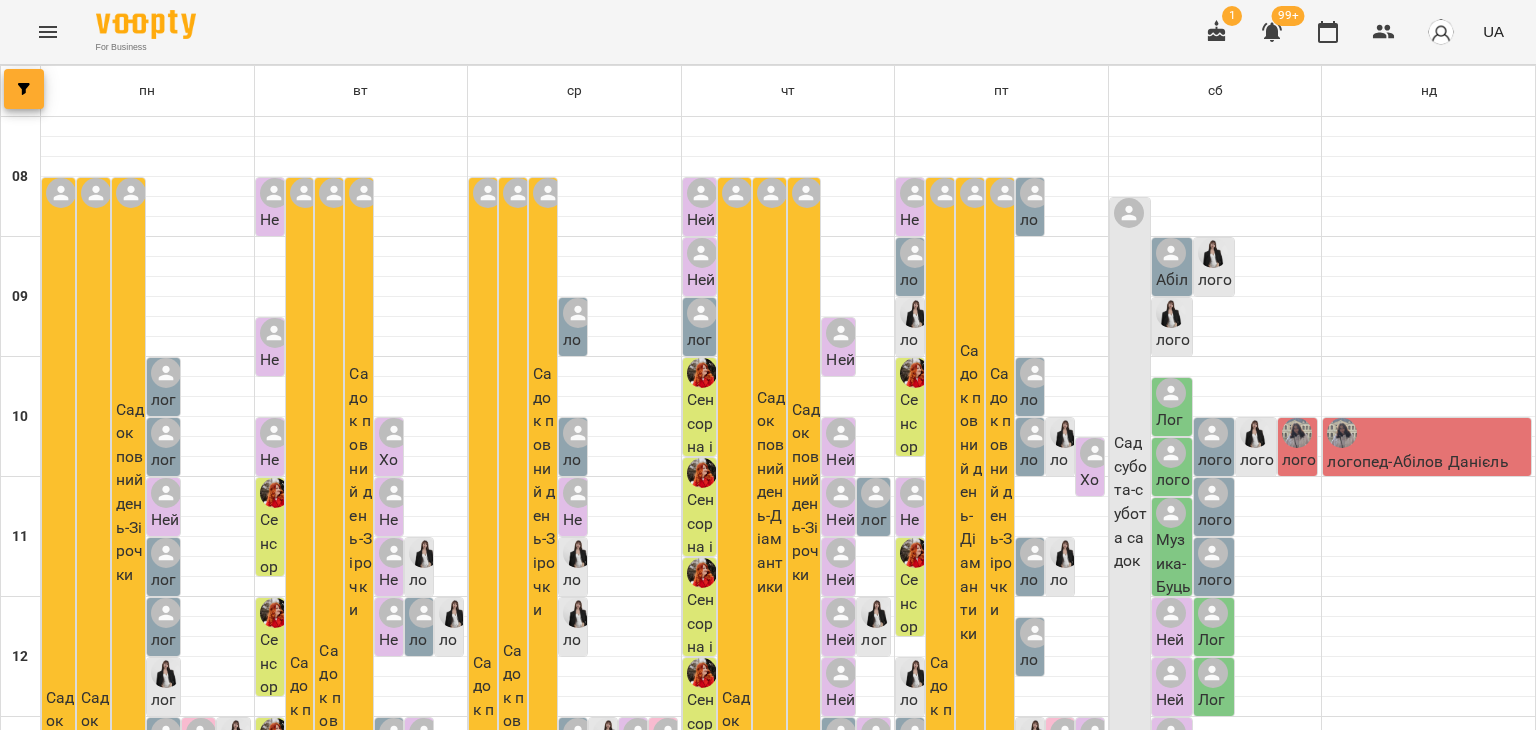 click at bounding box center [24, 89] 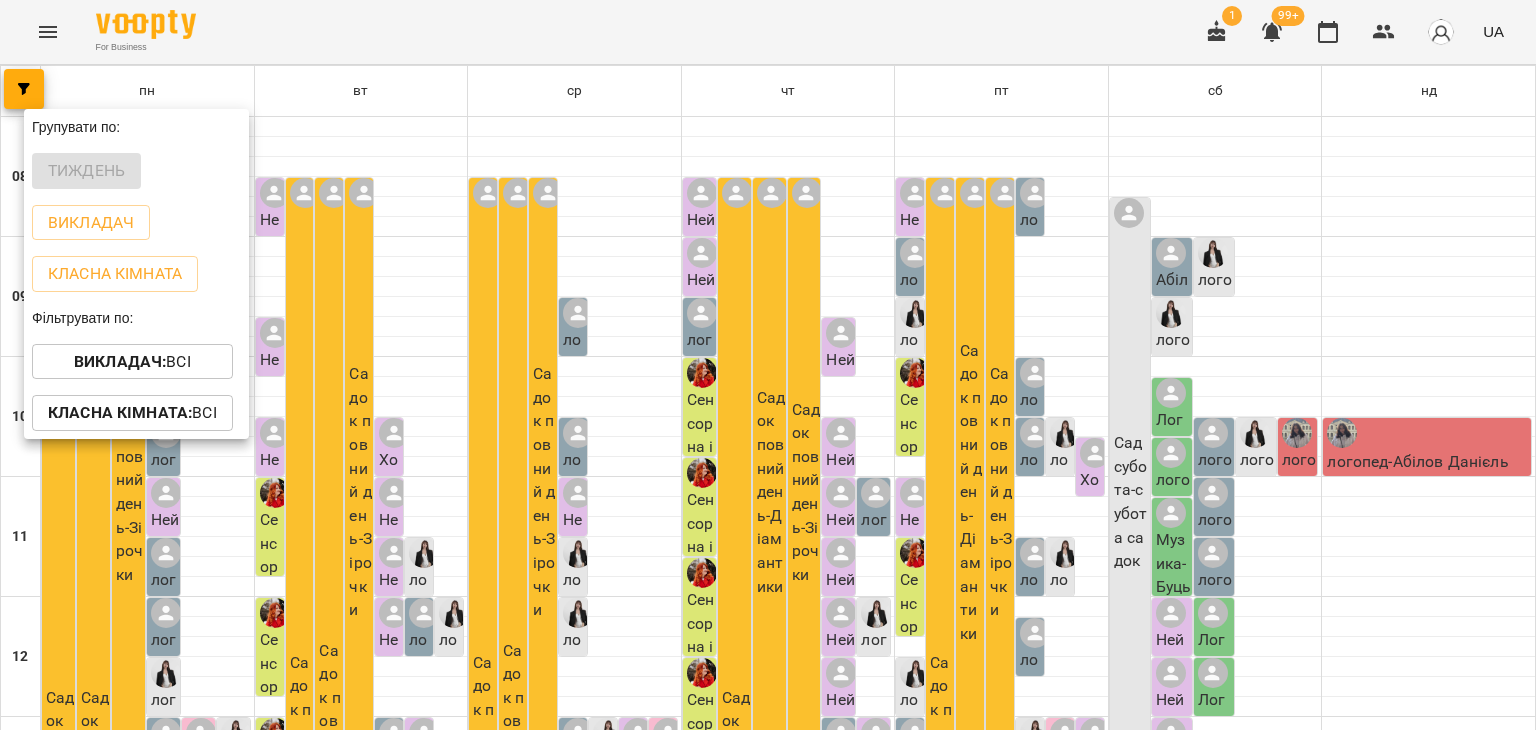 click on "Тиждень" at bounding box center (136, 171) 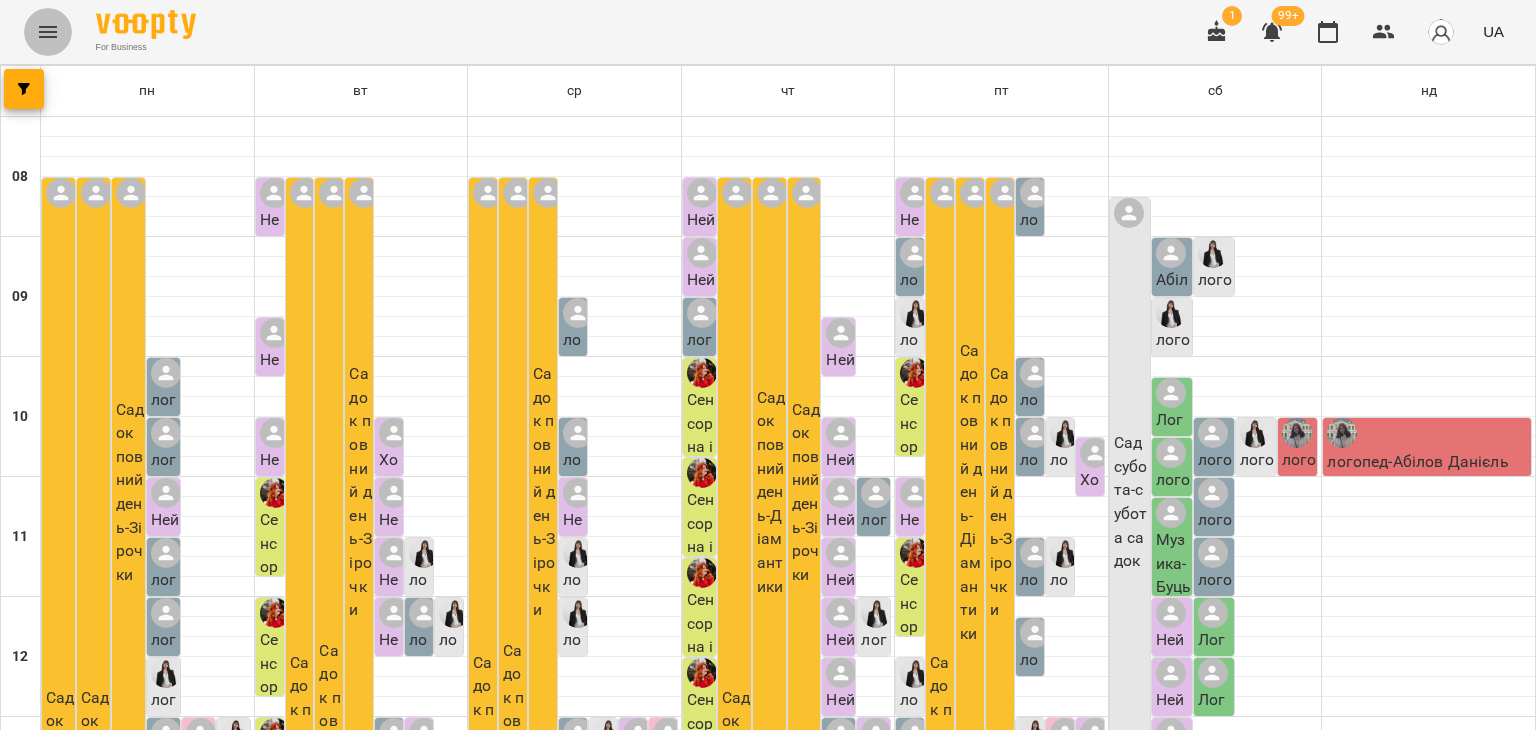 click 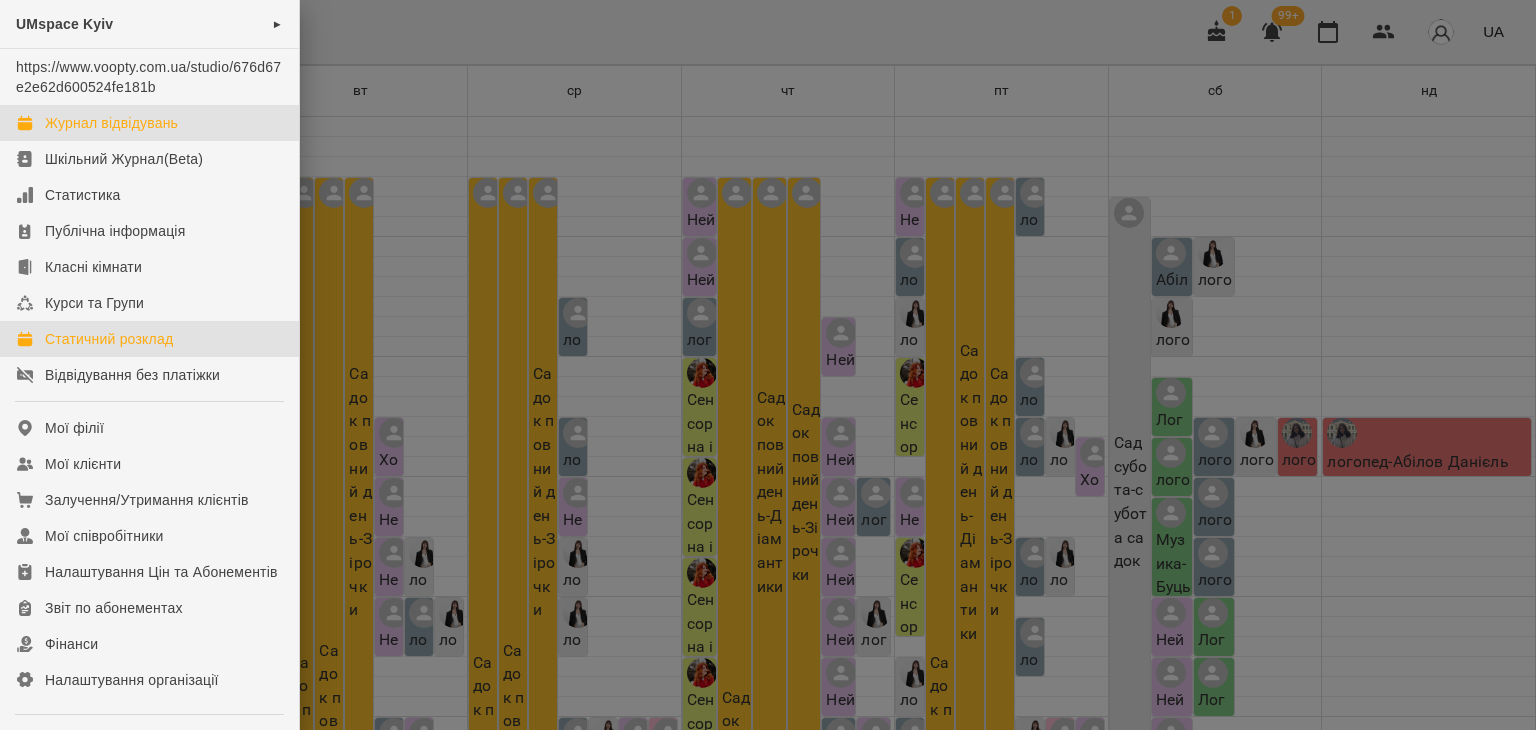 click on "Журнал відвідувань" at bounding box center (111, 123) 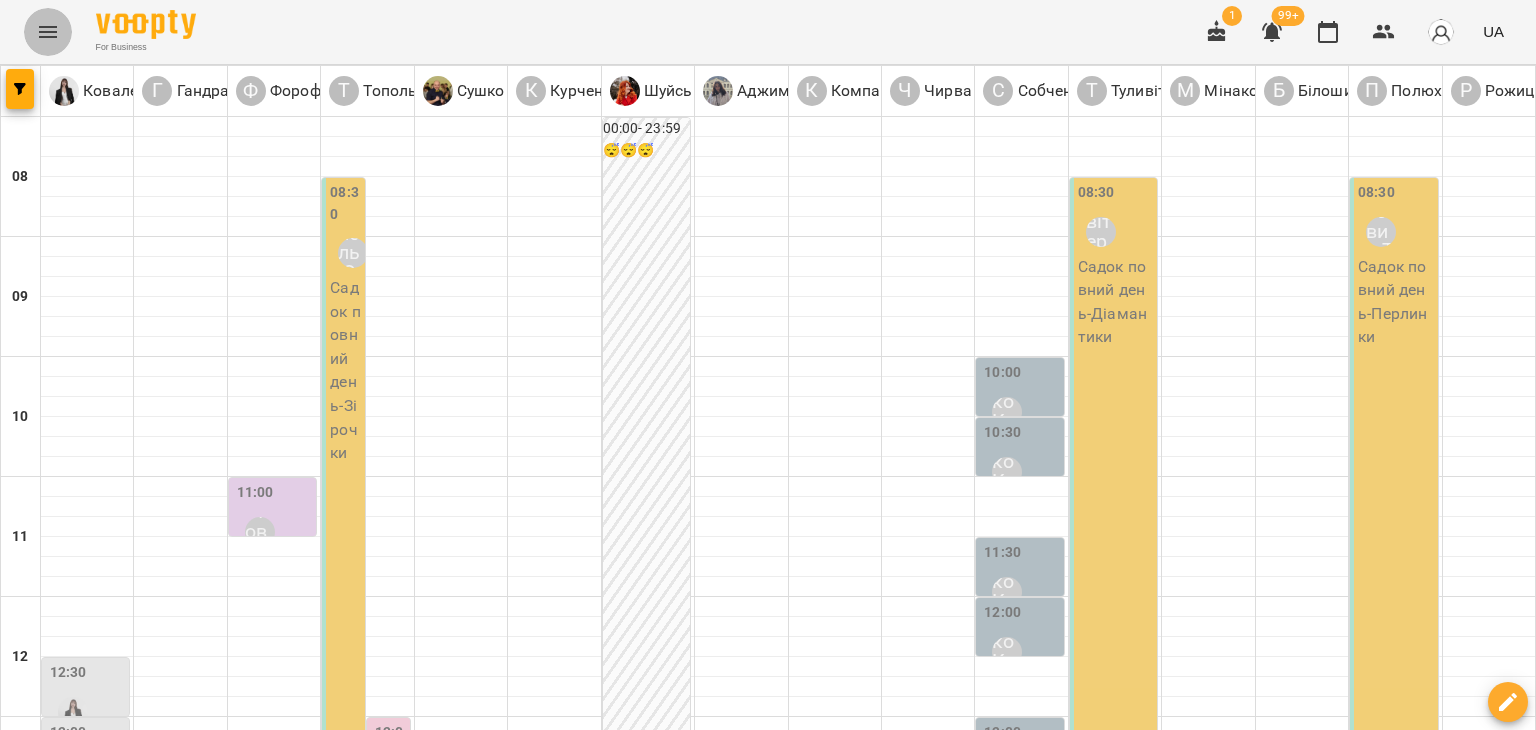 click 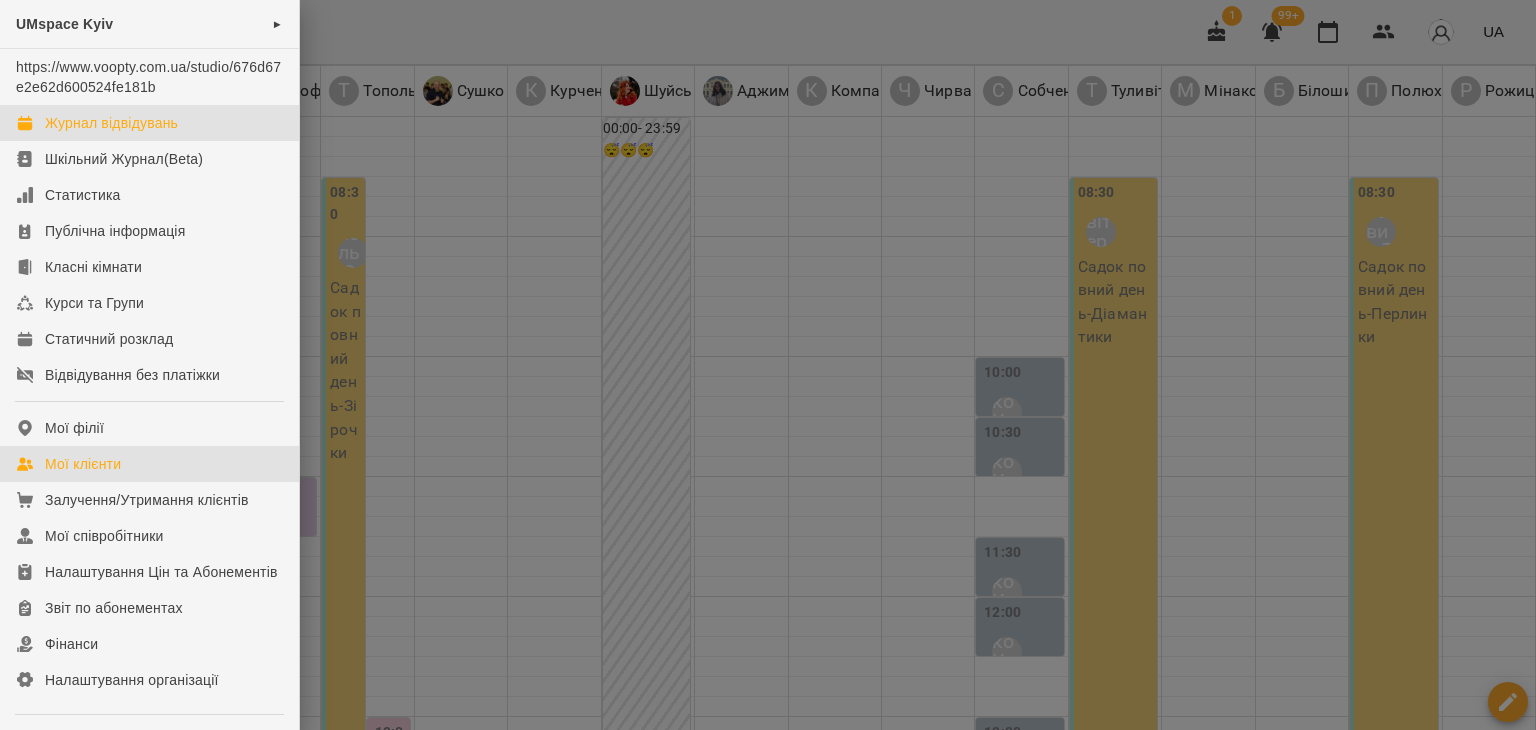 click on "Мої клієнти" at bounding box center [149, 464] 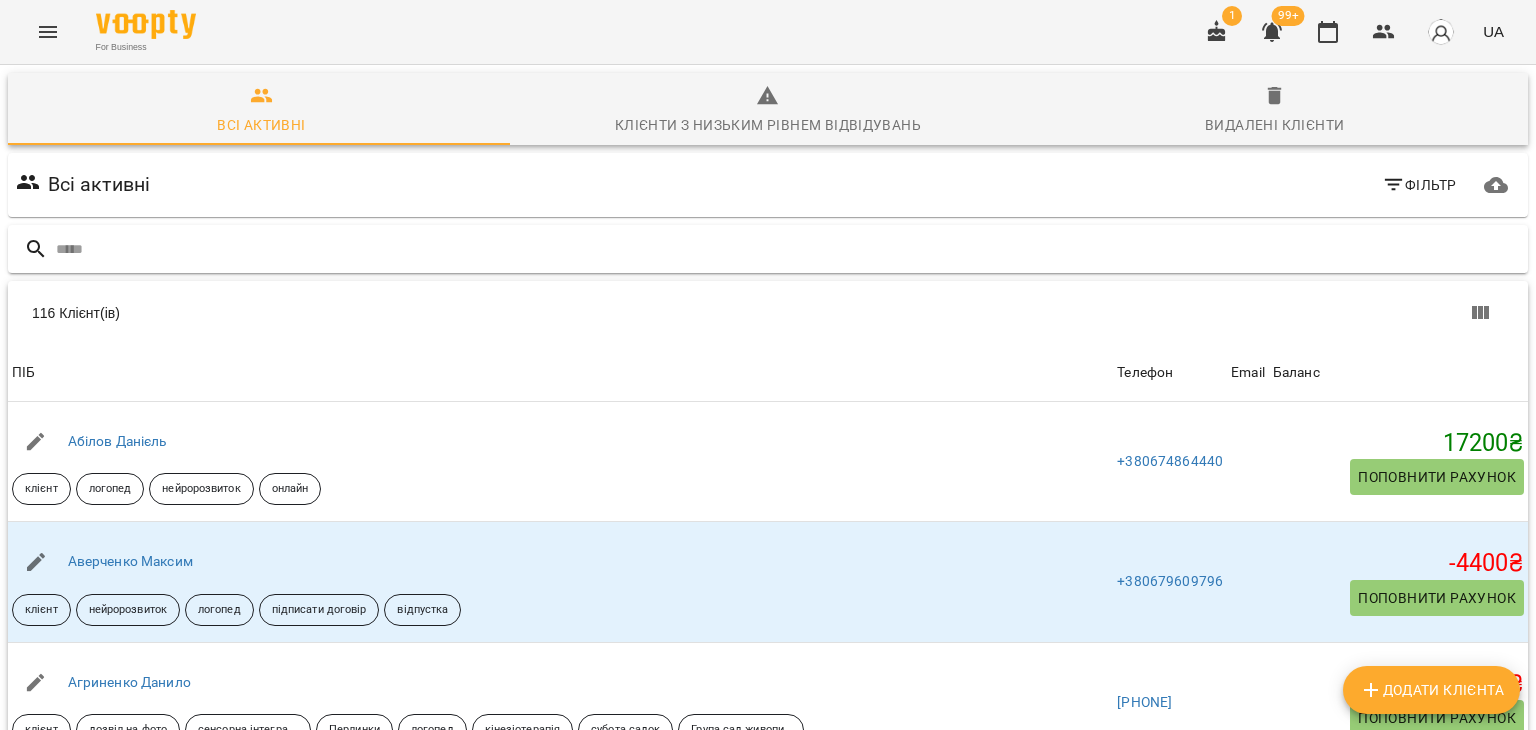 click at bounding box center [788, 249] 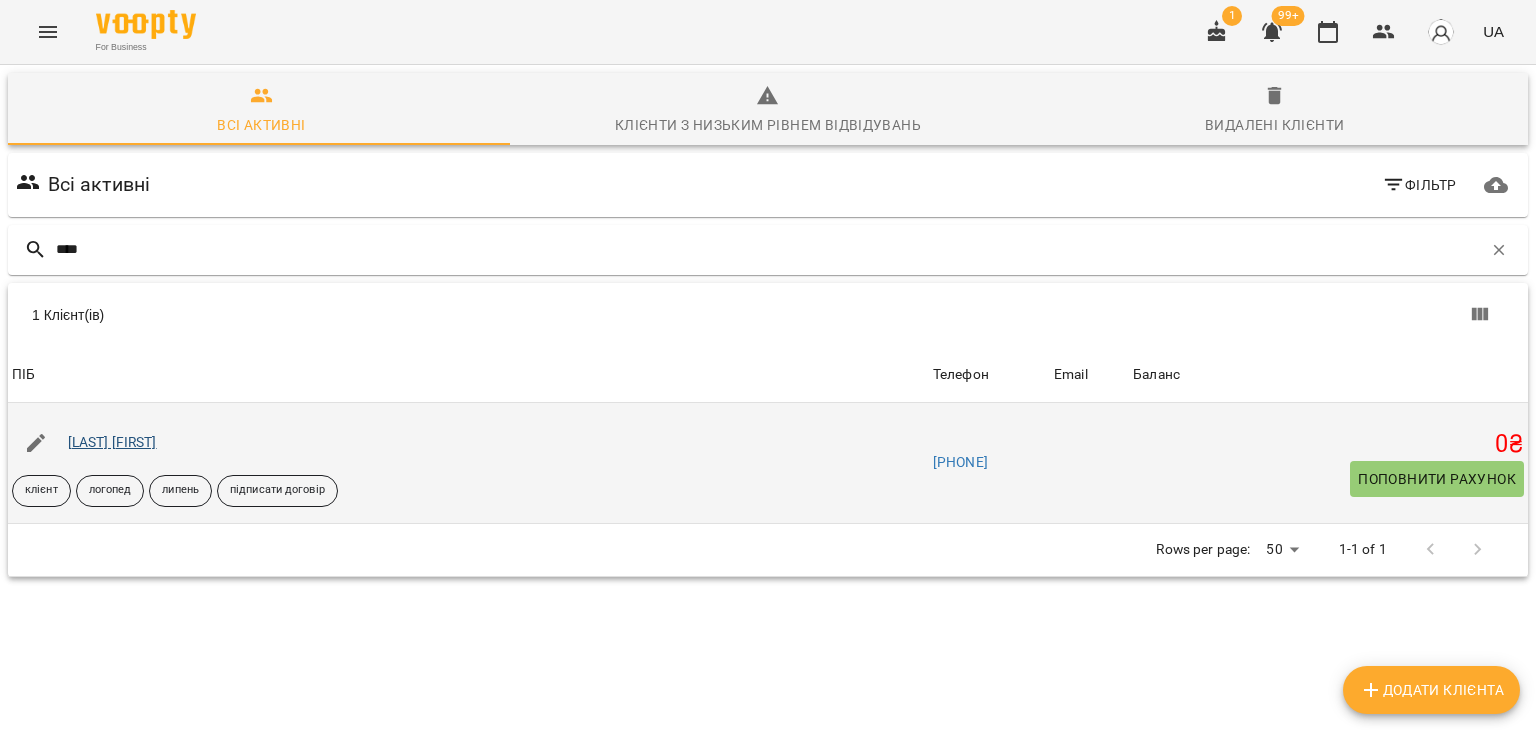 type on "****" 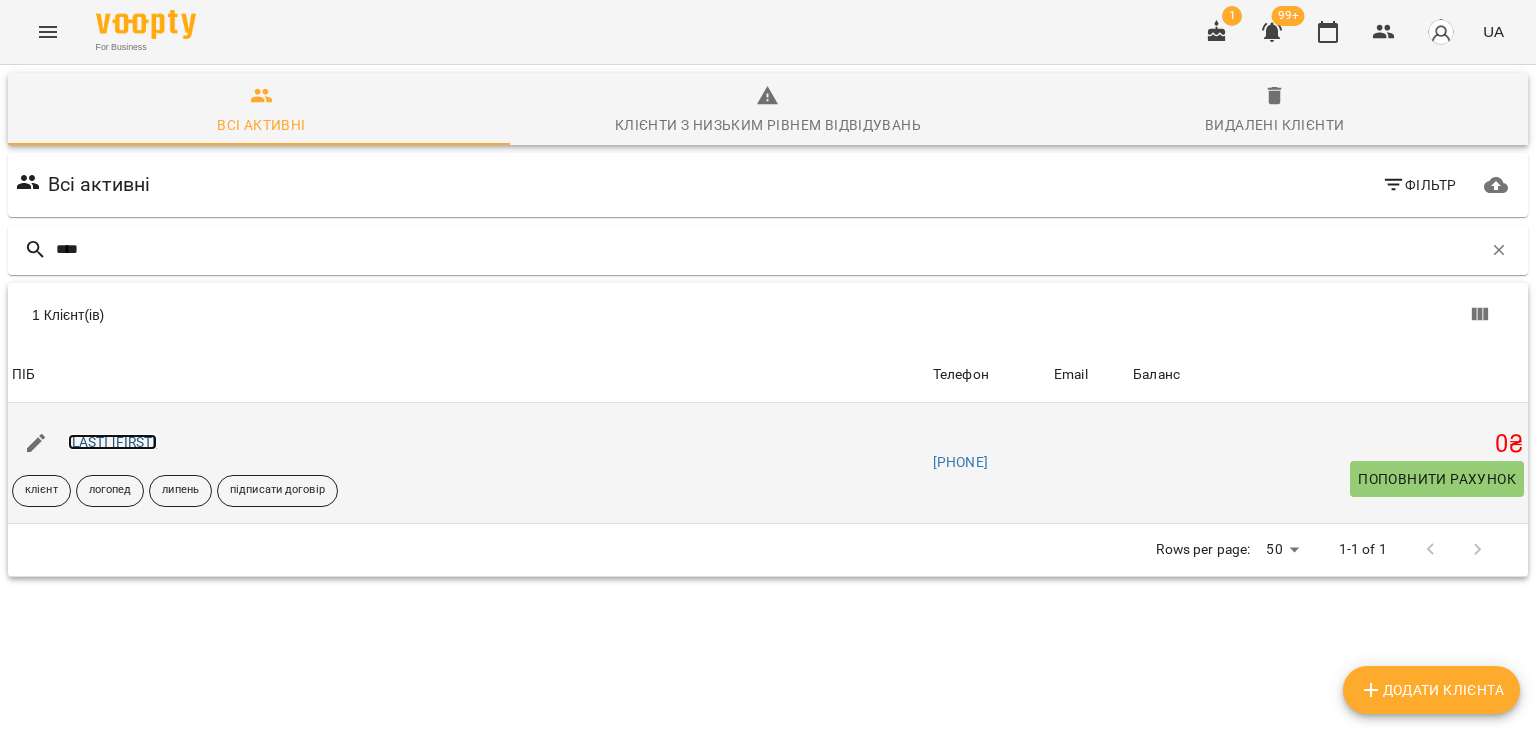 click on "Полховська Соломія" at bounding box center [112, 442] 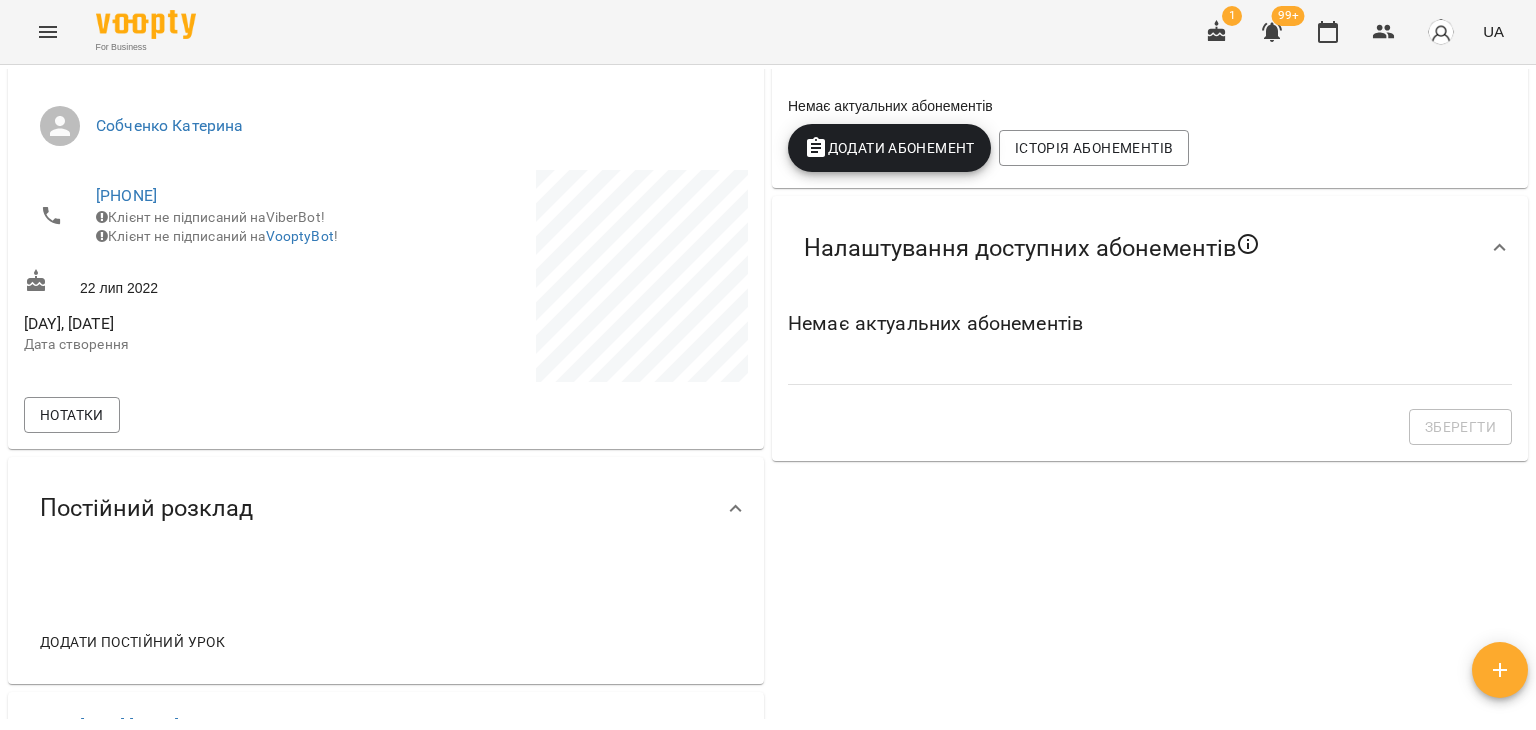 scroll, scrollTop: 800, scrollLeft: 0, axis: vertical 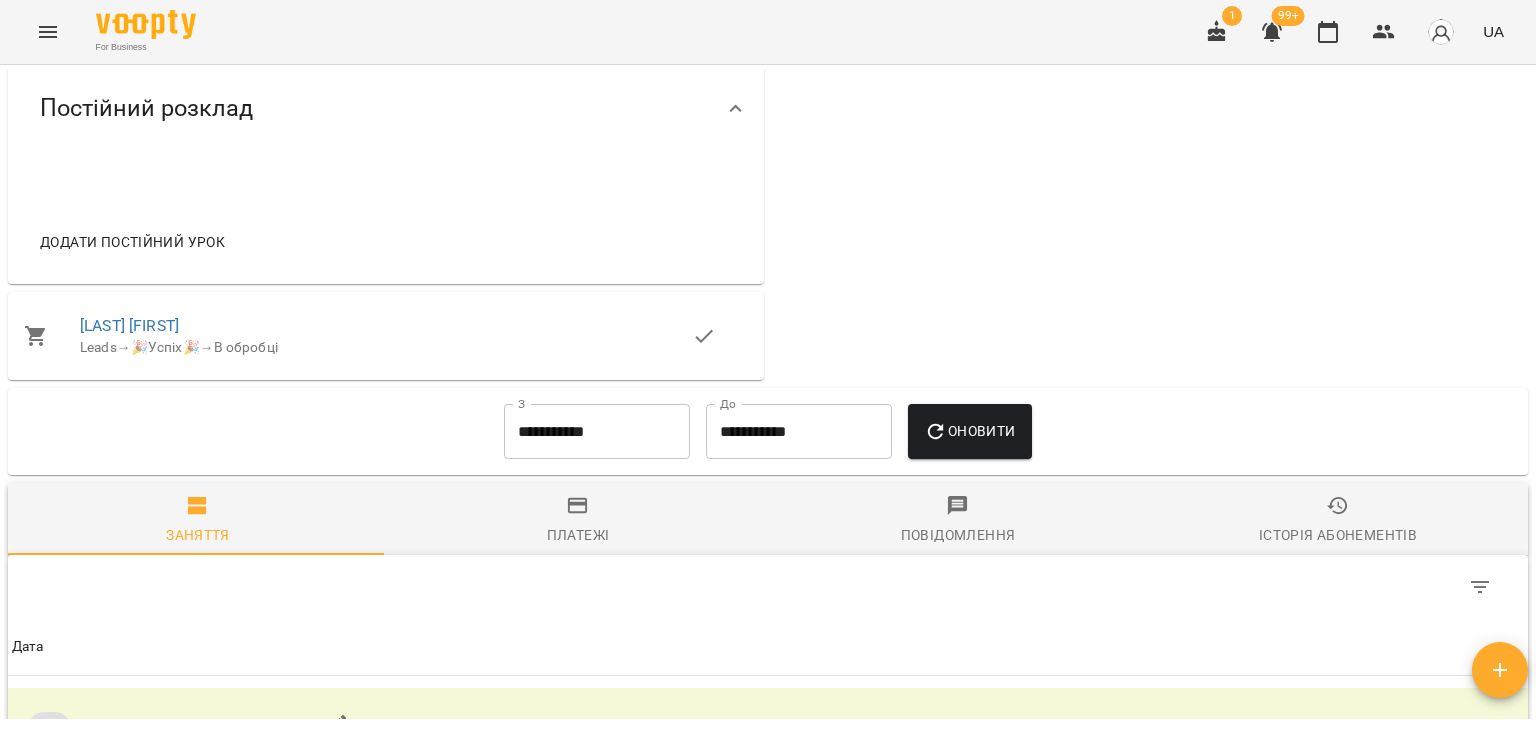 click on "Додати постійний урок" at bounding box center [132, 242] 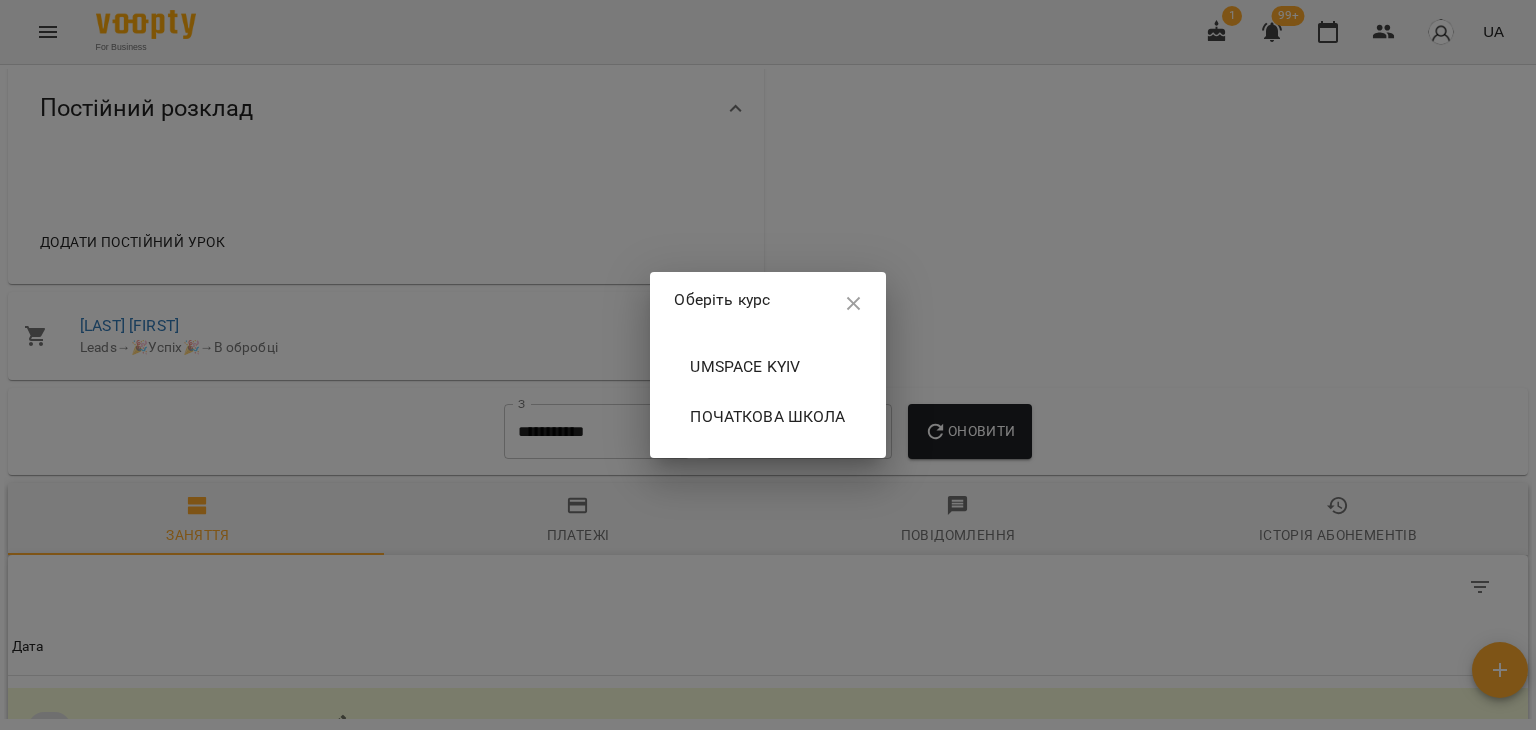 click on "UMspace Kyiv" at bounding box center (767, 367) 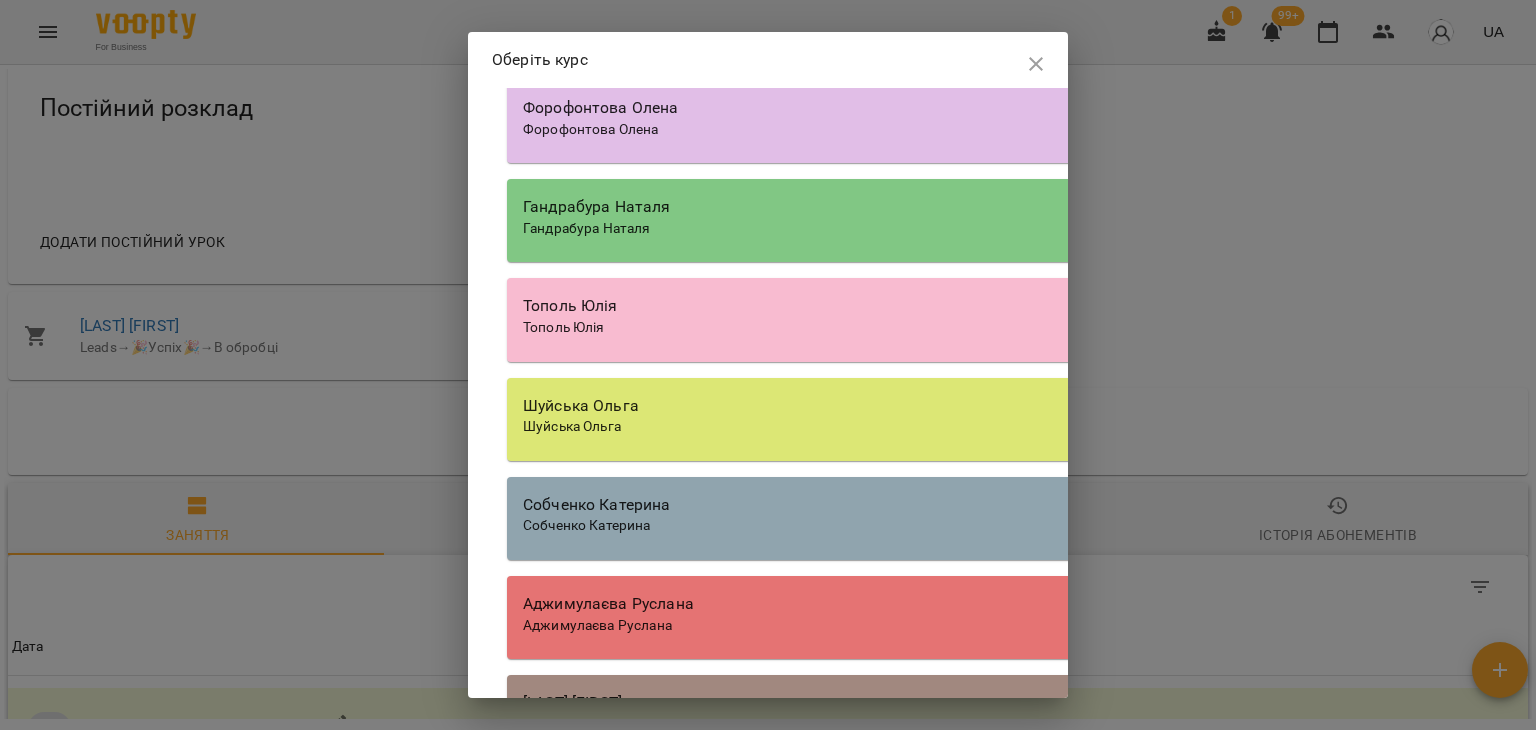 scroll, scrollTop: 900, scrollLeft: 0, axis: vertical 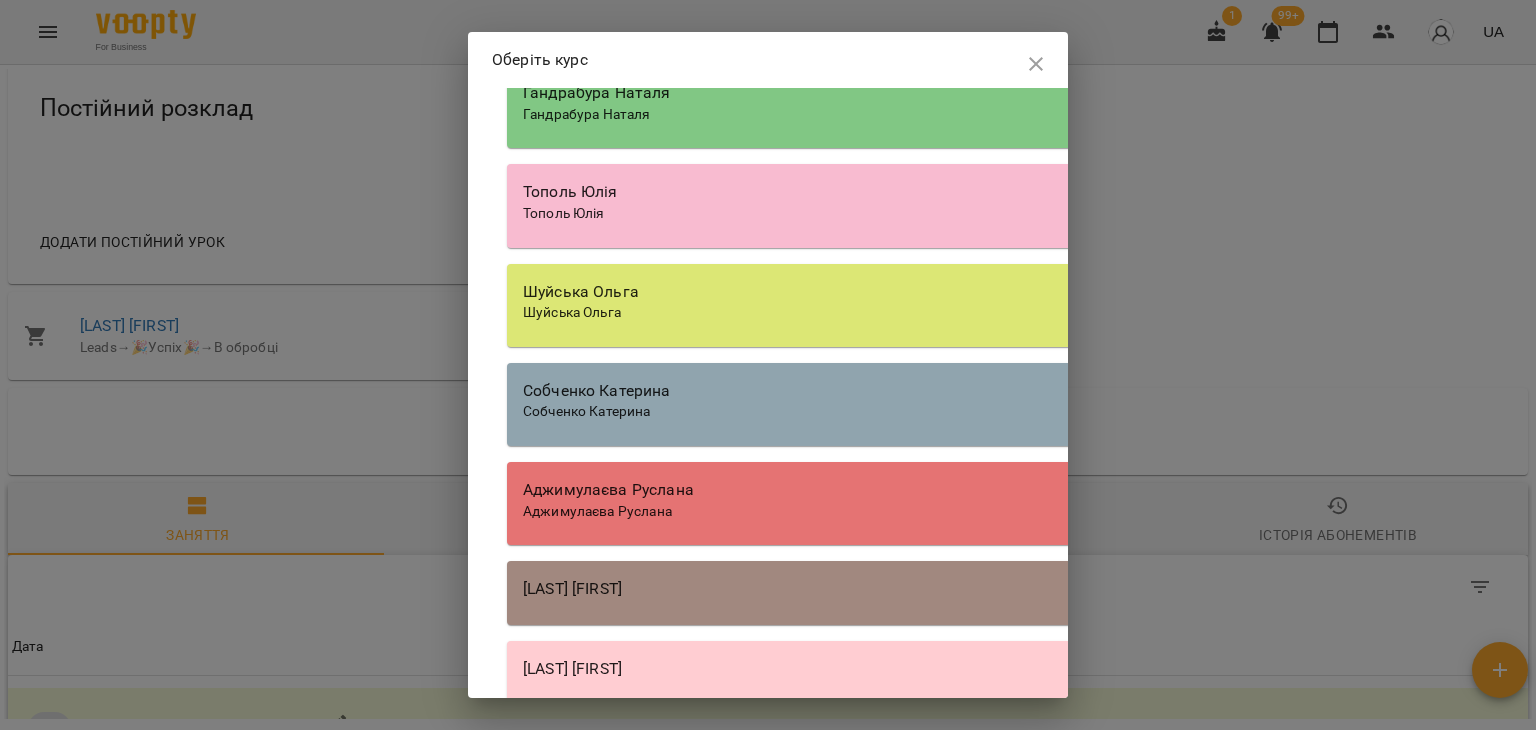 click on "Собченко Катерина" at bounding box center (1077, 391) 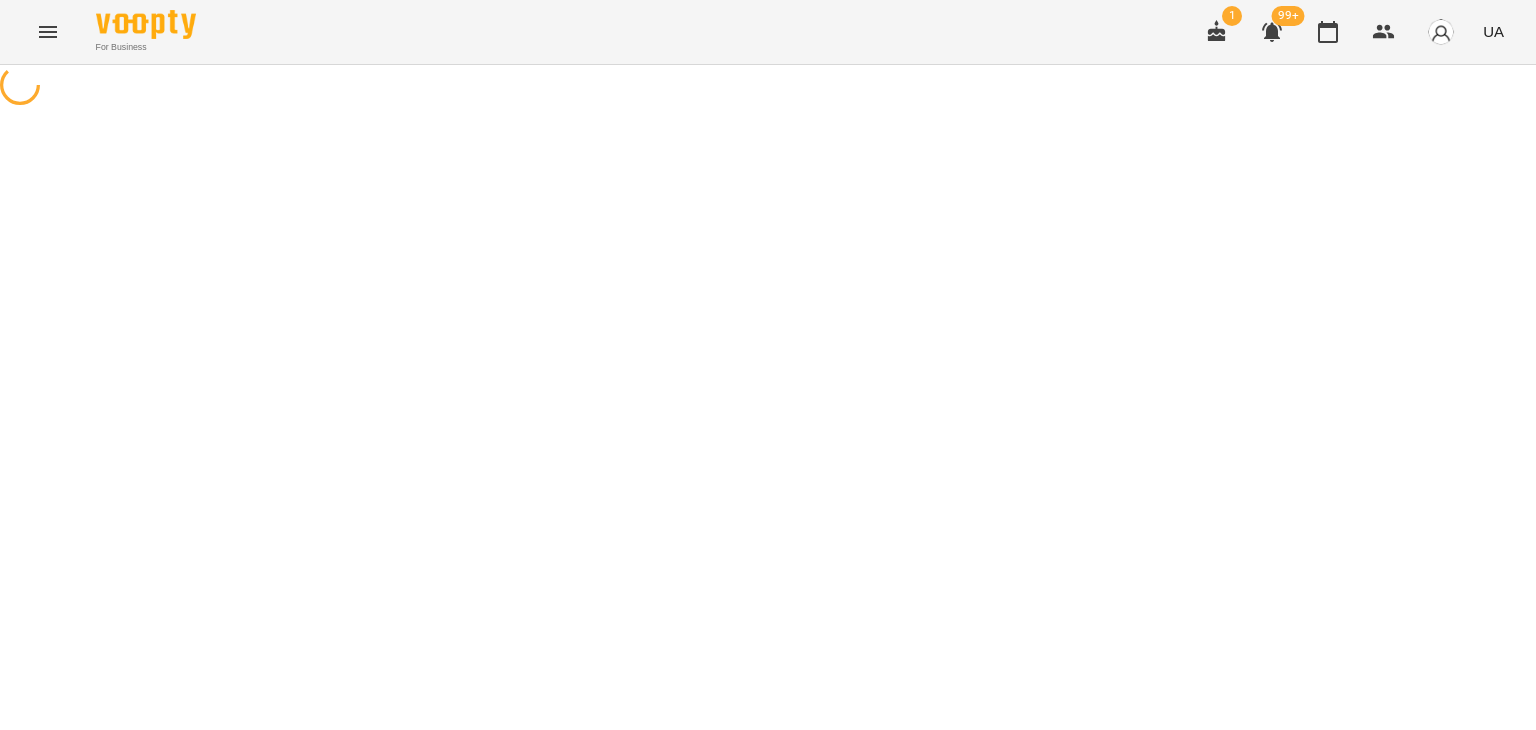 select on "*******" 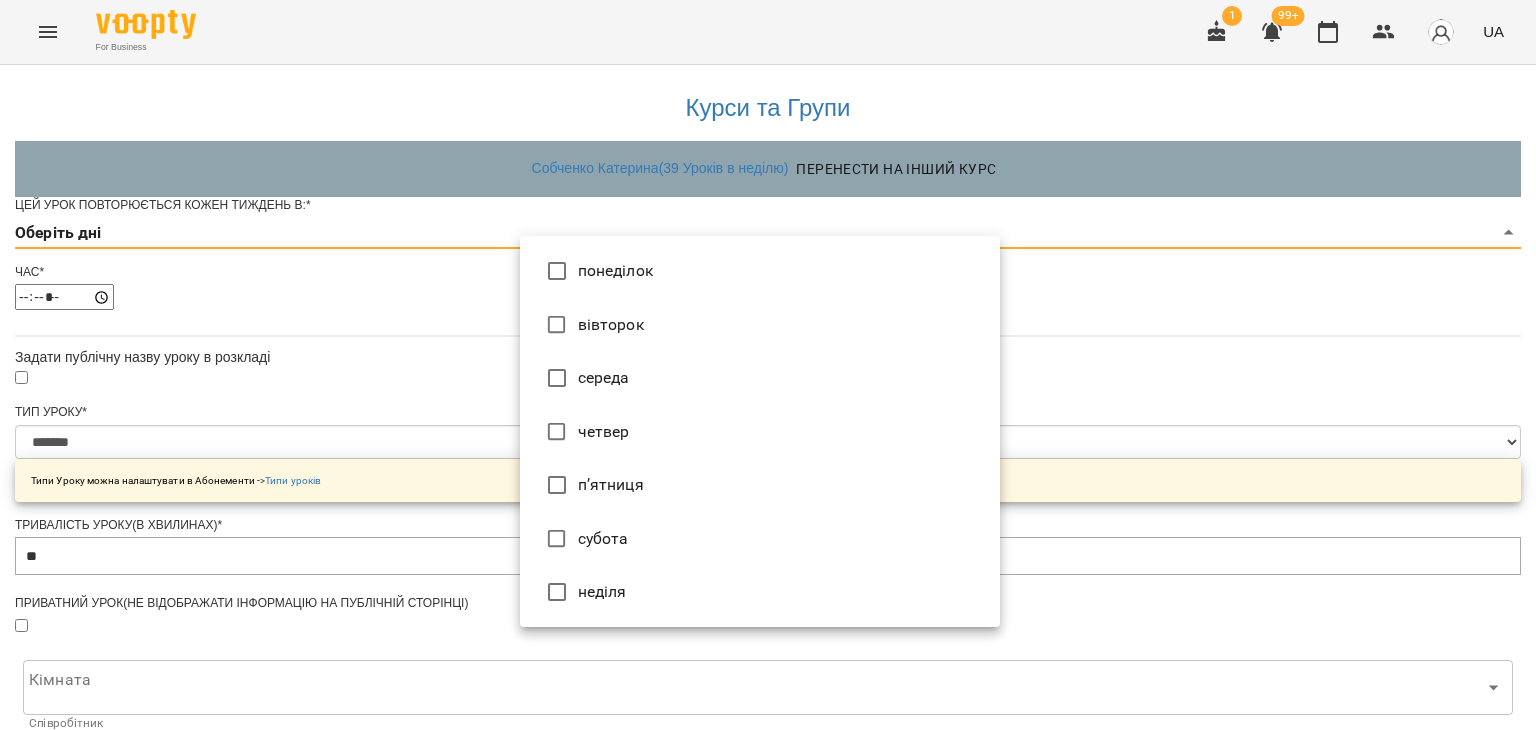 click on "**********" at bounding box center [768, 638] 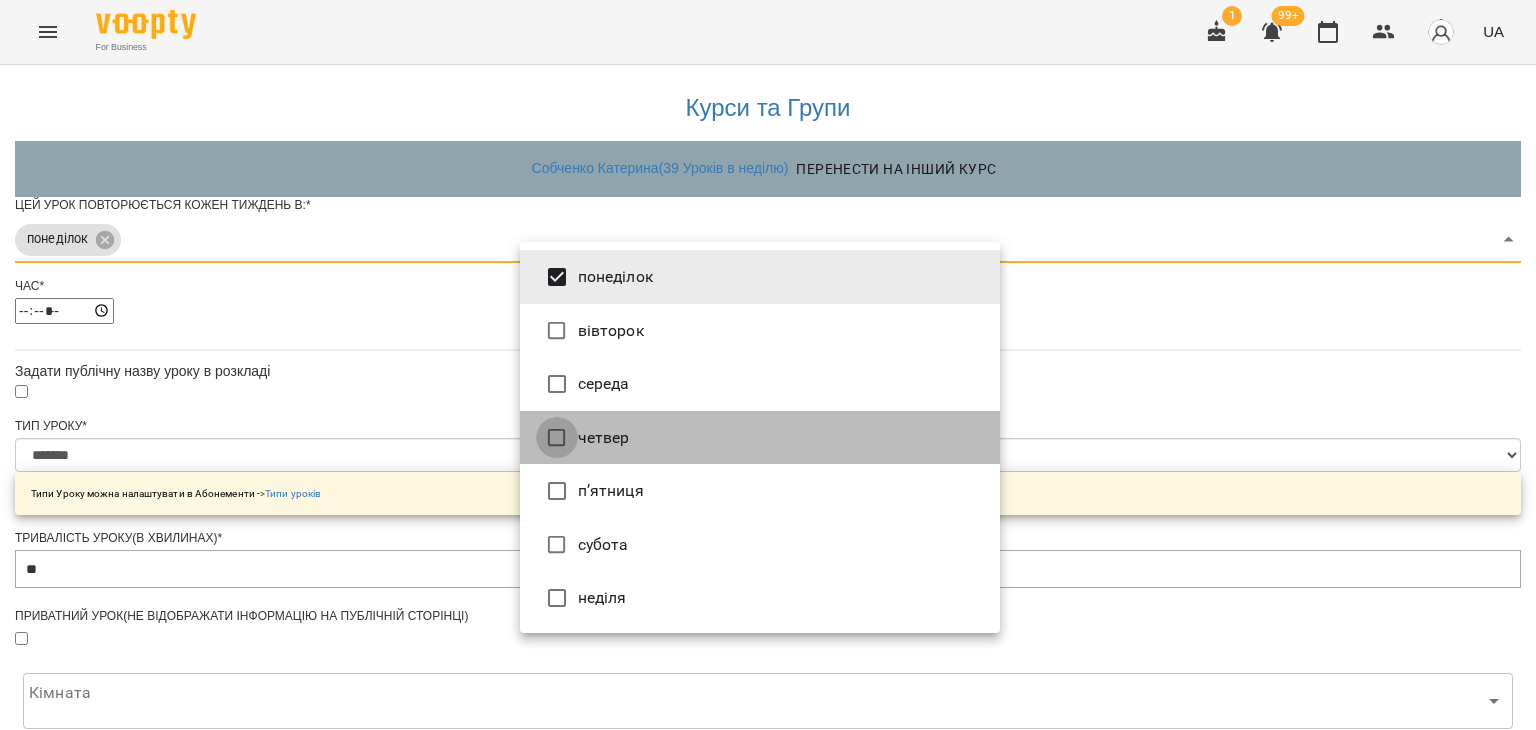 type on "***" 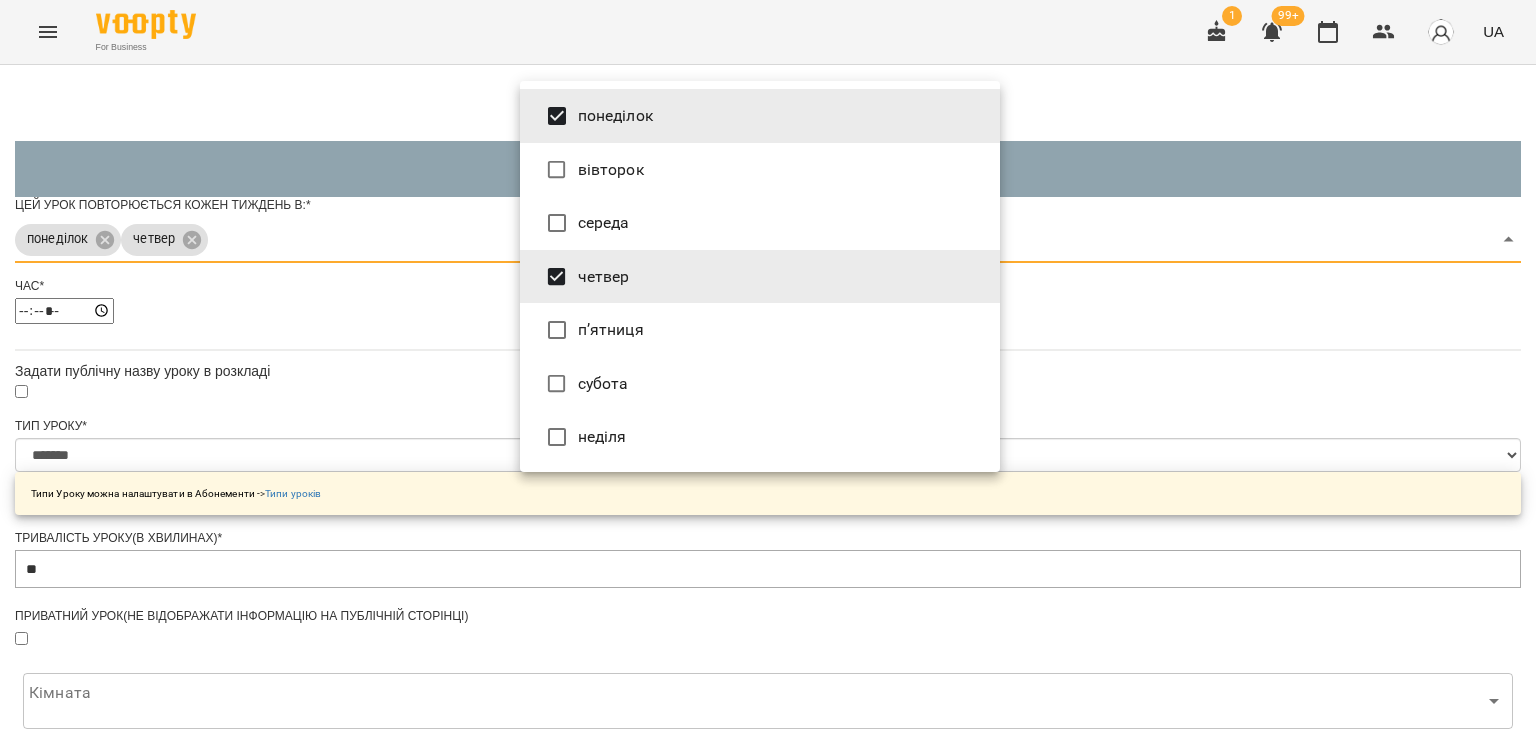 click at bounding box center [768, 365] 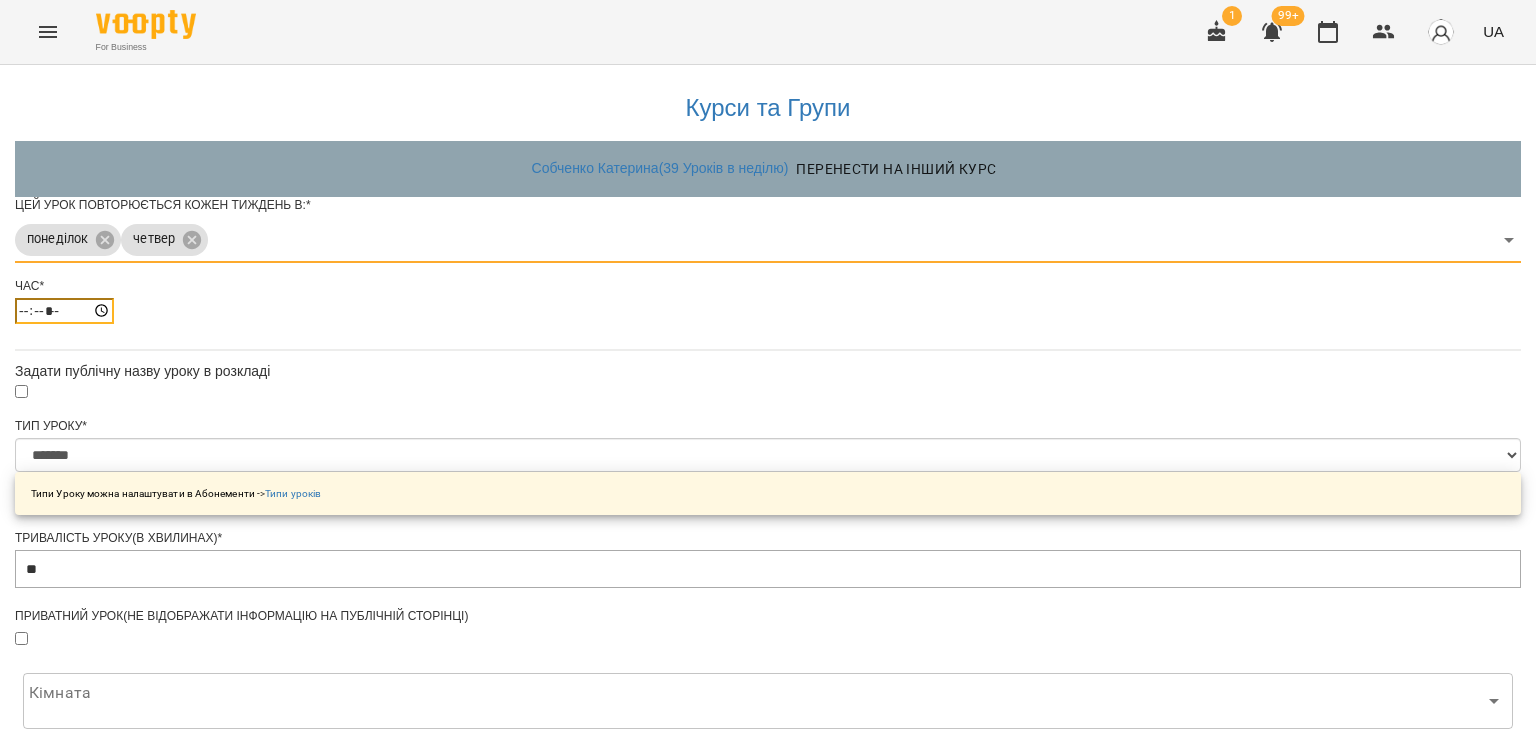 click on "*****" at bounding box center (64, 311) 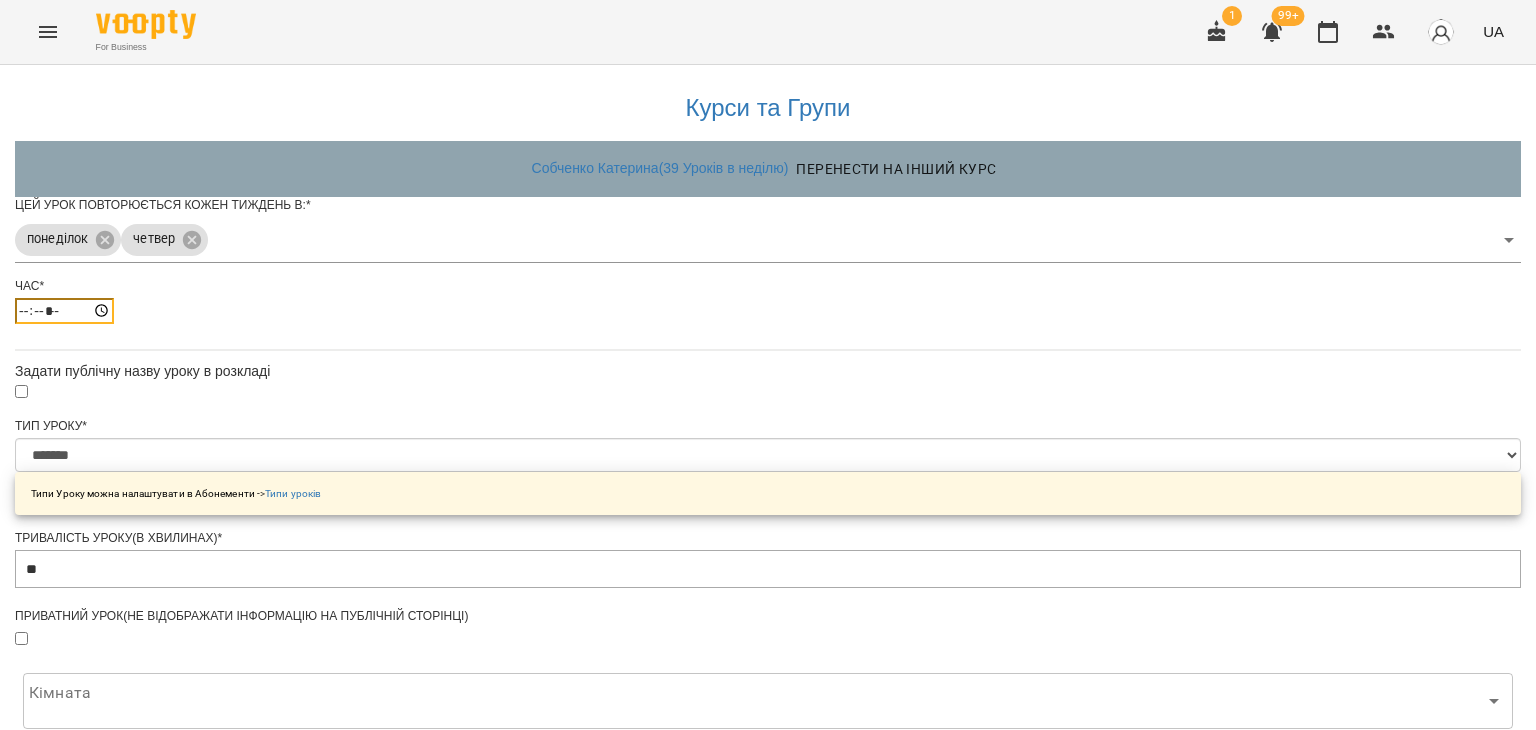 type on "*****" 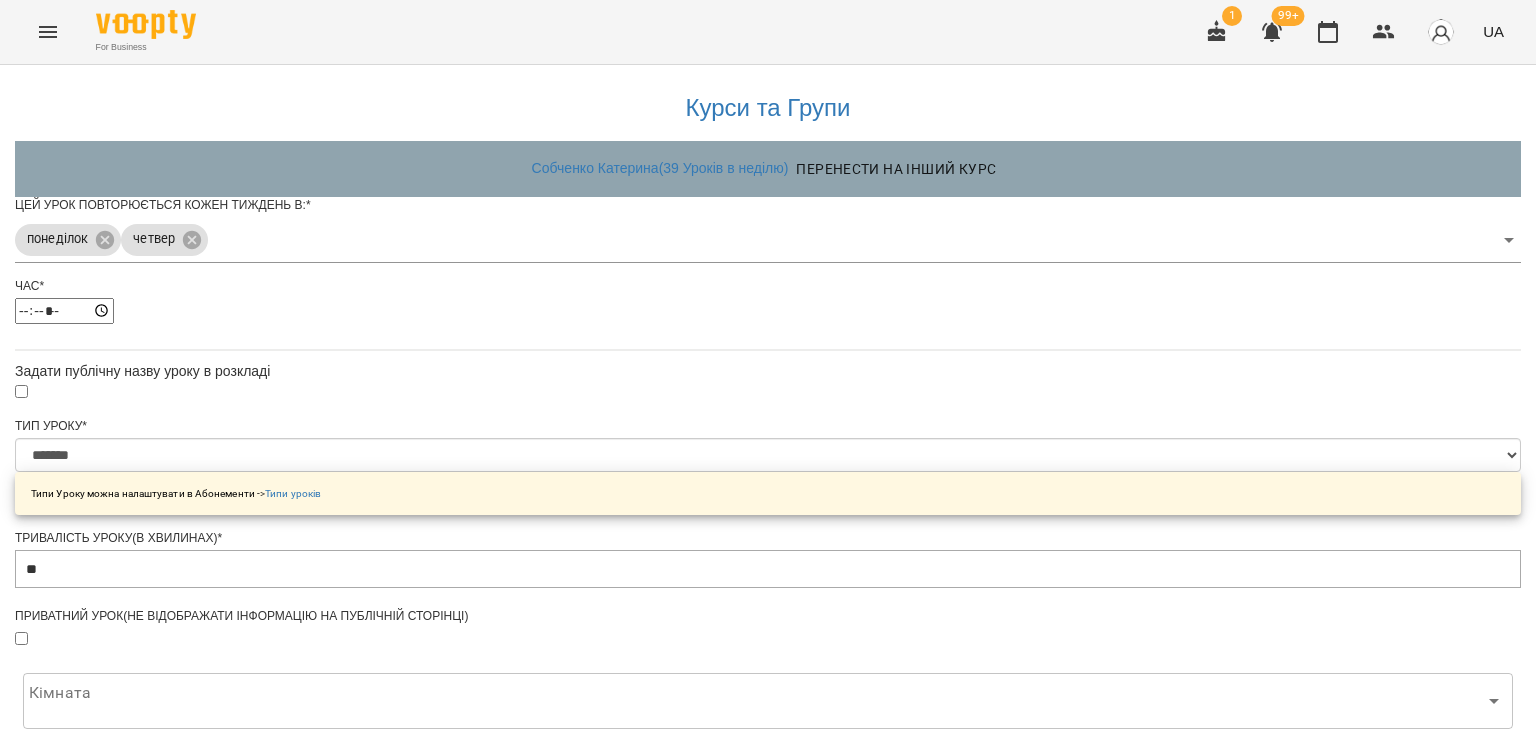 click on "Час * *****" at bounding box center (768, 308) 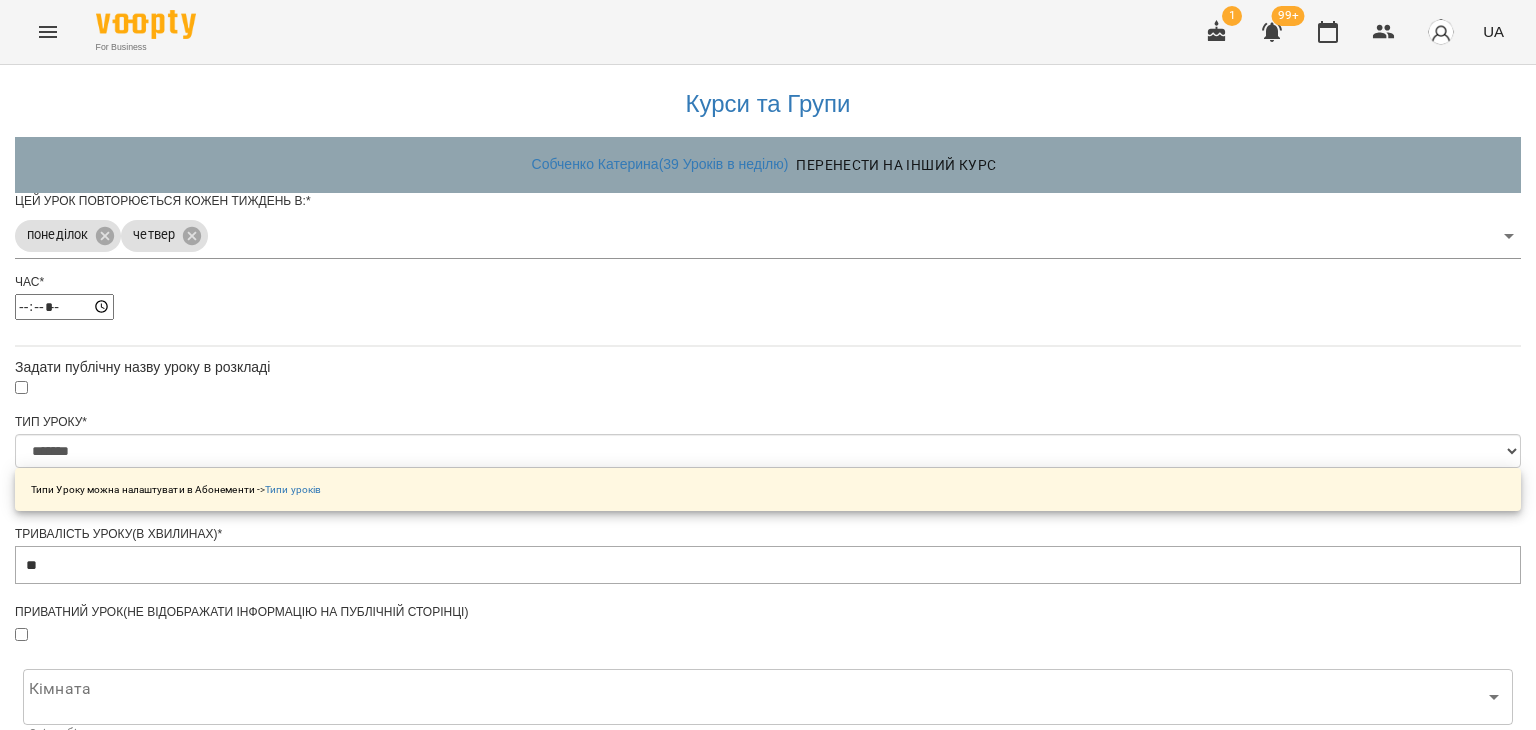 scroll, scrollTop: 697, scrollLeft: 0, axis: vertical 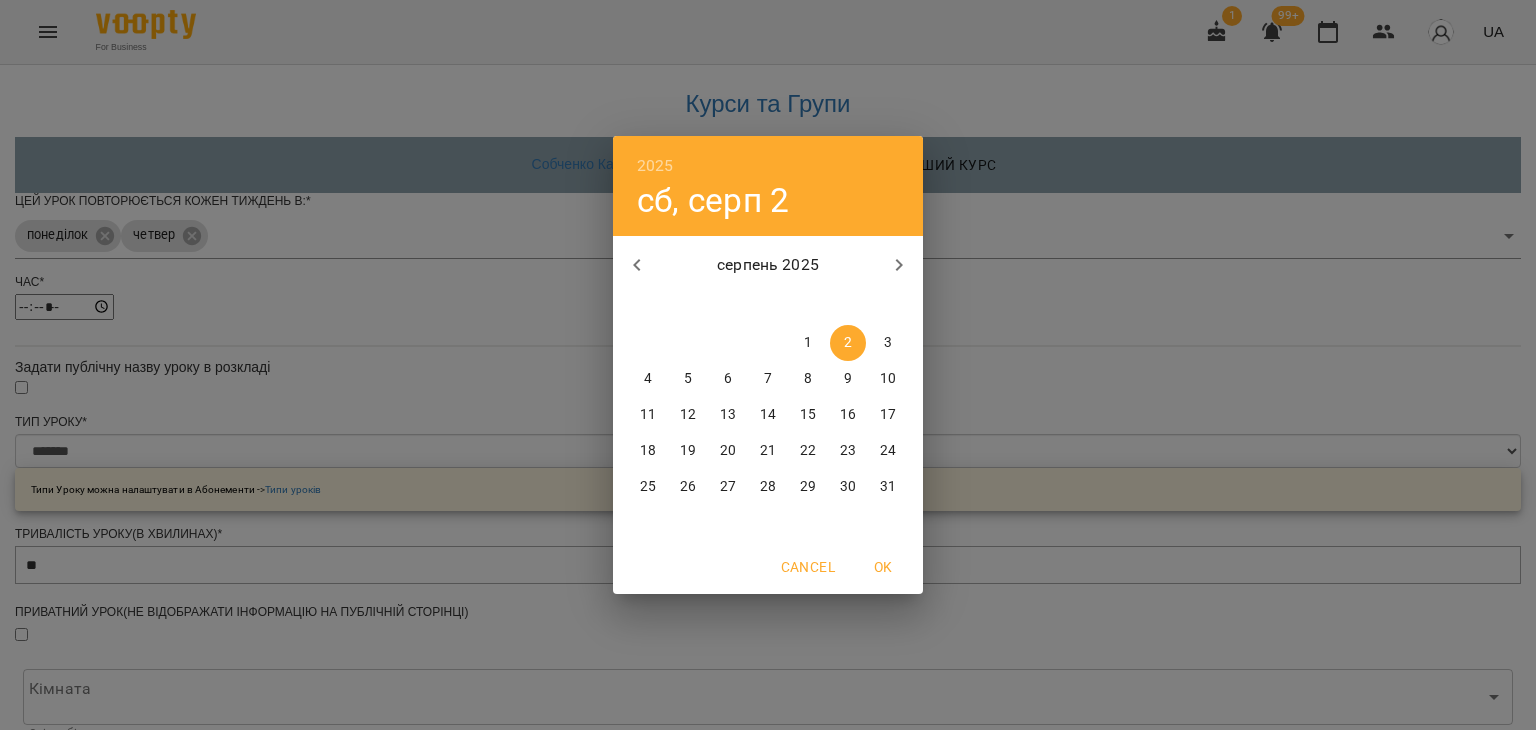 click on "4" at bounding box center [648, 379] 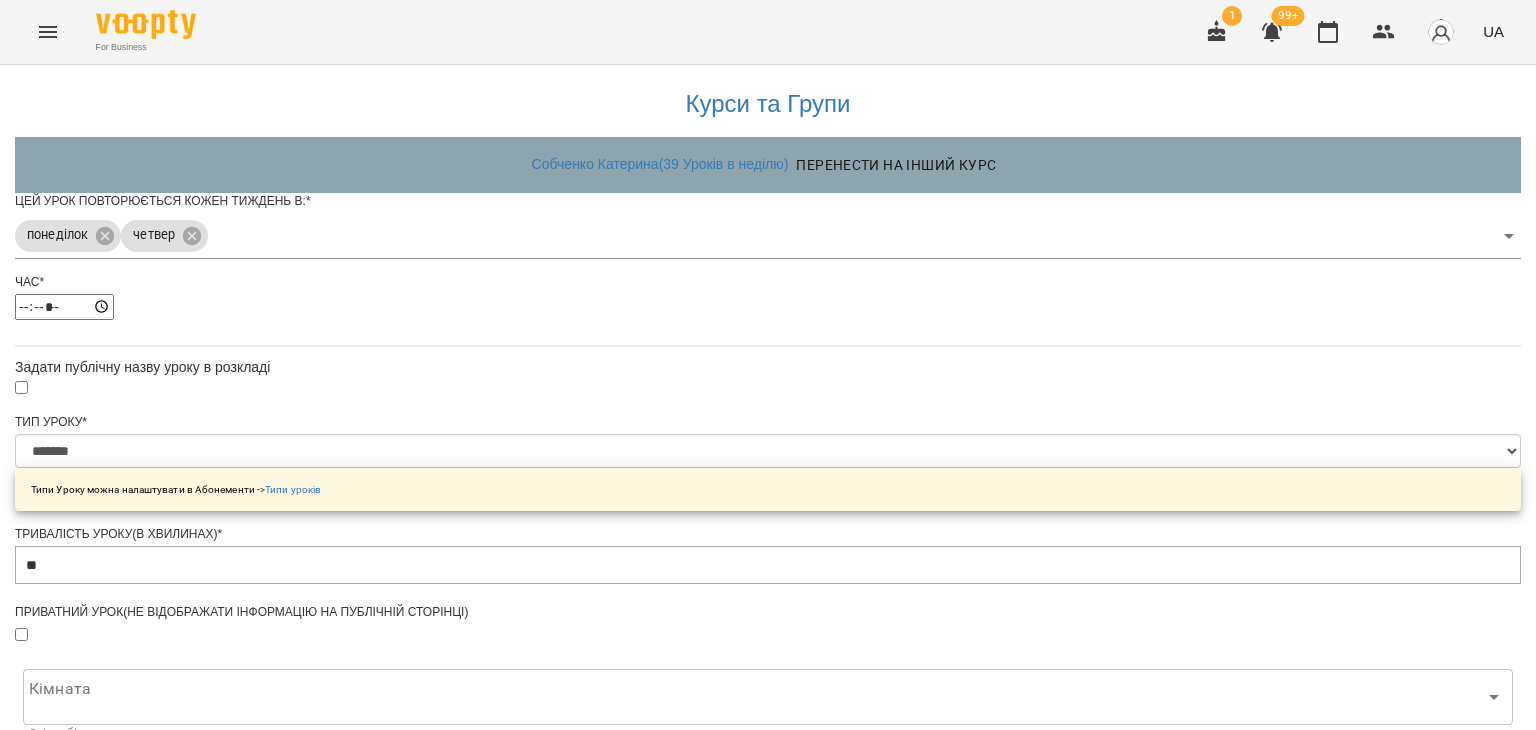 scroll, scrollTop: 753, scrollLeft: 0, axis: vertical 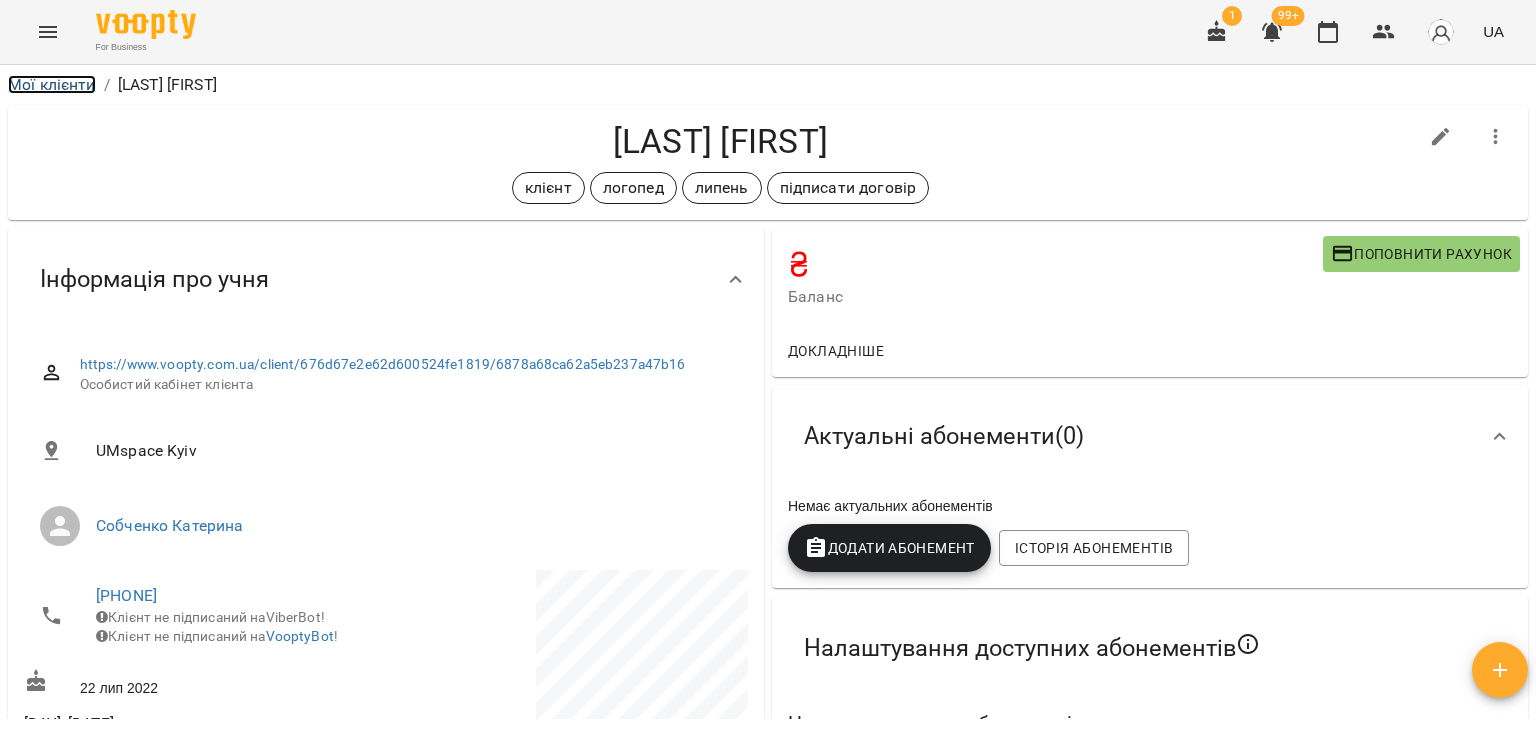 click on "Мої клієнти" at bounding box center (52, 84) 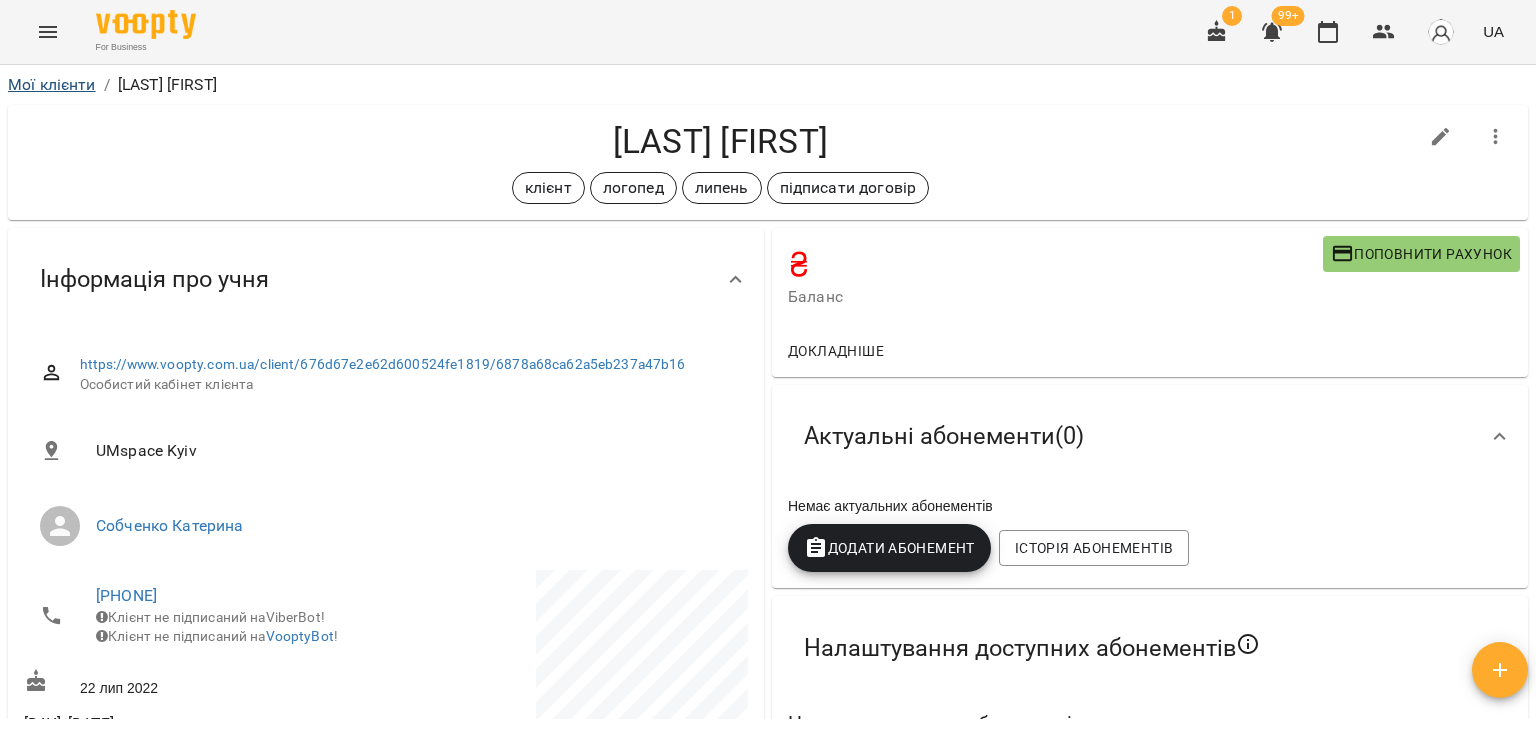 scroll, scrollTop: 0, scrollLeft: 0, axis: both 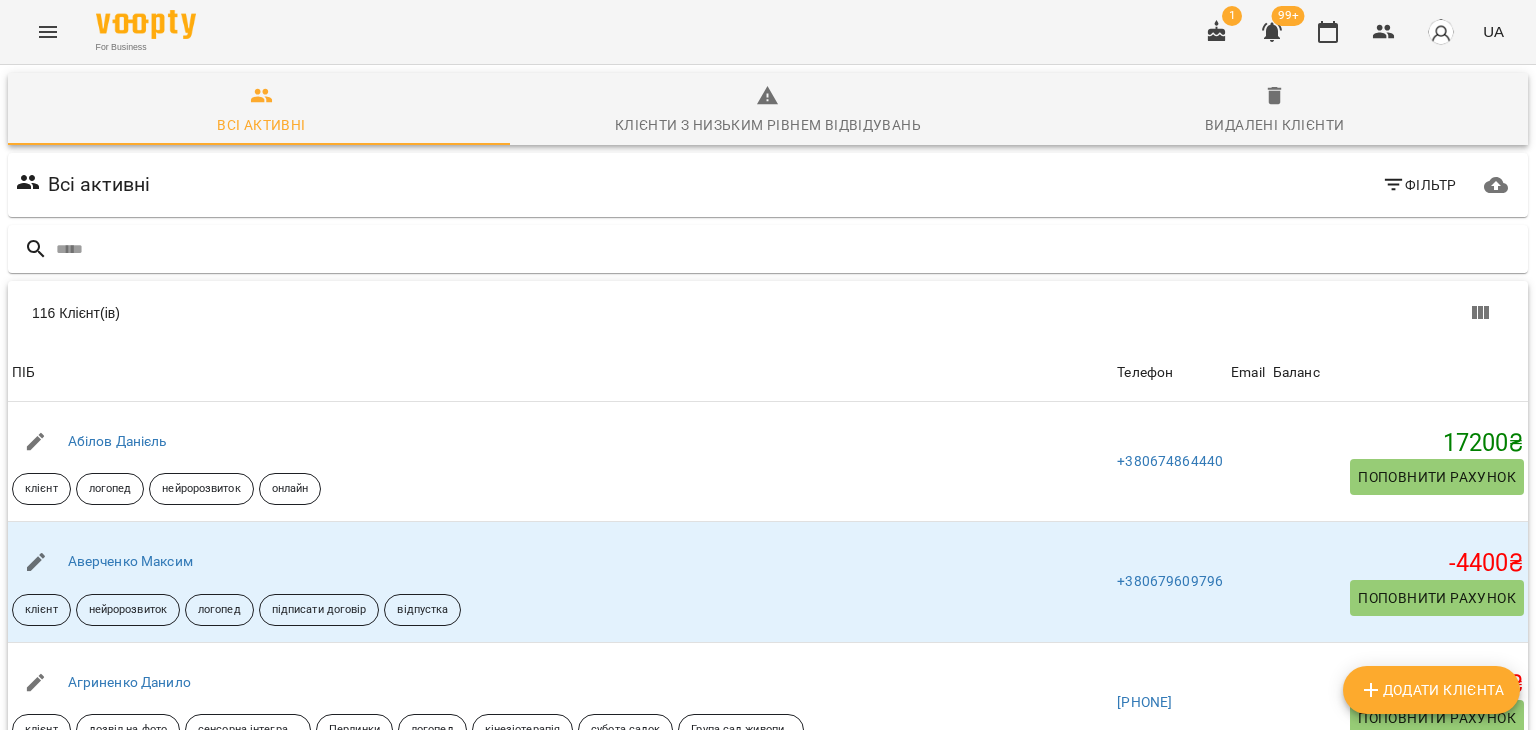 click at bounding box center (48, 32) 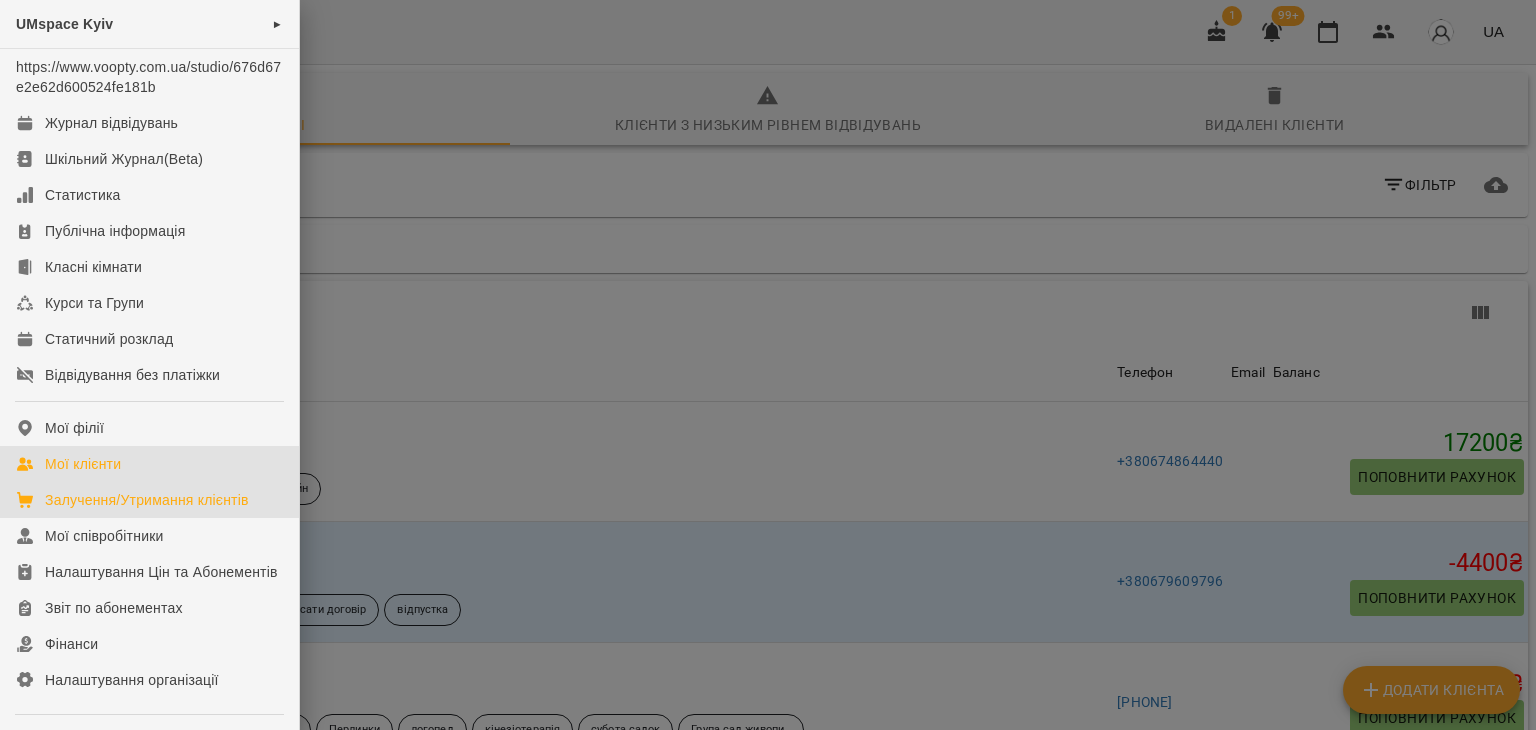 click on "Залучення/Утримання клієнтів" at bounding box center [147, 500] 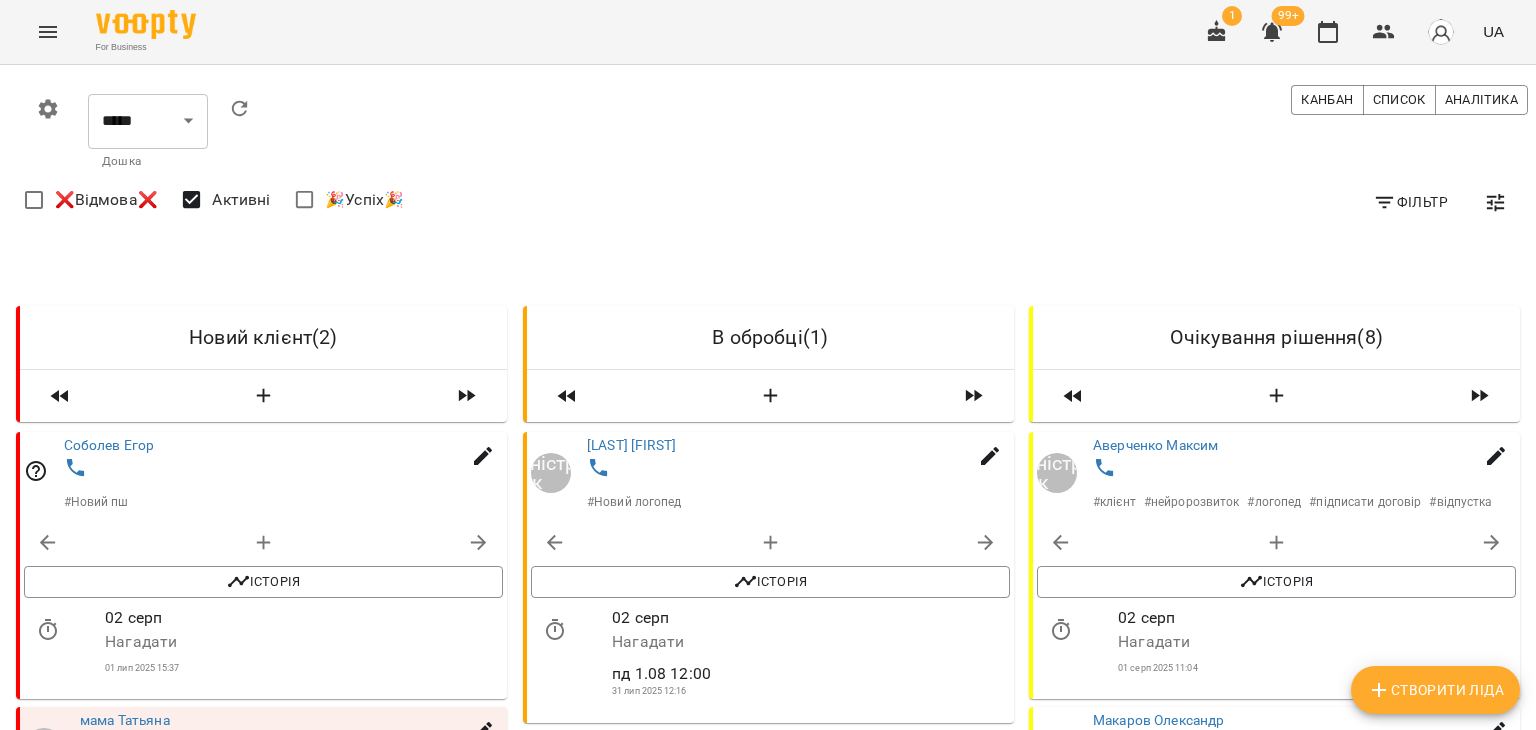 scroll, scrollTop: 2100, scrollLeft: 0, axis: vertical 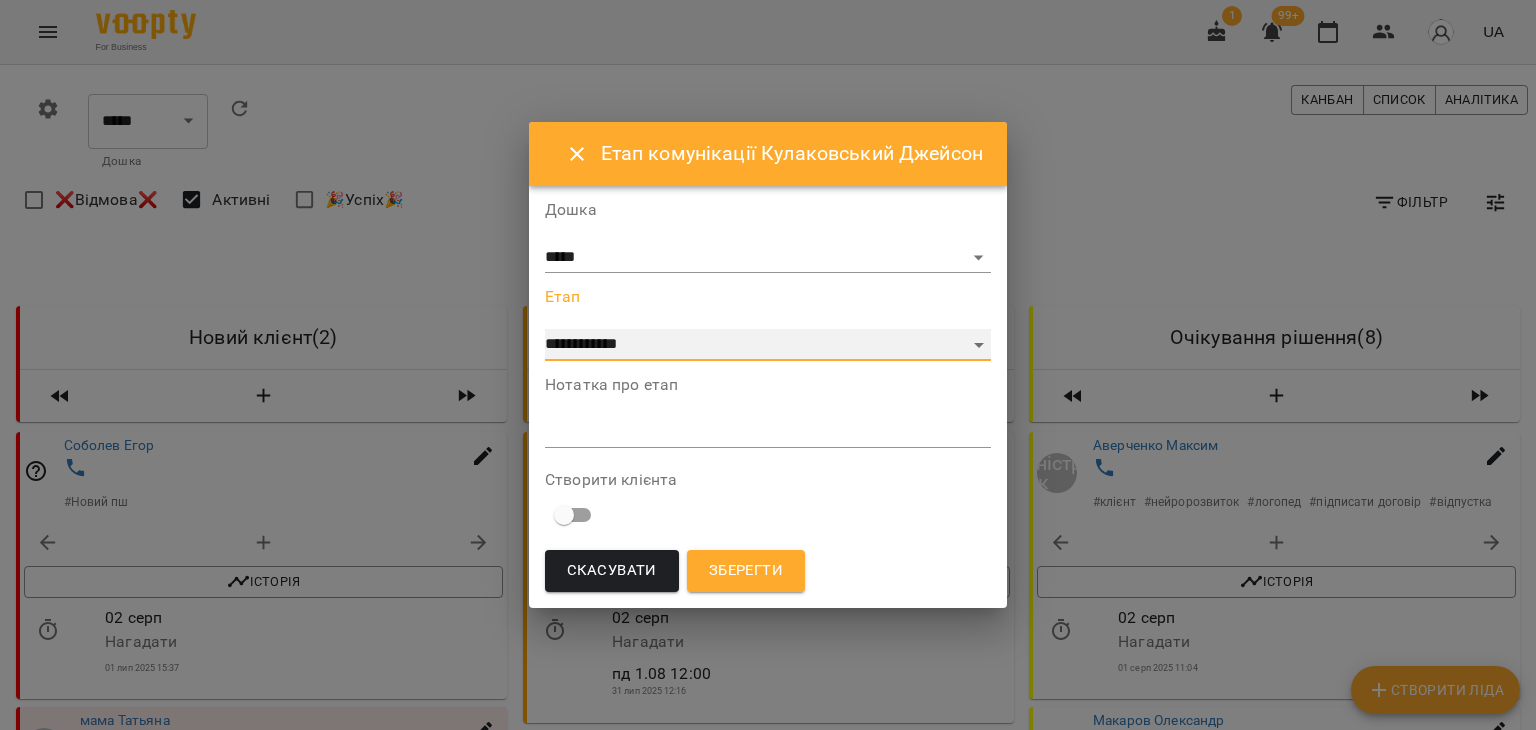 click on "**********" at bounding box center [768, 345] 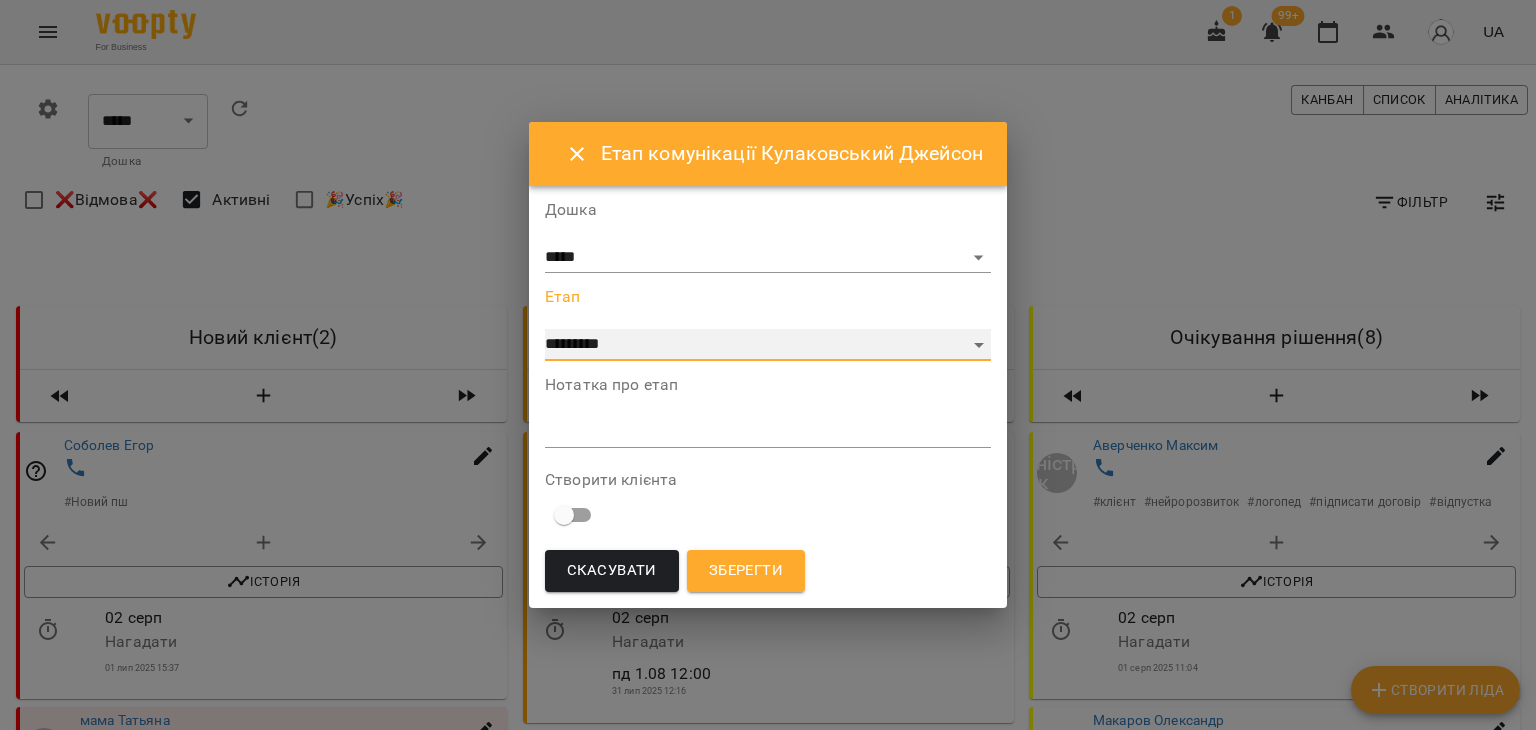 click on "**********" at bounding box center [768, 345] 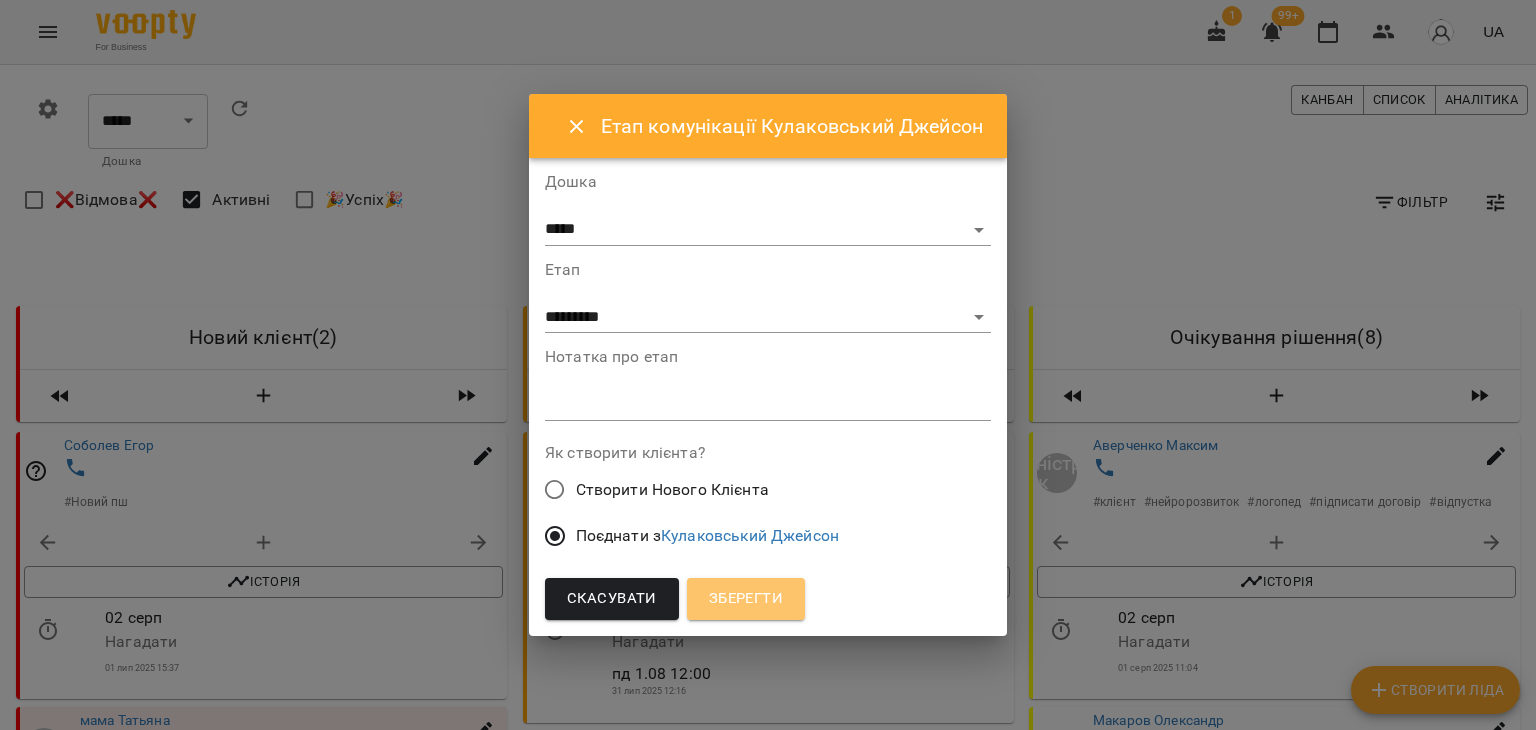 click on "Зберегти" at bounding box center [746, 599] 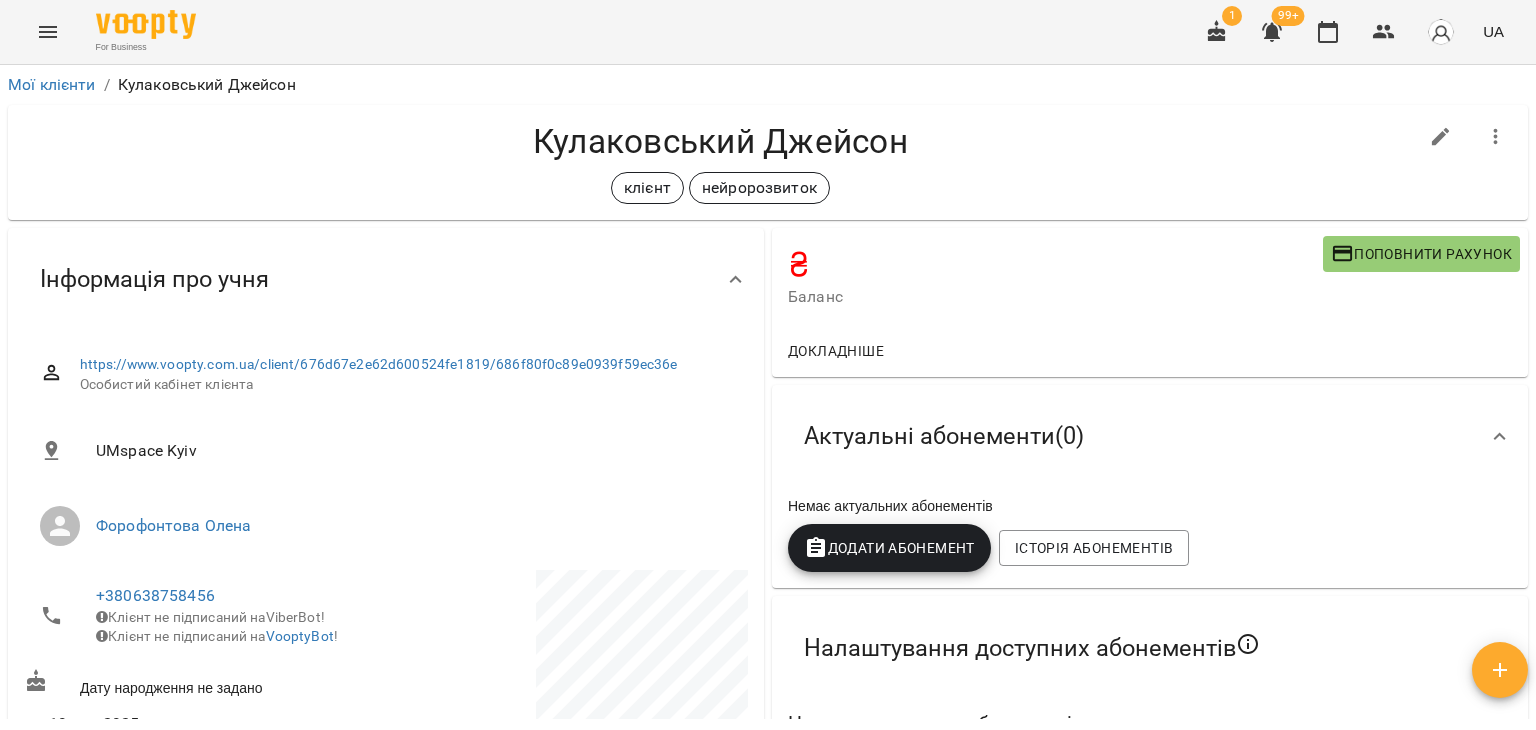 click 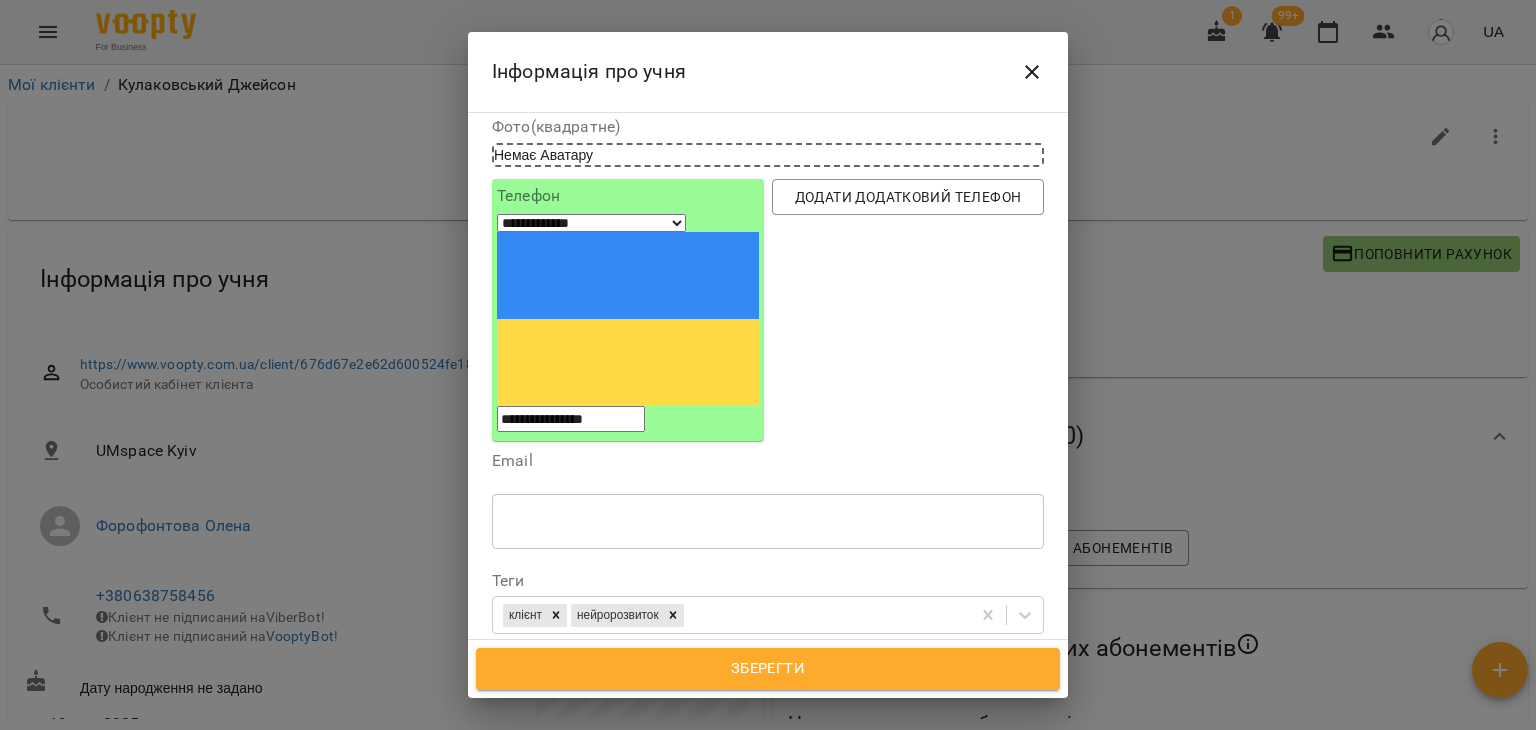 scroll, scrollTop: 300, scrollLeft: 0, axis: vertical 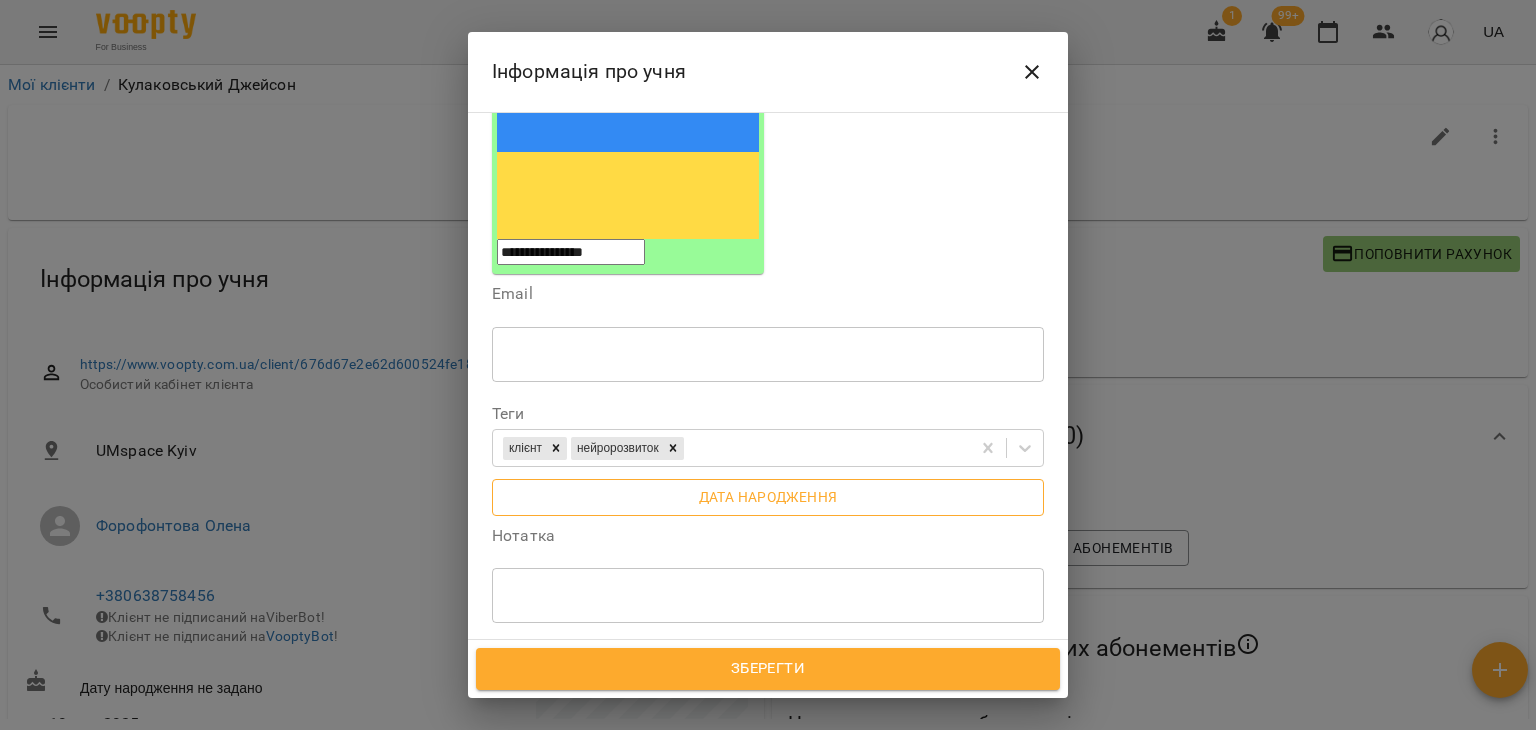click on "Дата народження" at bounding box center [768, 497] 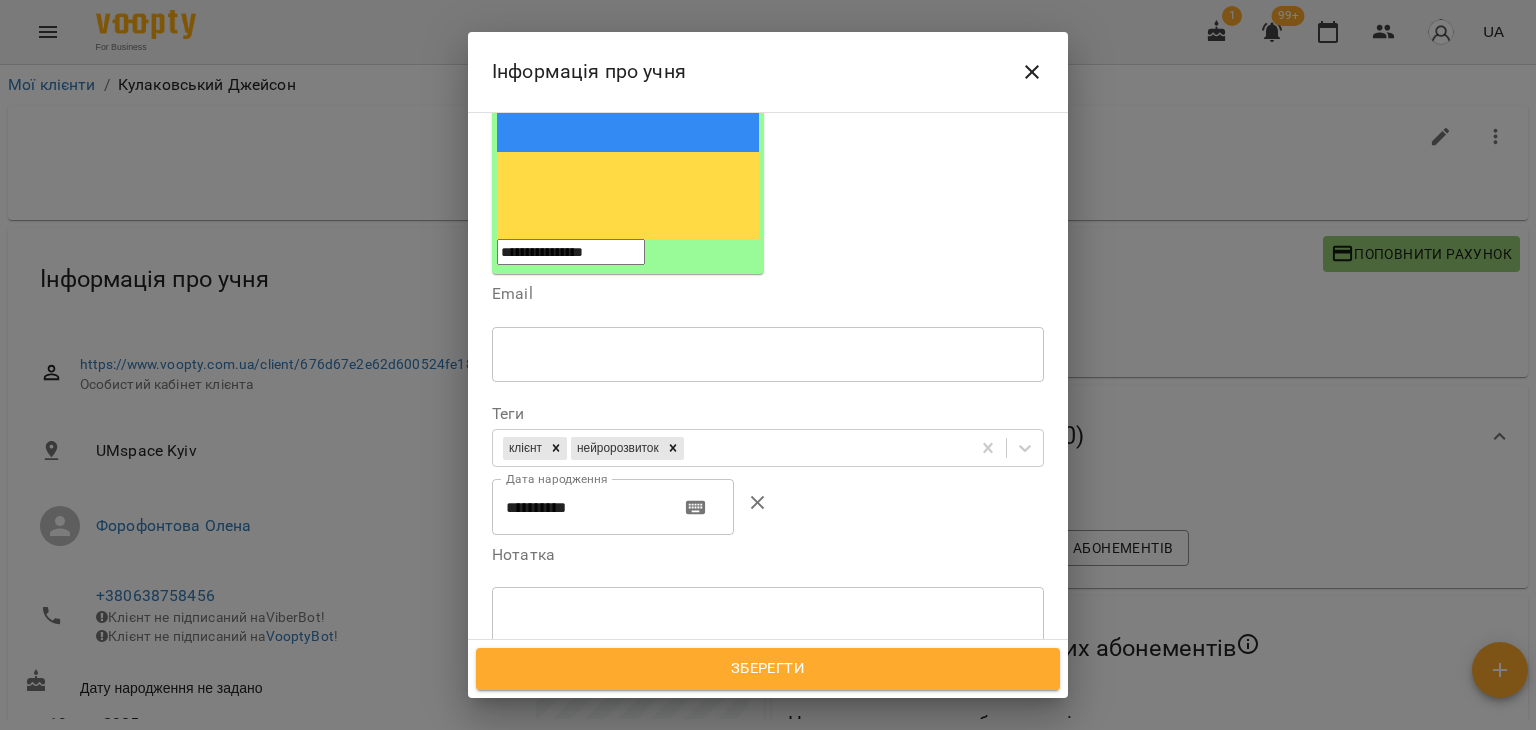 click on "**********" at bounding box center (578, 507) 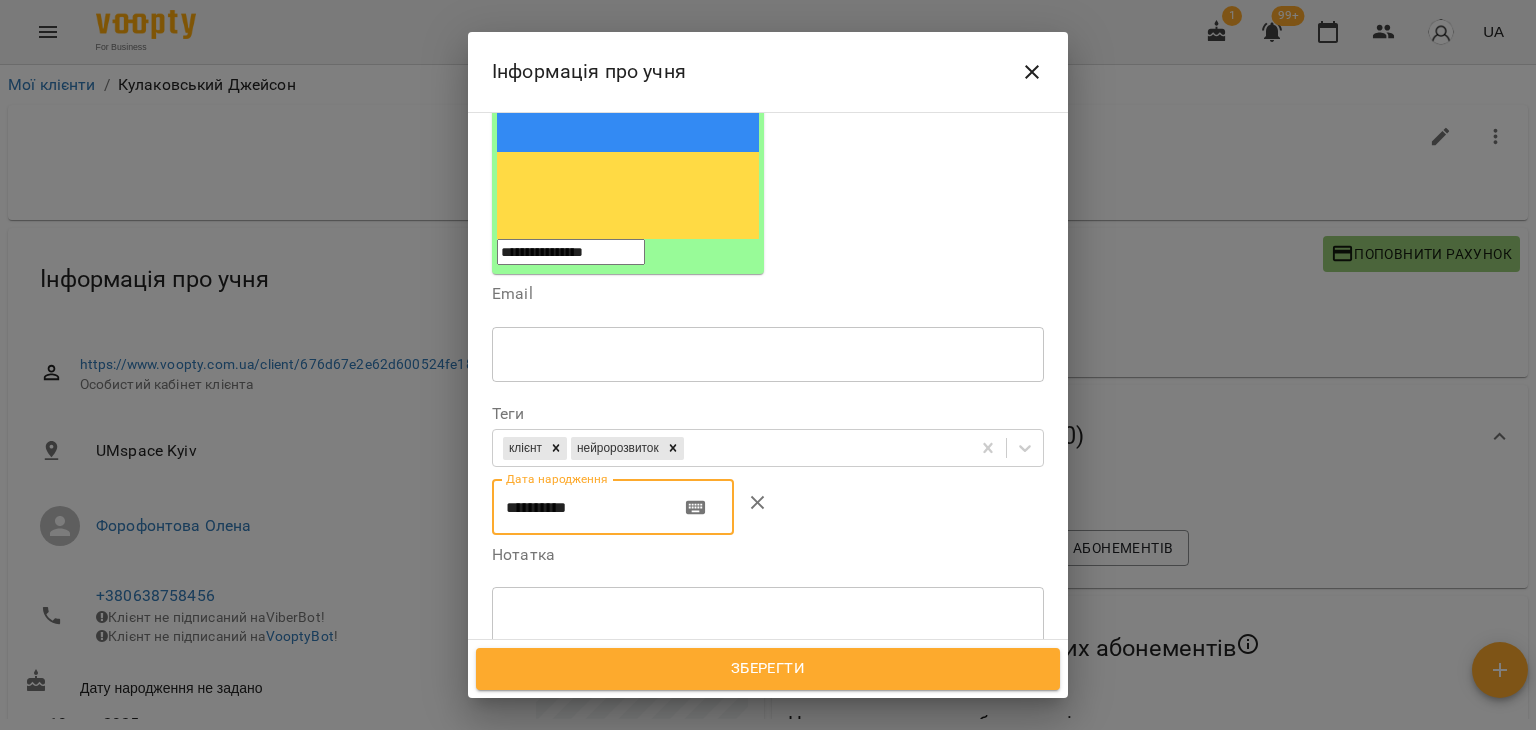 click on "**********" at bounding box center [578, 507] 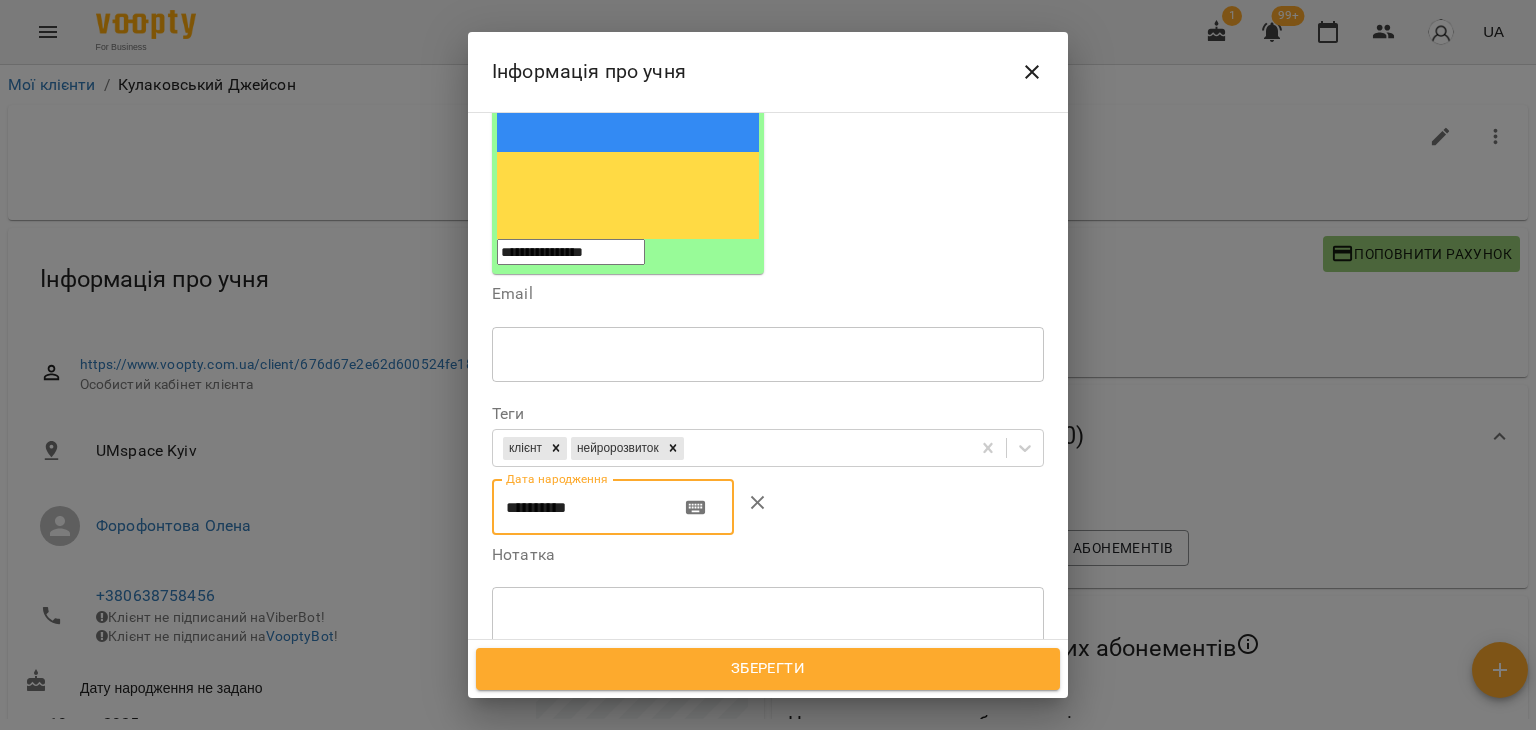 click on "**********" at bounding box center [578, 507] 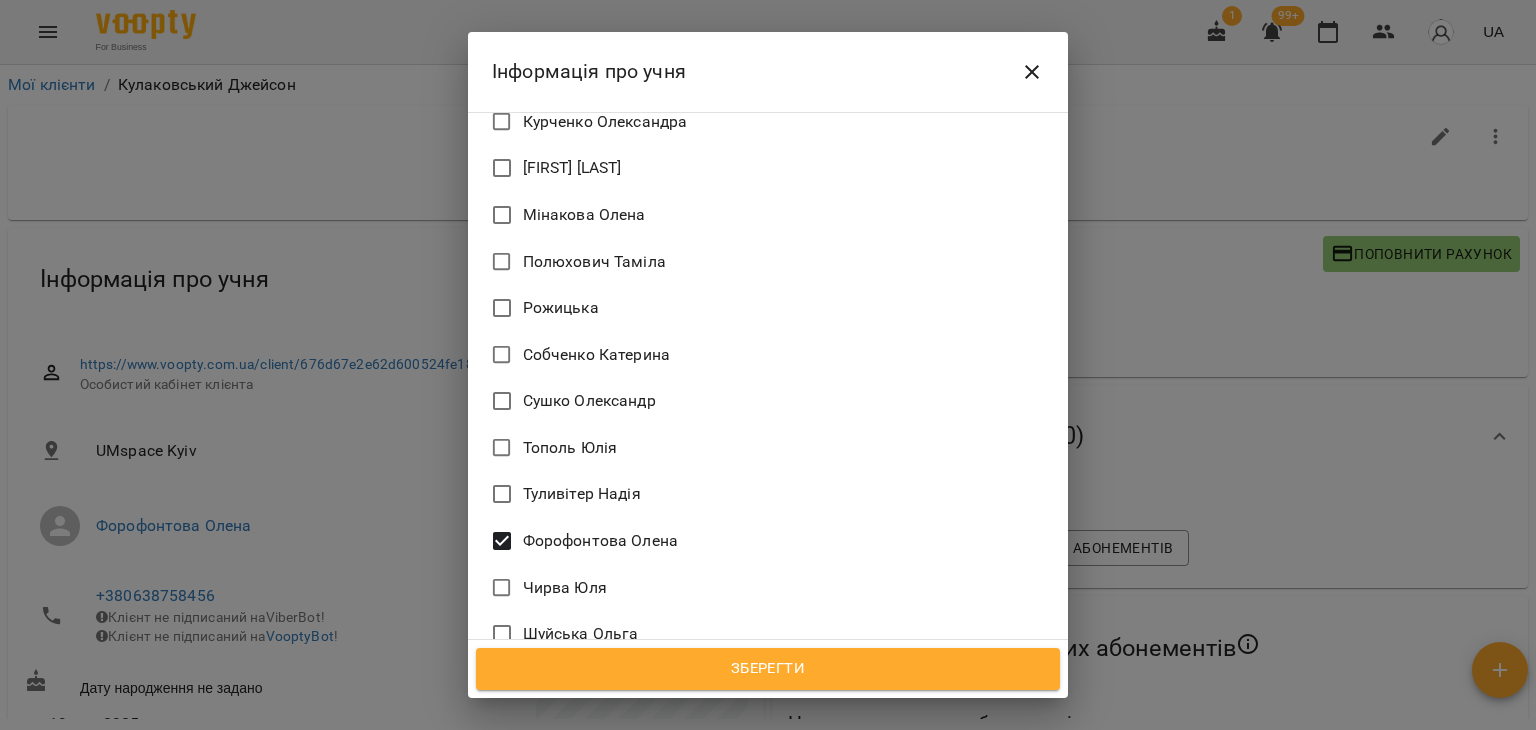 scroll, scrollTop: 1500, scrollLeft: 0, axis: vertical 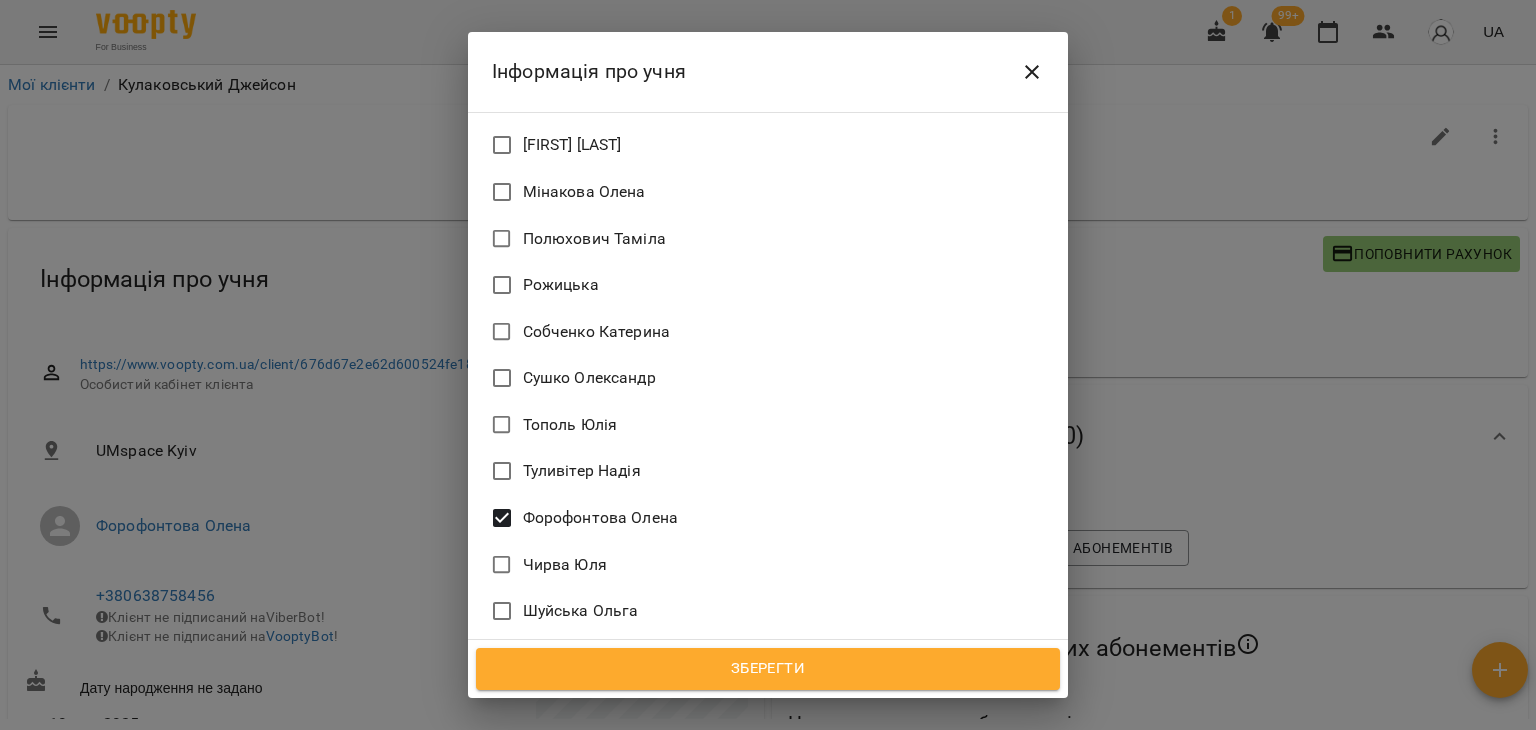 click on "Зберегти" at bounding box center [768, 669] 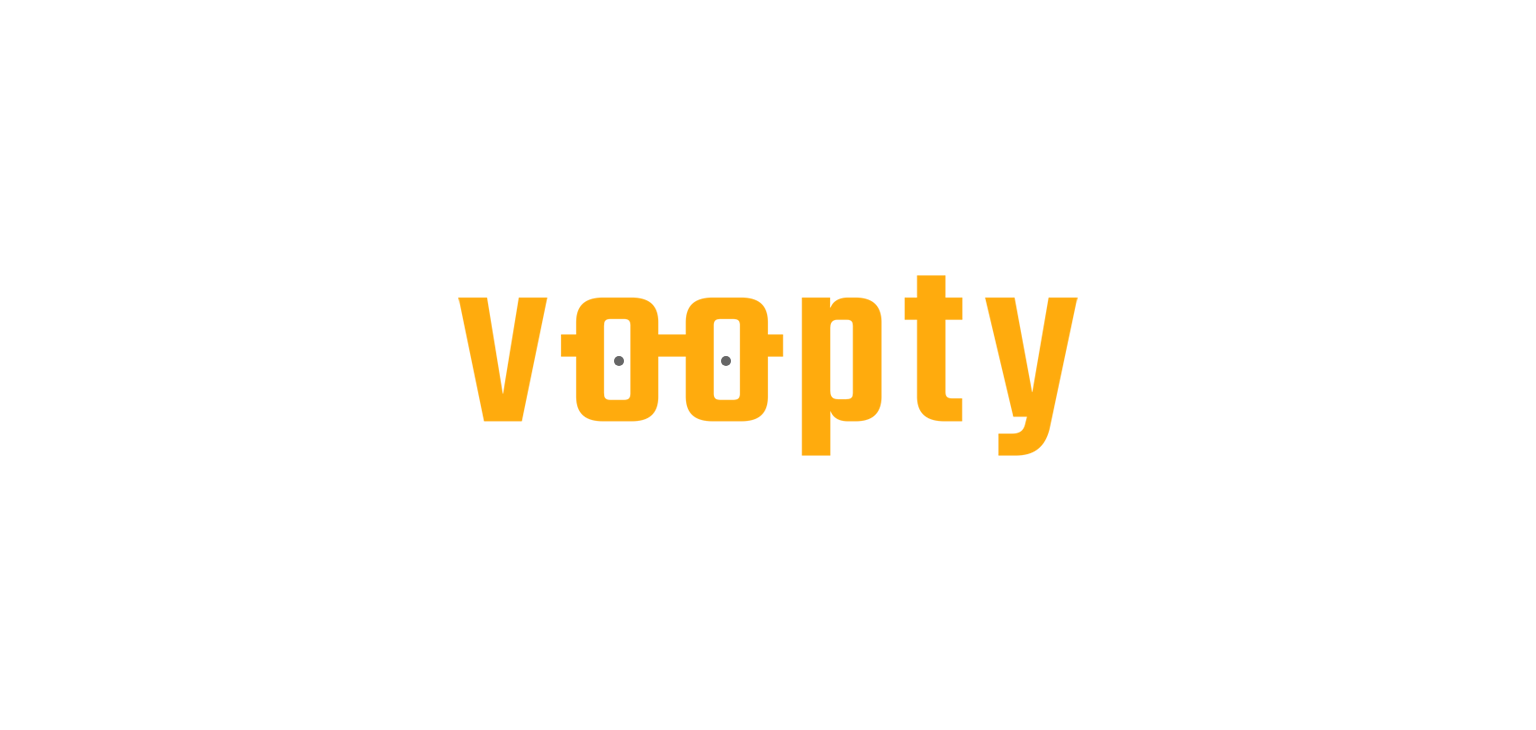 scroll, scrollTop: 0, scrollLeft: 0, axis: both 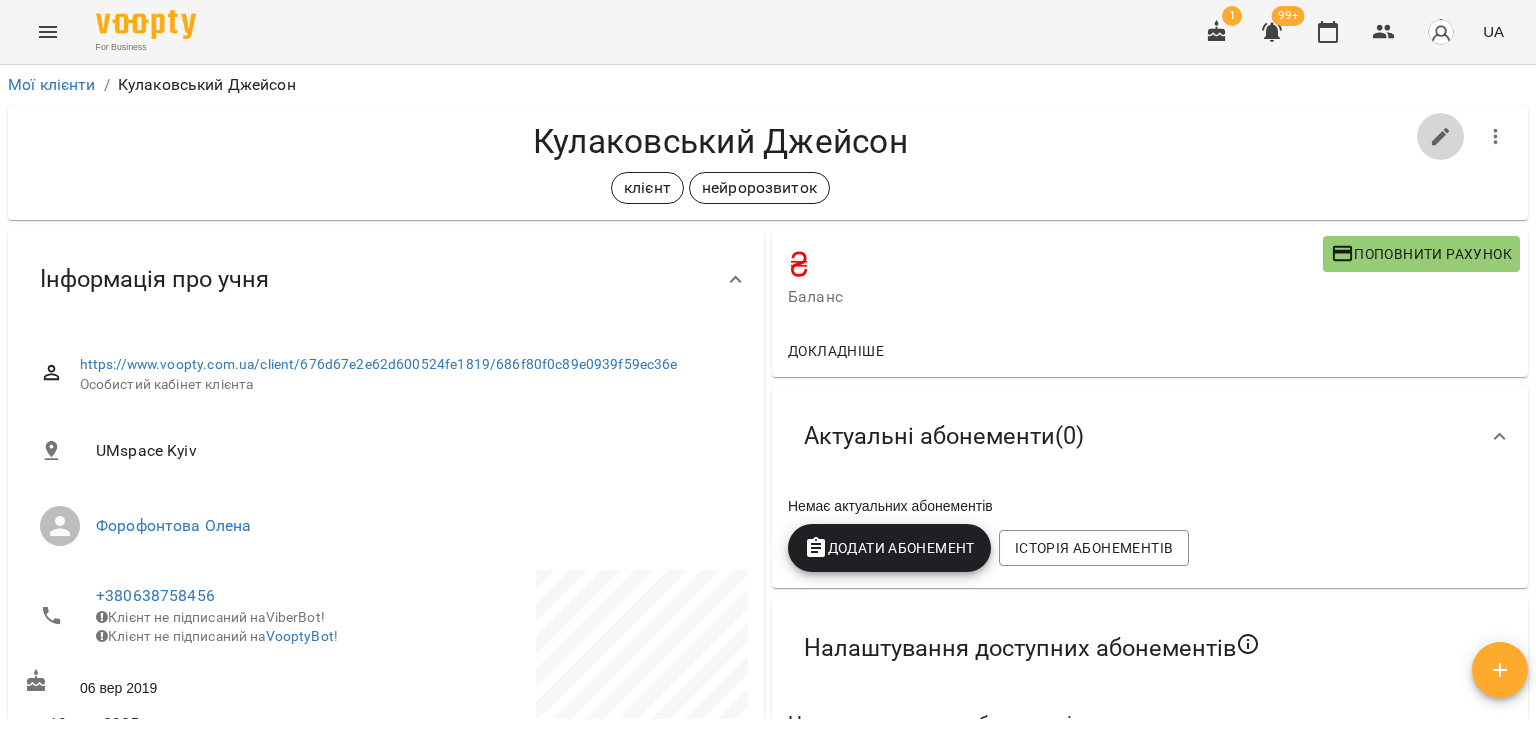 click 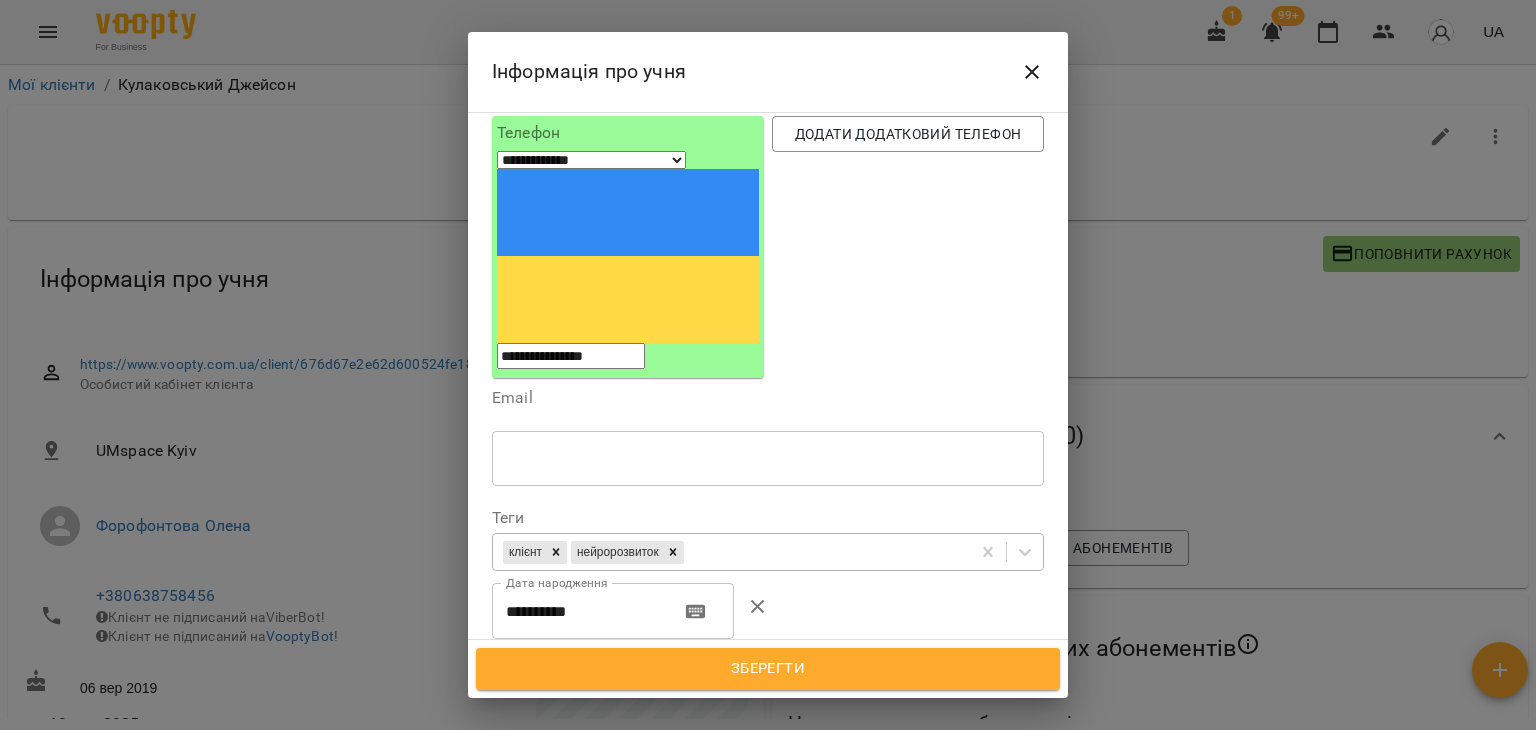 scroll, scrollTop: 200, scrollLeft: 0, axis: vertical 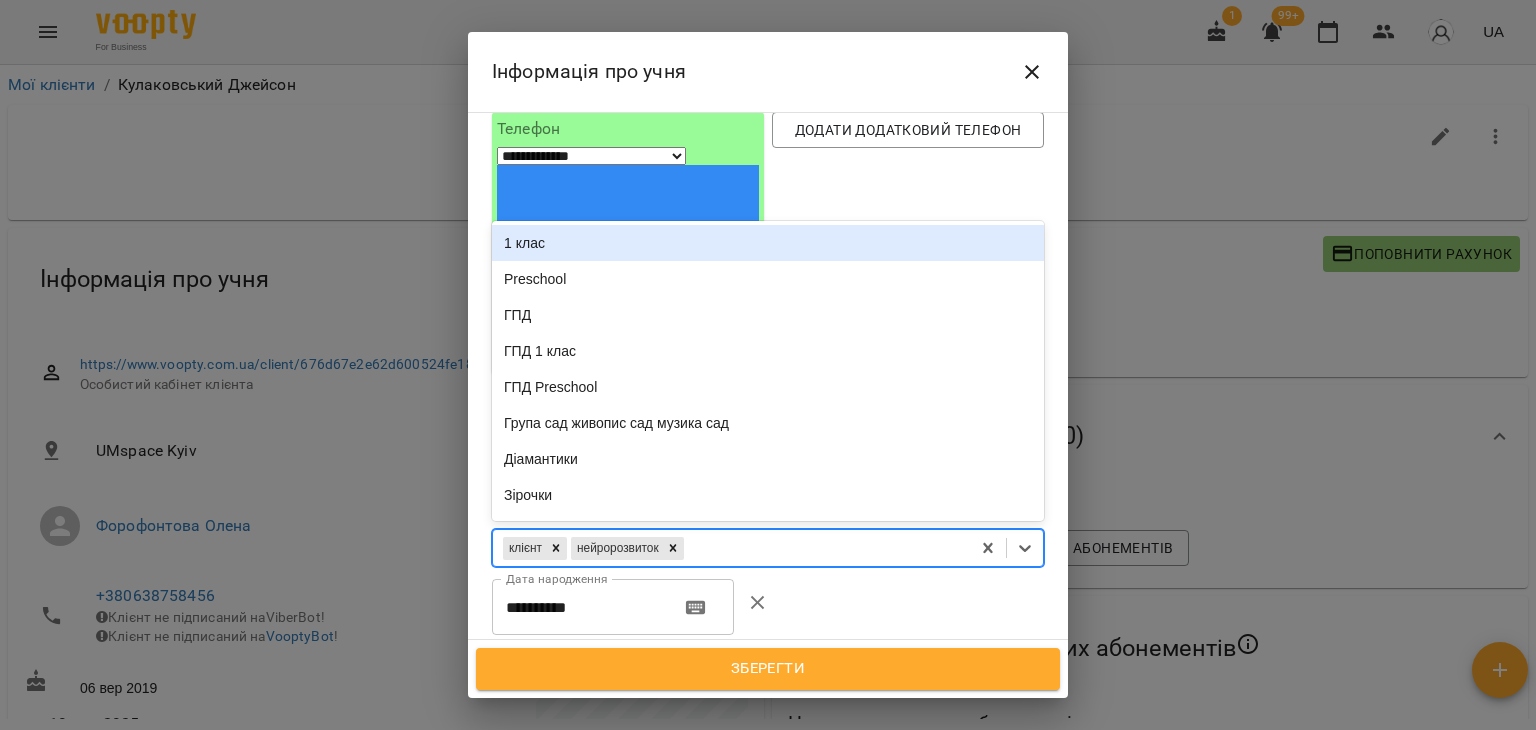 click on "клієнт нейророзвиток" at bounding box center [731, 548] 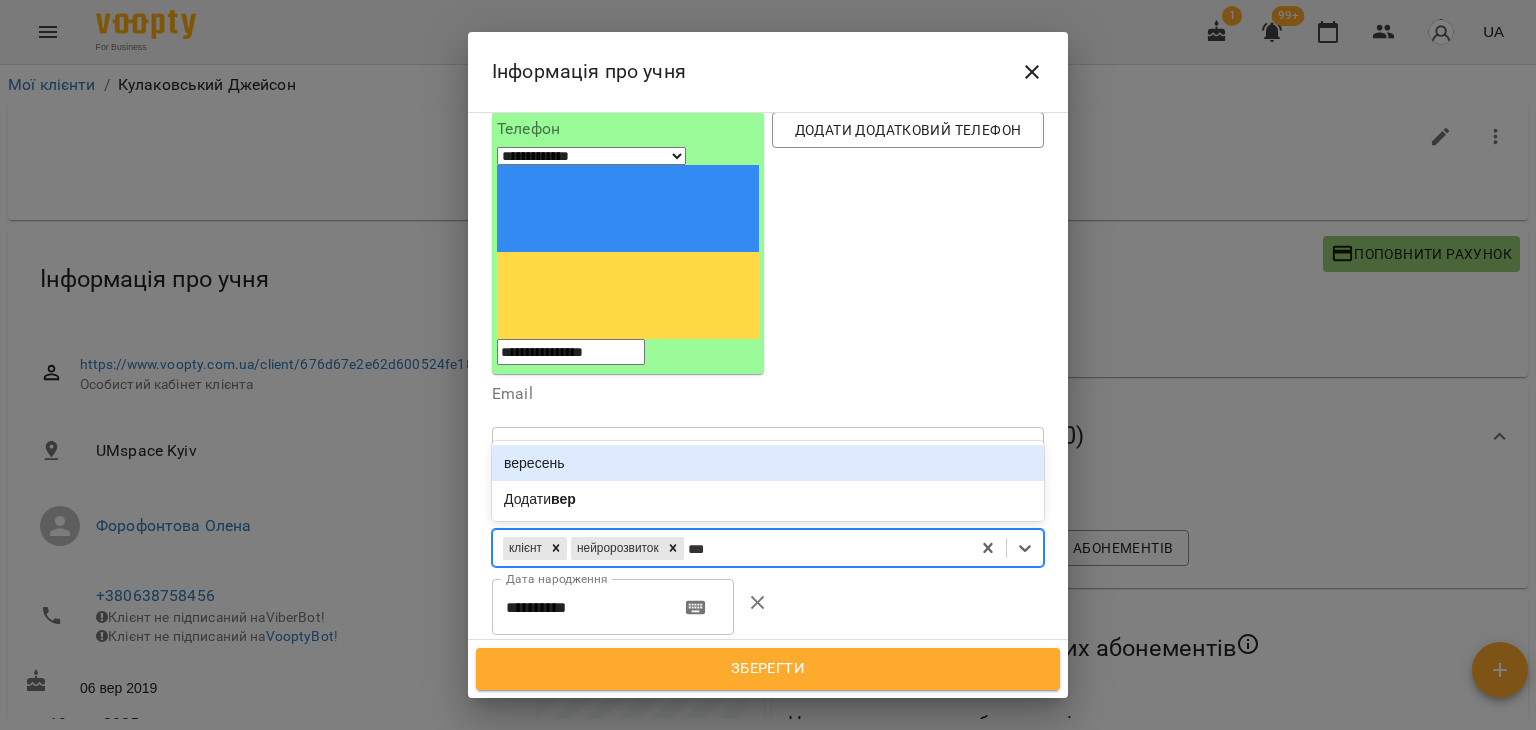 type on "****" 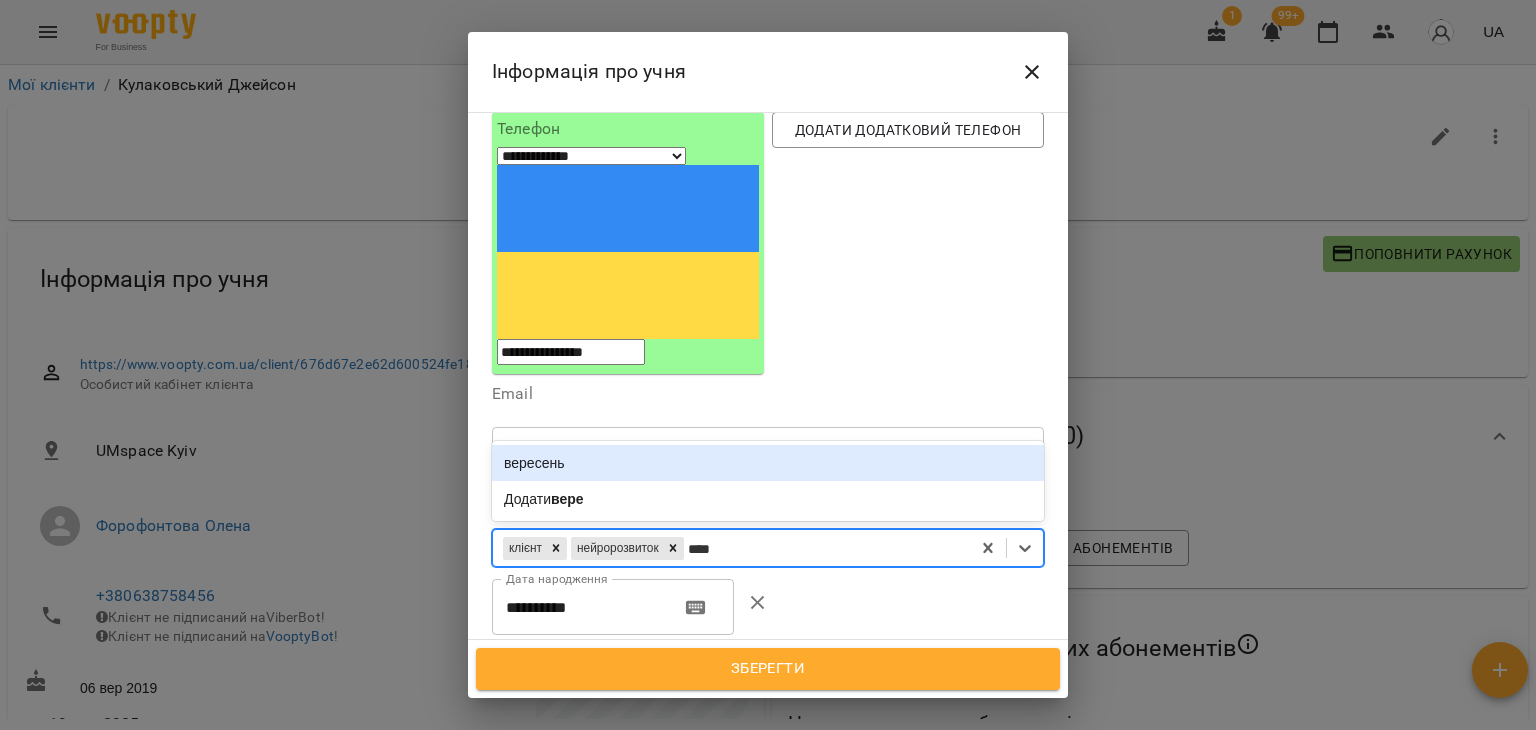 click on "вересень" at bounding box center (768, 463) 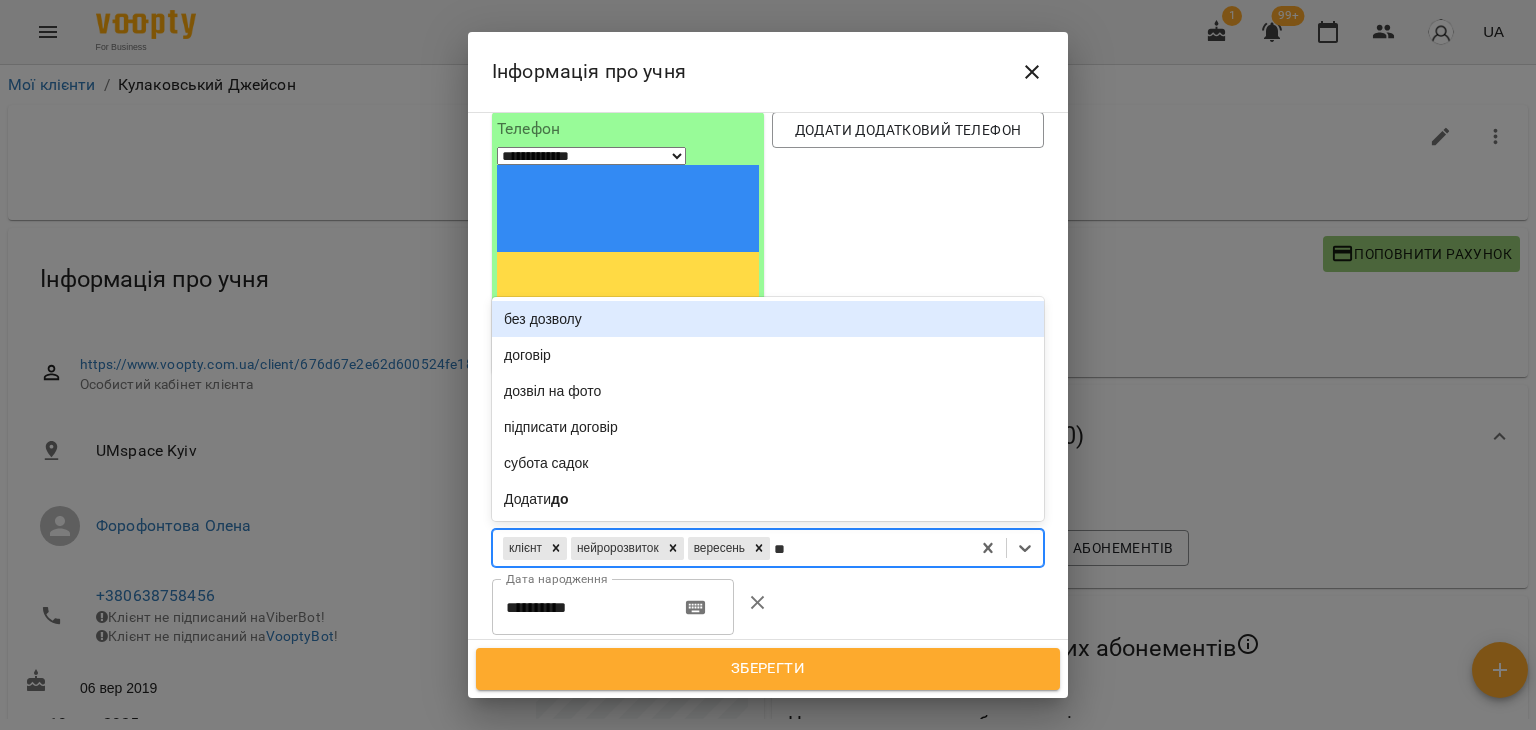 type on "***" 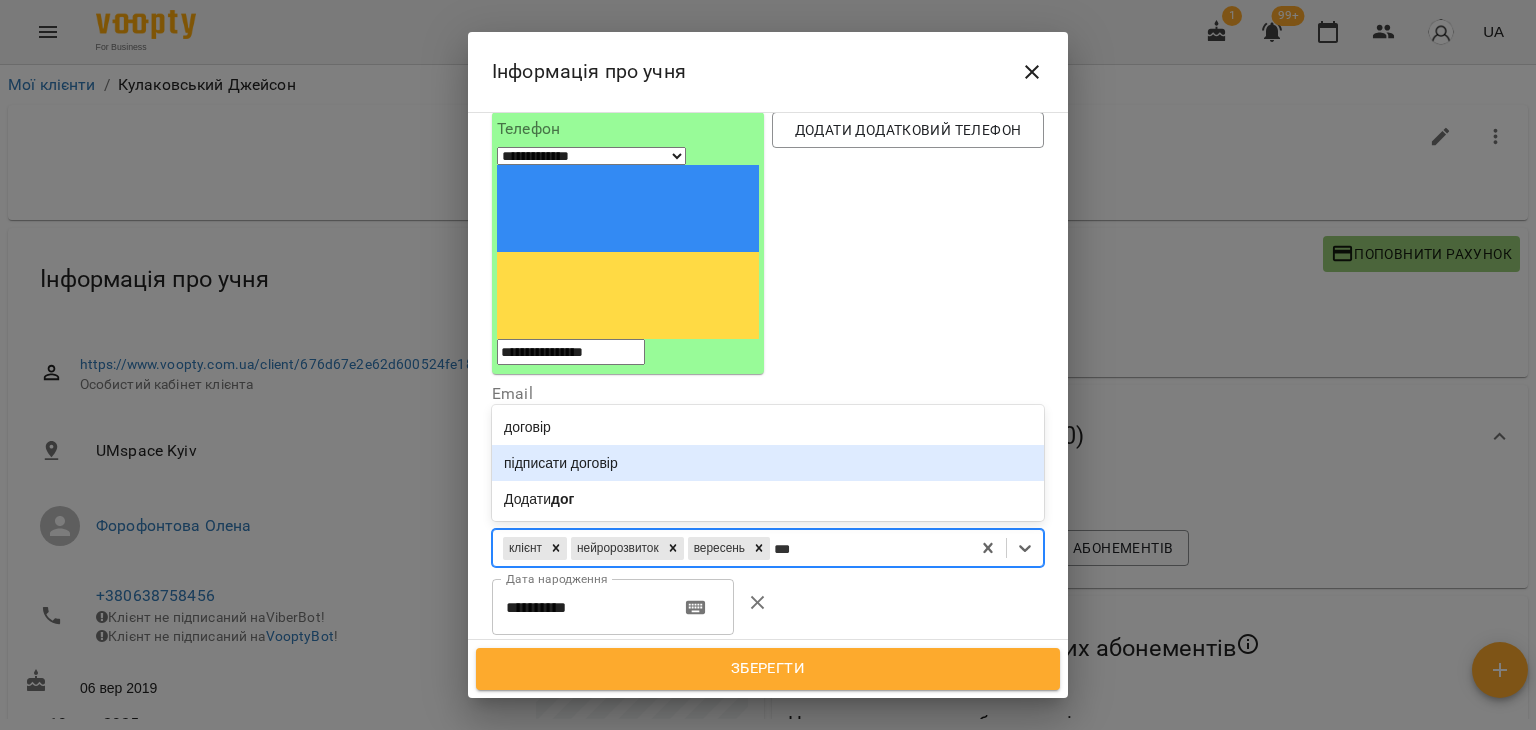 click on "підписати договір" at bounding box center [768, 463] 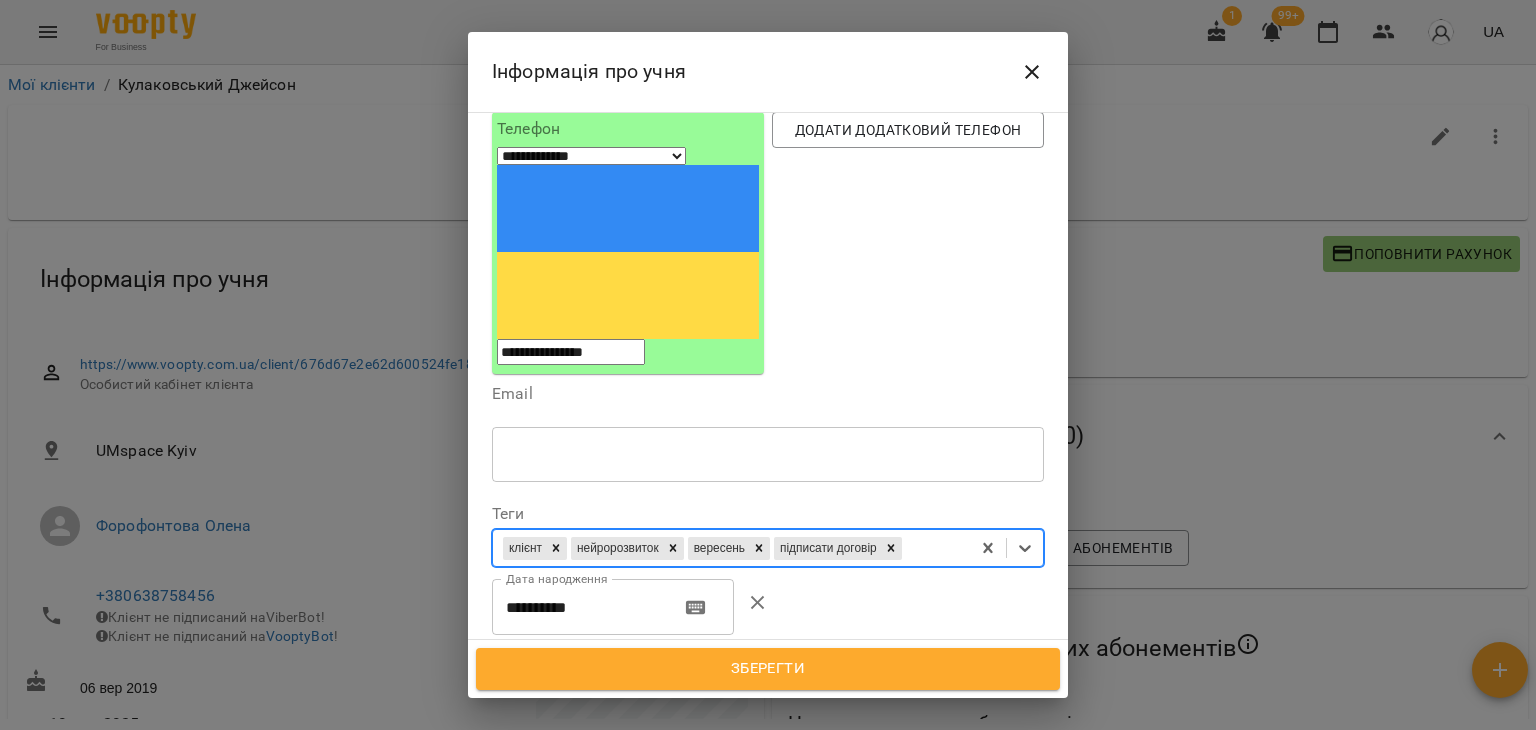 click on "Зберегти" at bounding box center [768, 669] 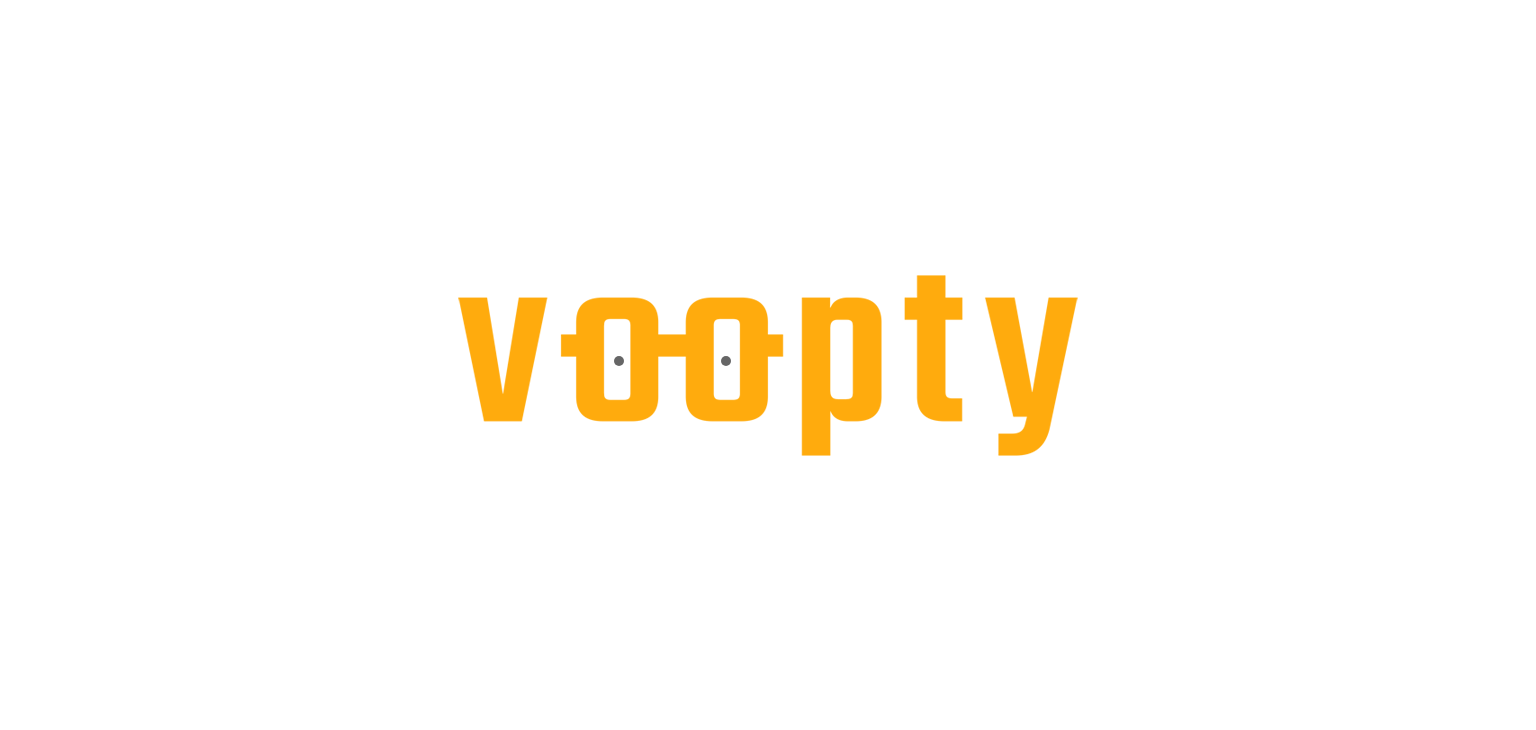 scroll, scrollTop: 0, scrollLeft: 0, axis: both 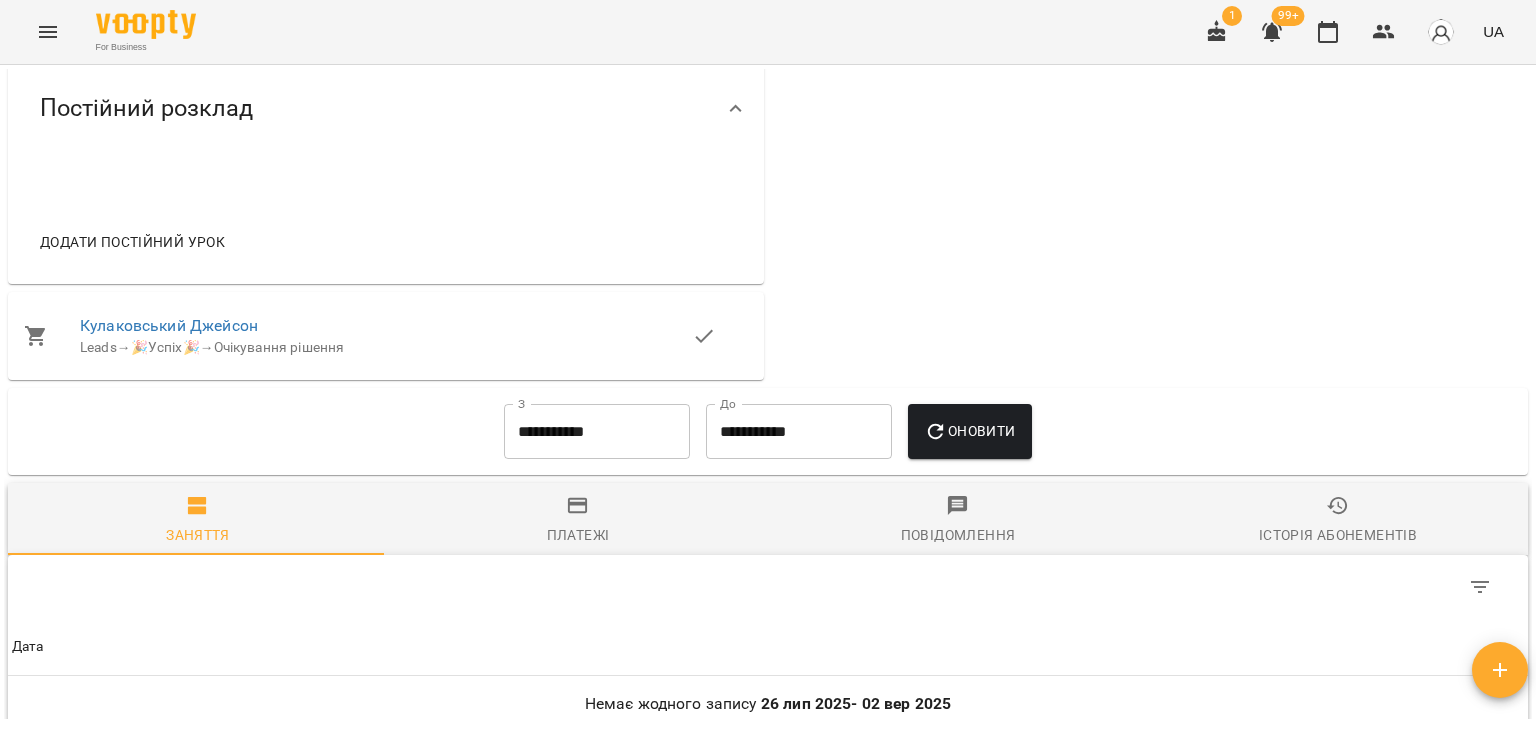 click on "Додати постійний урок" at bounding box center [132, 242] 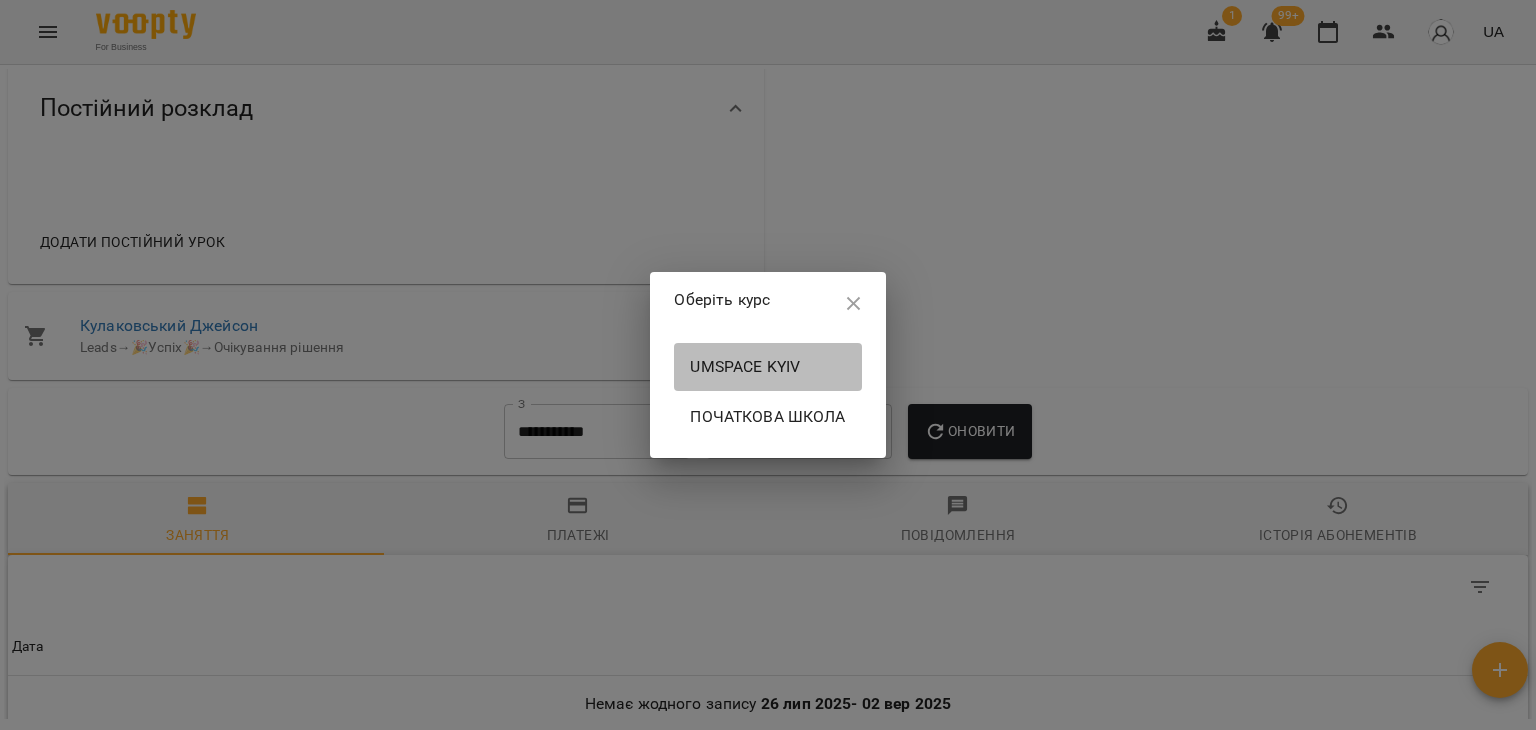 click on "UMspace Kyiv" at bounding box center [767, 367] 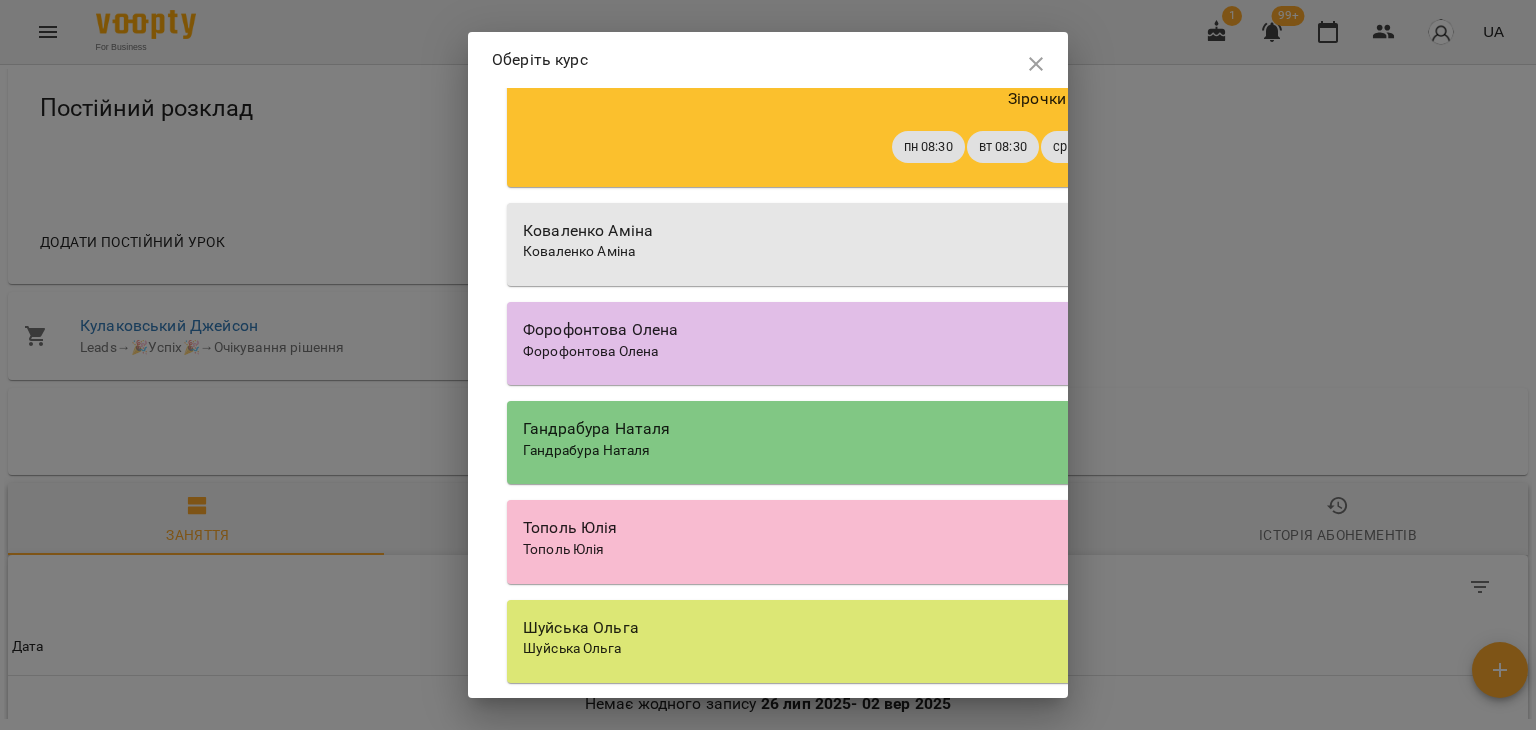 scroll, scrollTop: 600, scrollLeft: 0, axis: vertical 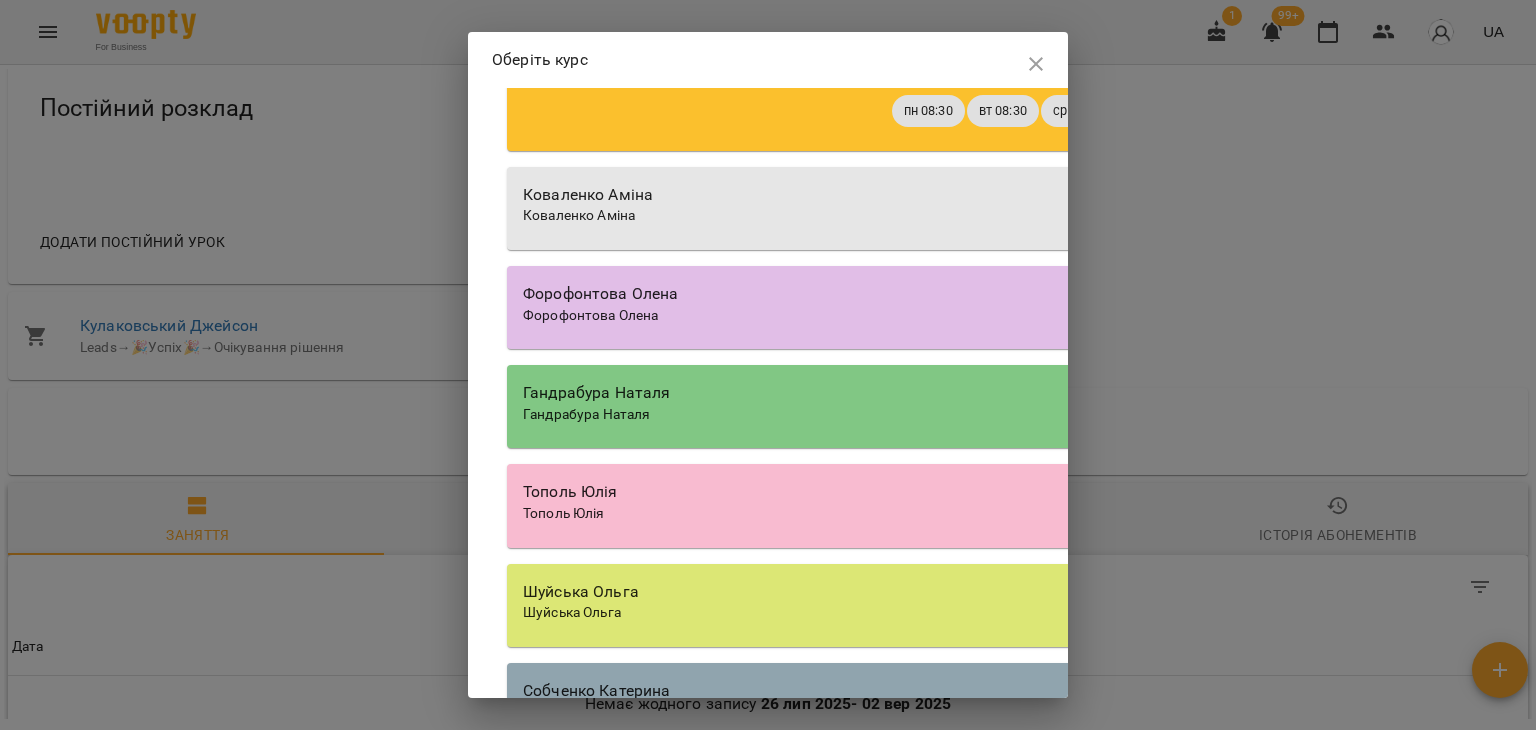 click on "Форофонтова Олена" at bounding box center (1077, 316) 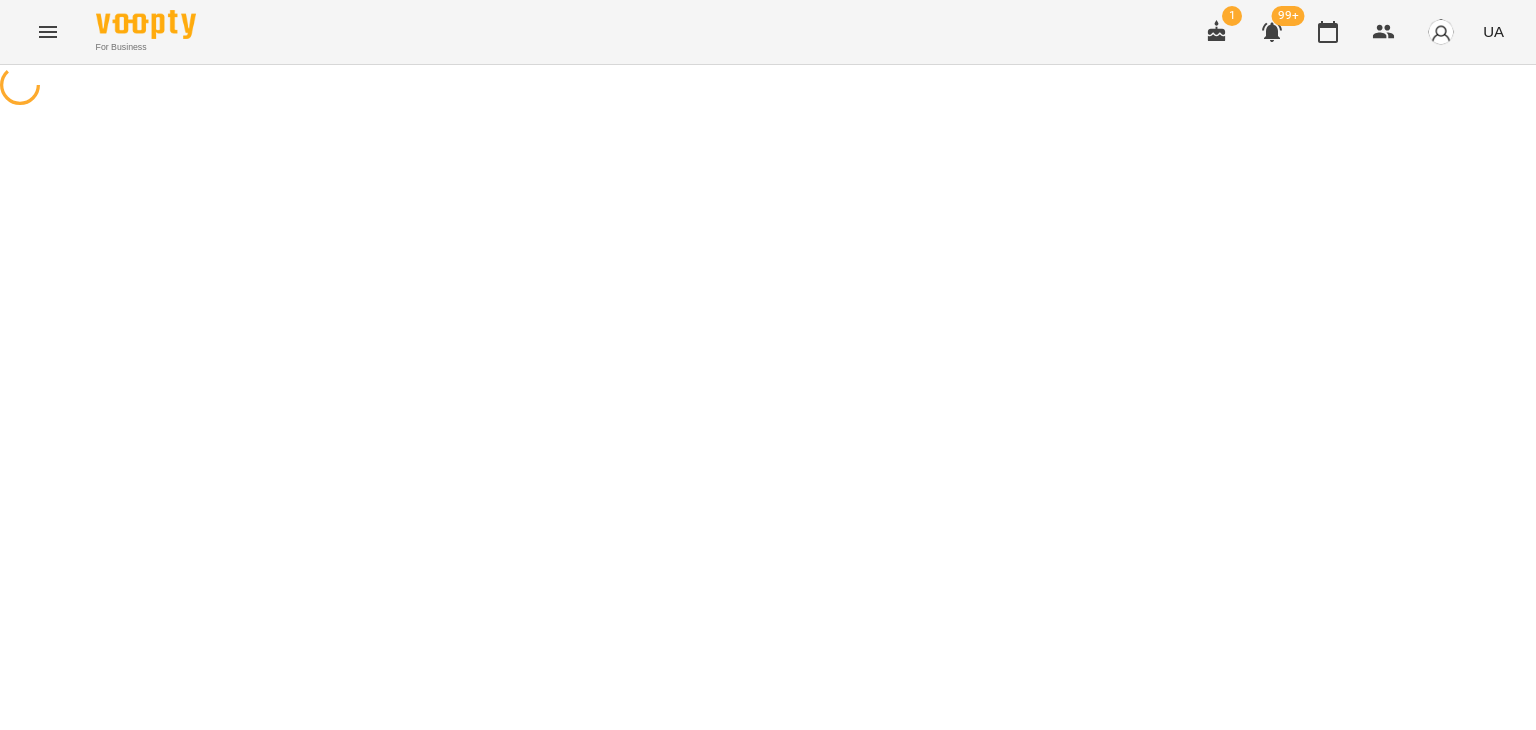 select on "**********" 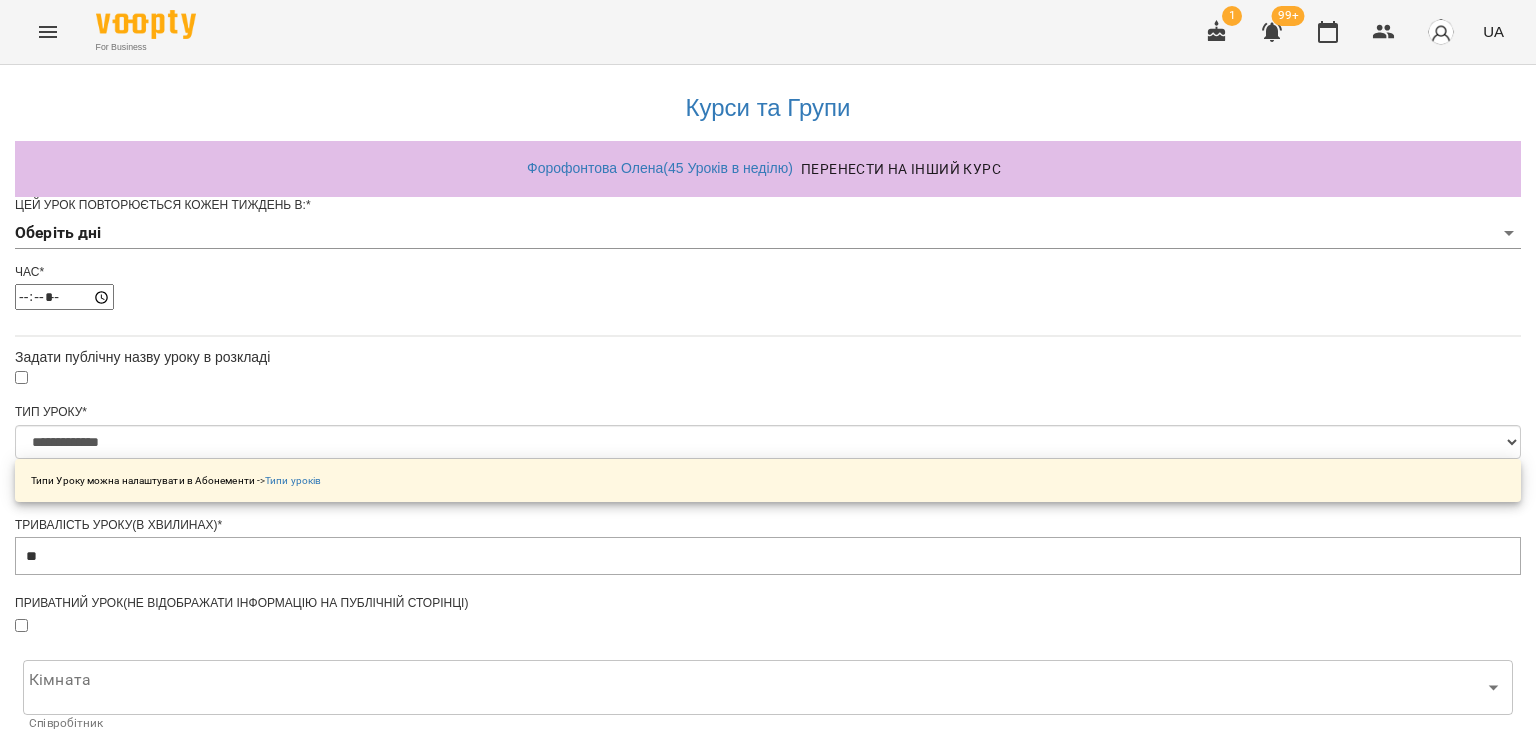 click on "**********" at bounding box center (768, 638) 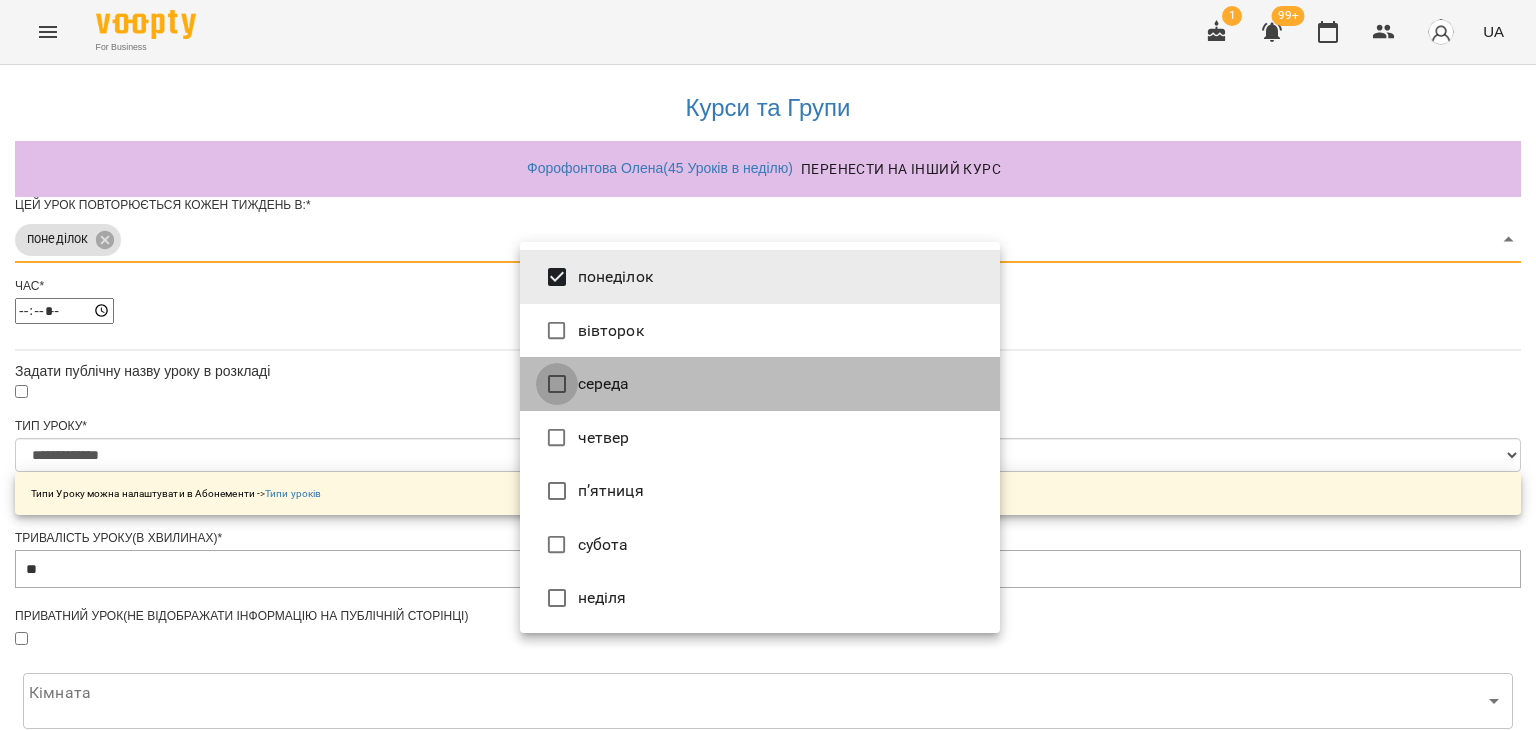type on "***" 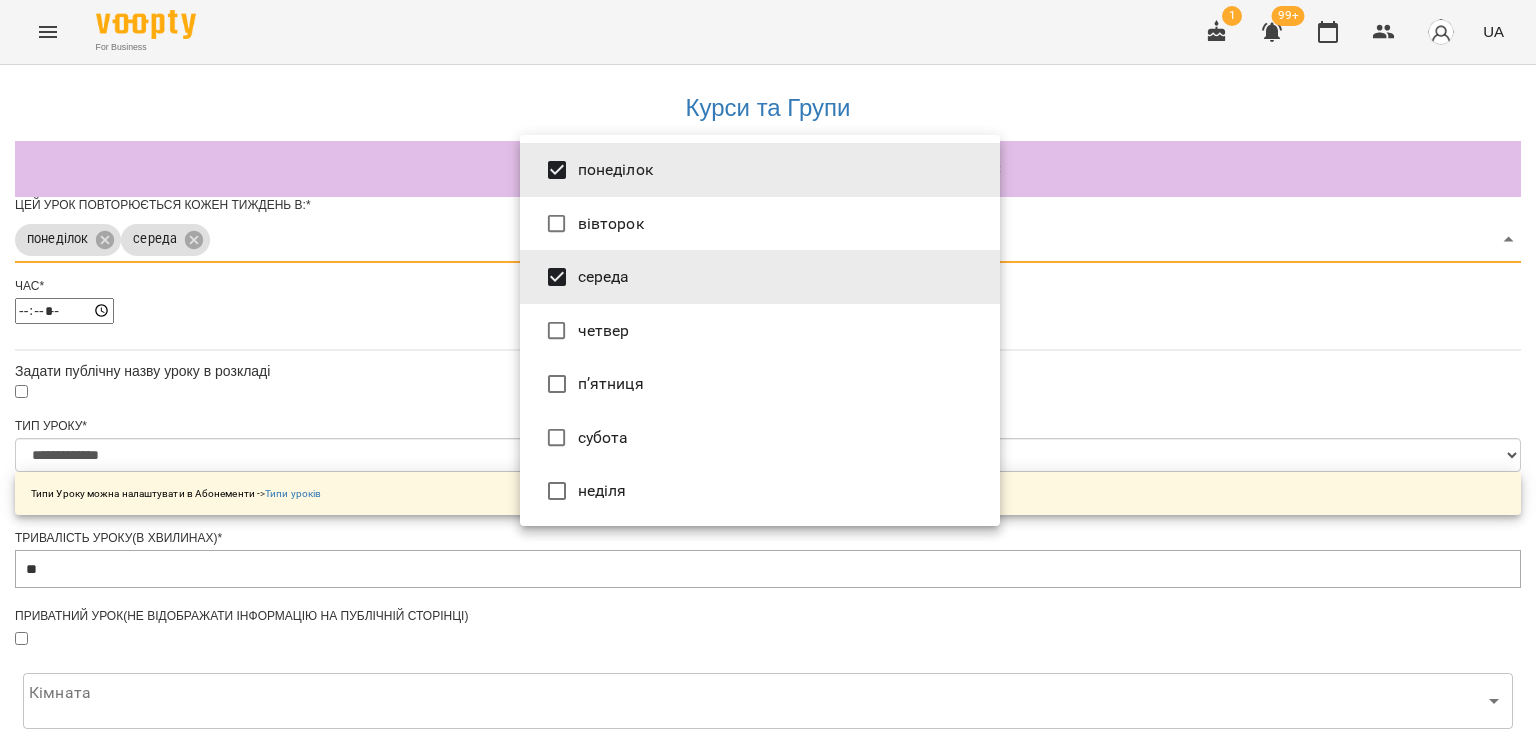 click at bounding box center [768, 365] 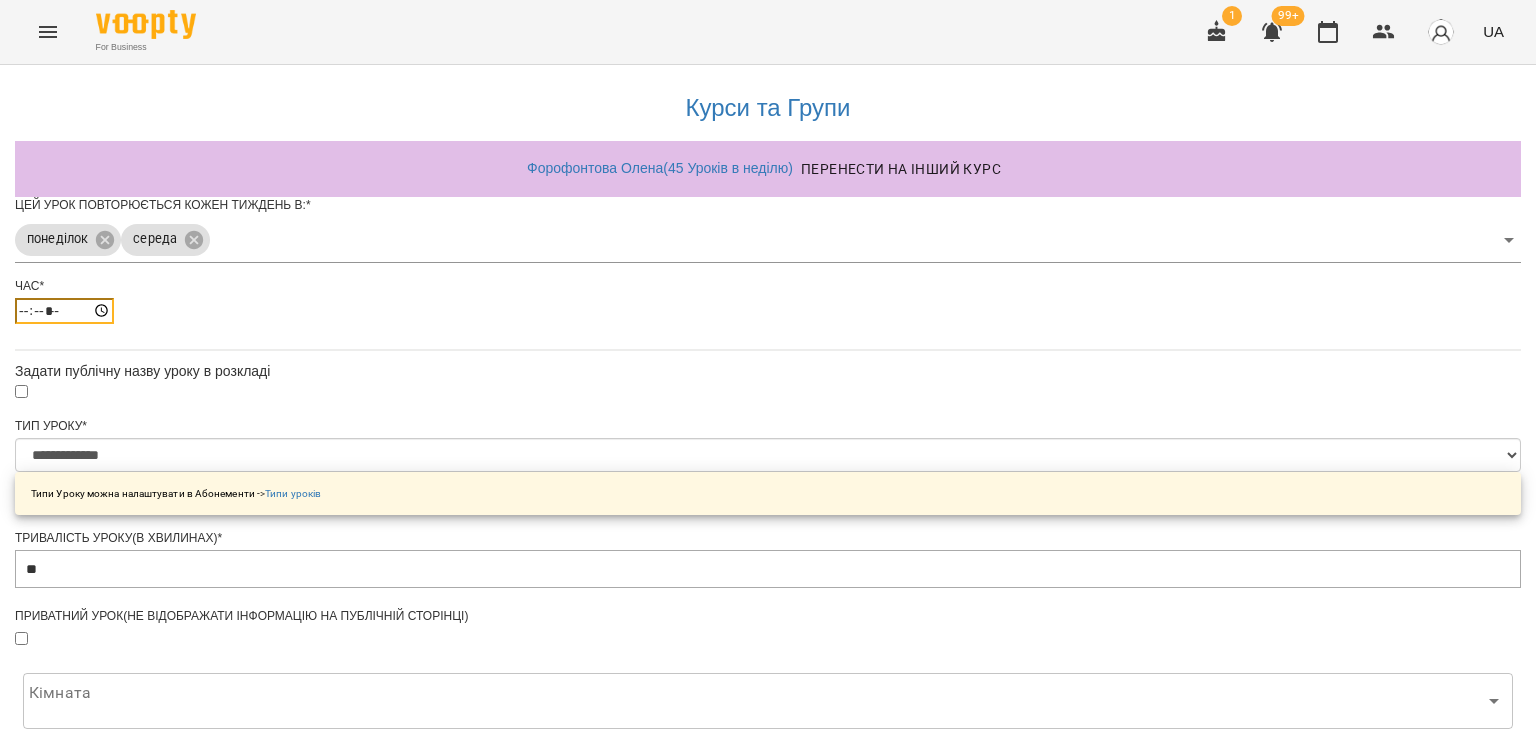 click on "*****" at bounding box center (64, 311) 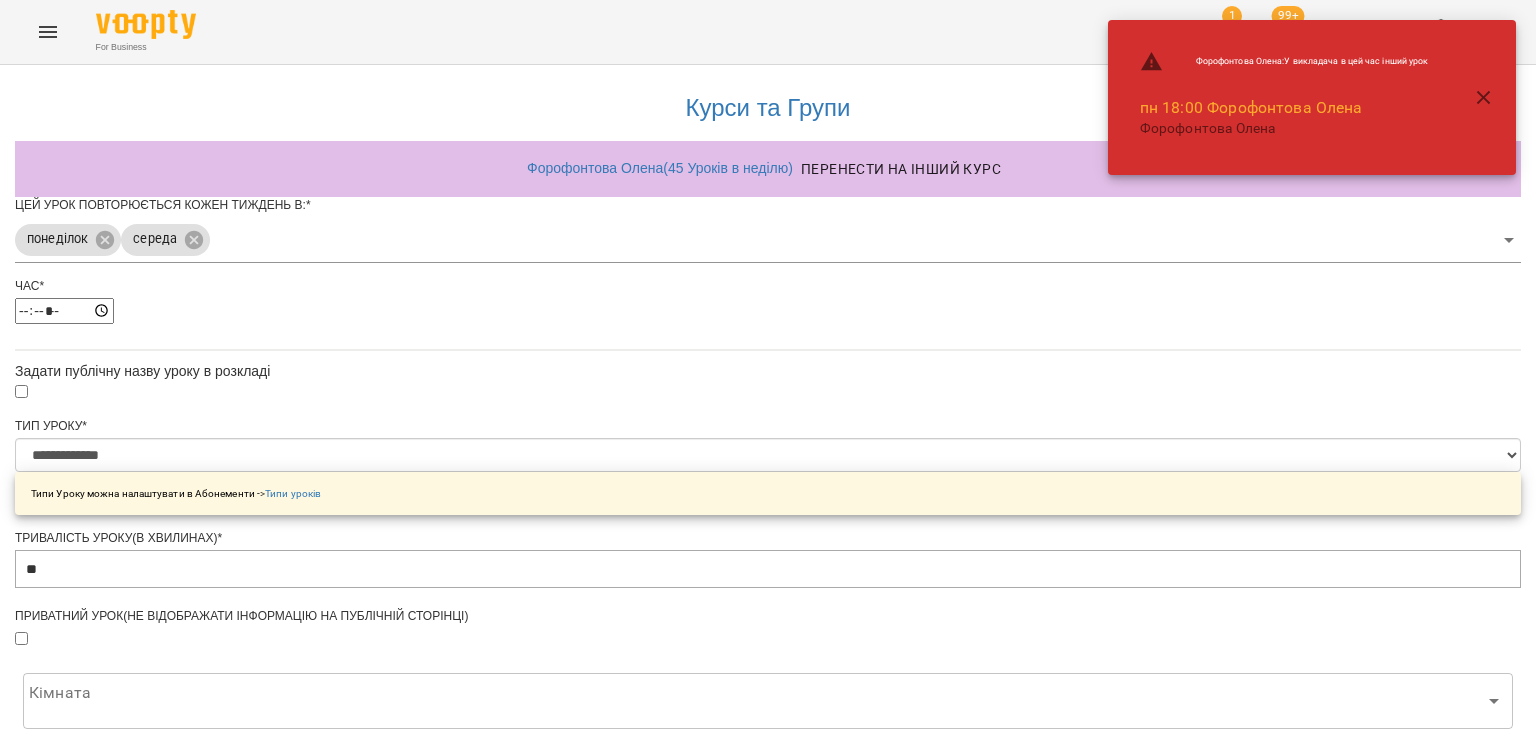 click on "Час * *****" at bounding box center [768, 308] 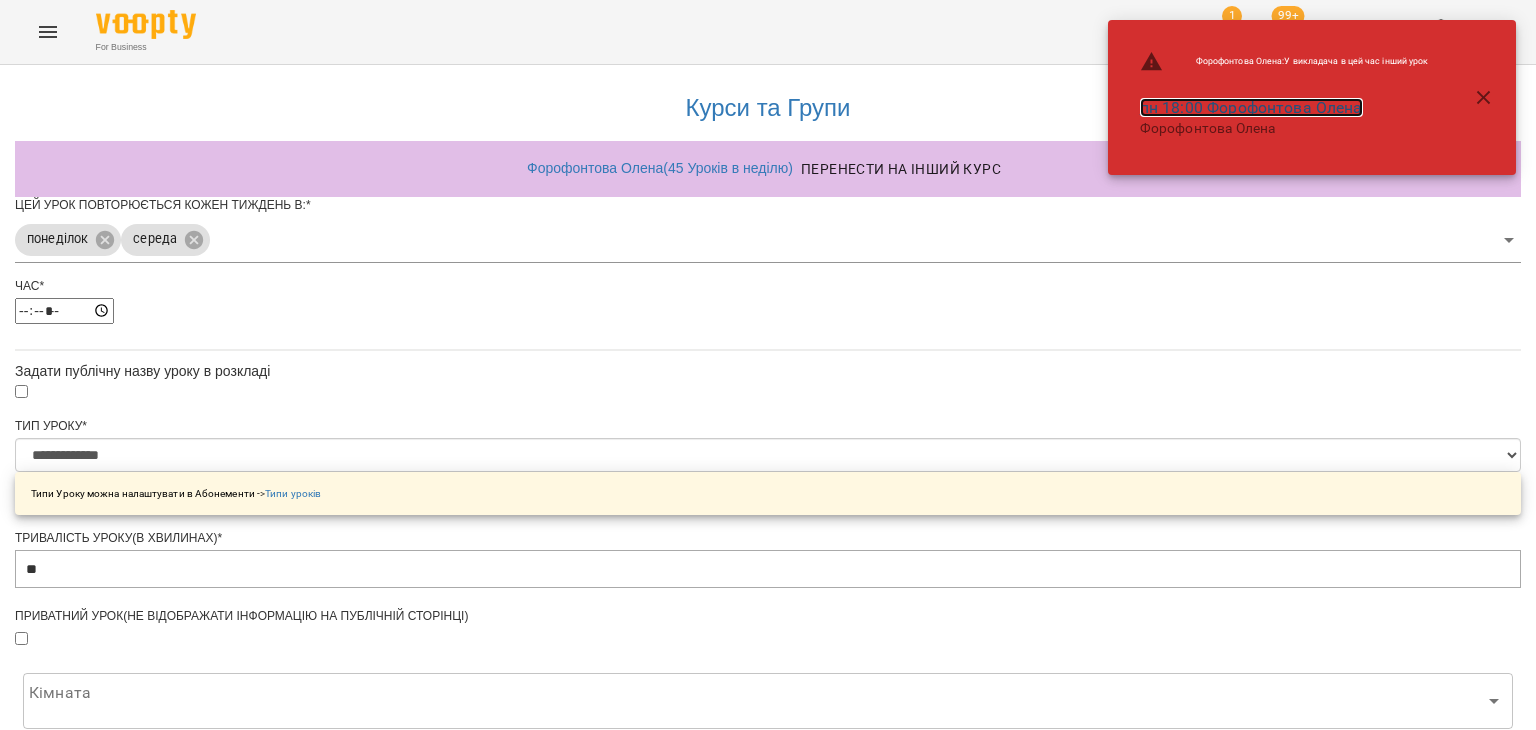 click on "пн   18:00   Форофонтова Олена" at bounding box center (1251, 107) 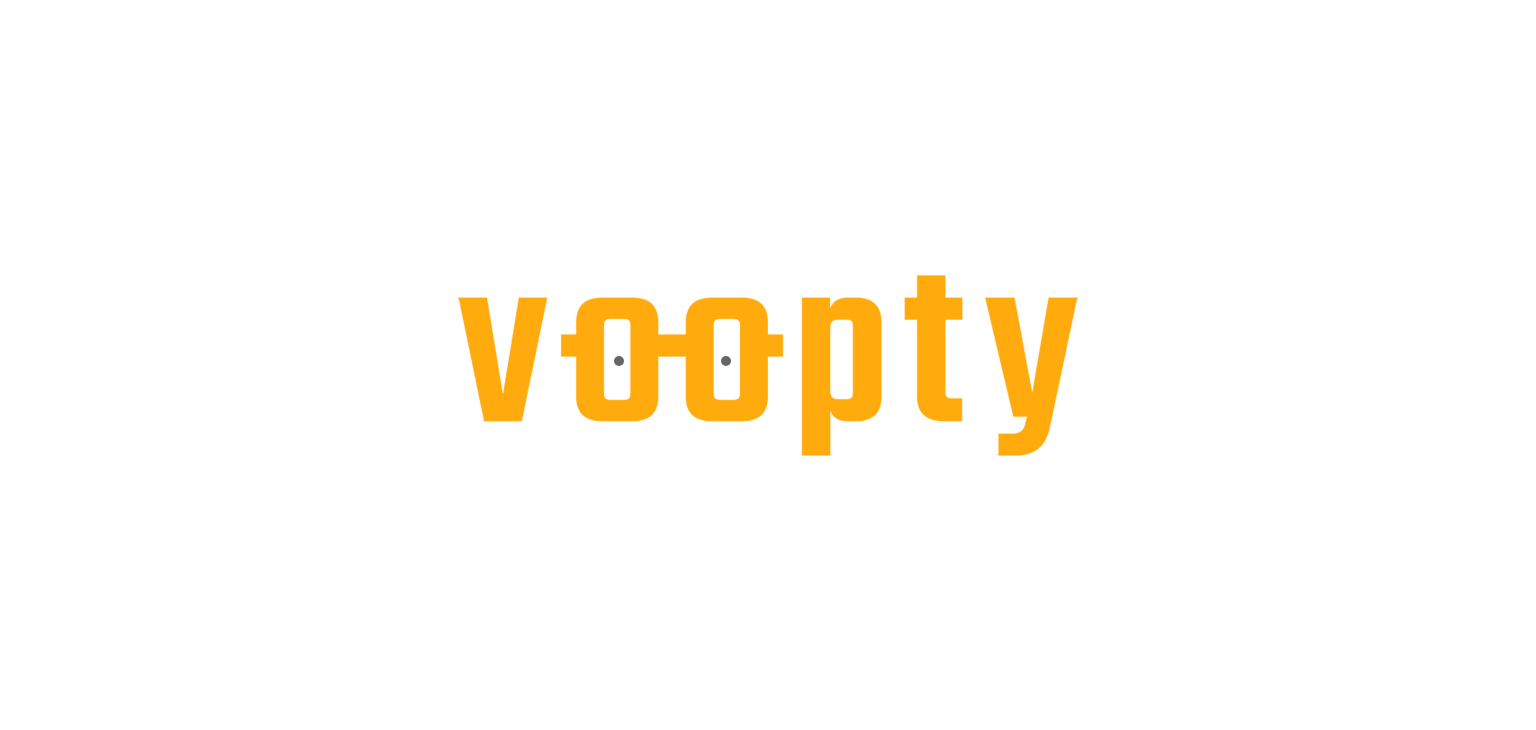 scroll, scrollTop: 0, scrollLeft: 0, axis: both 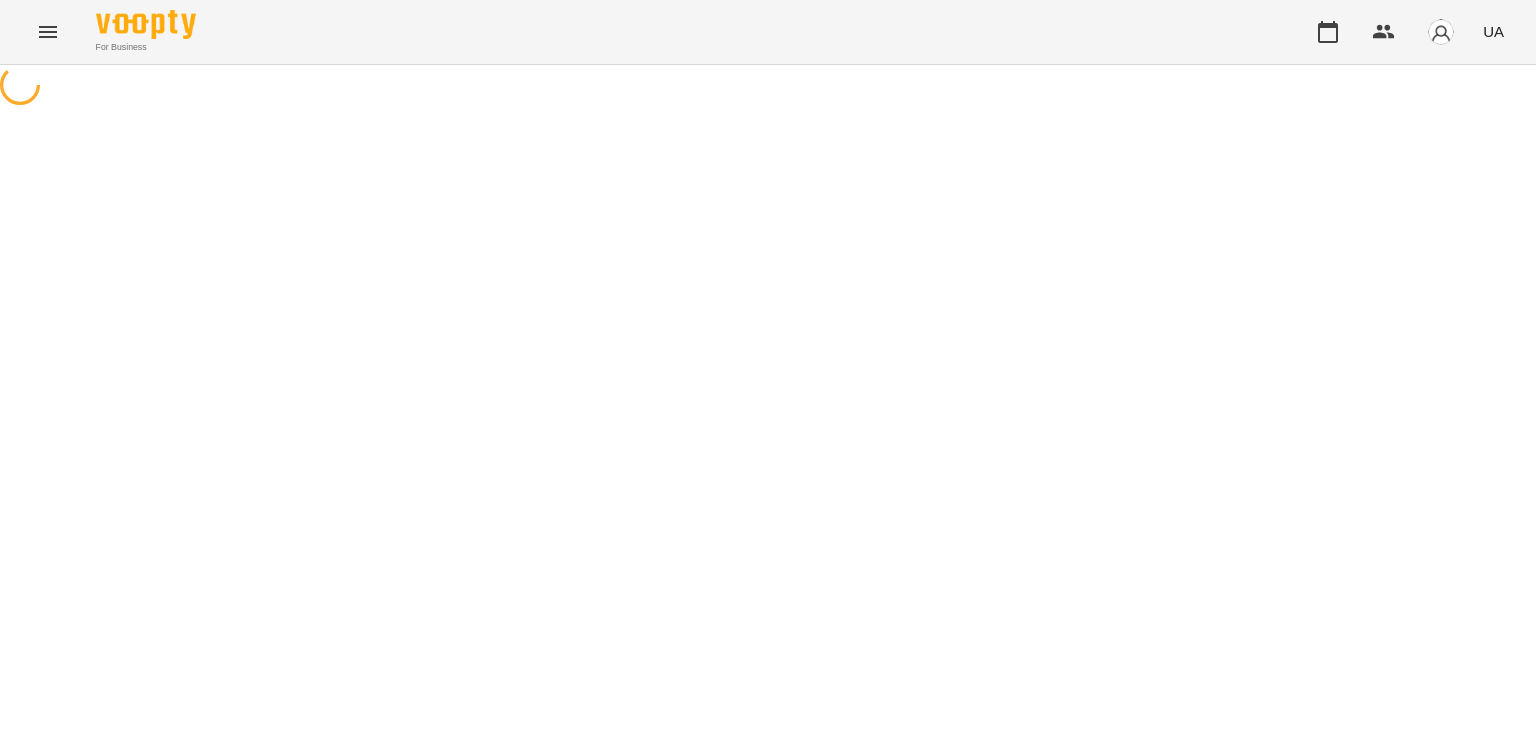 select on "*" 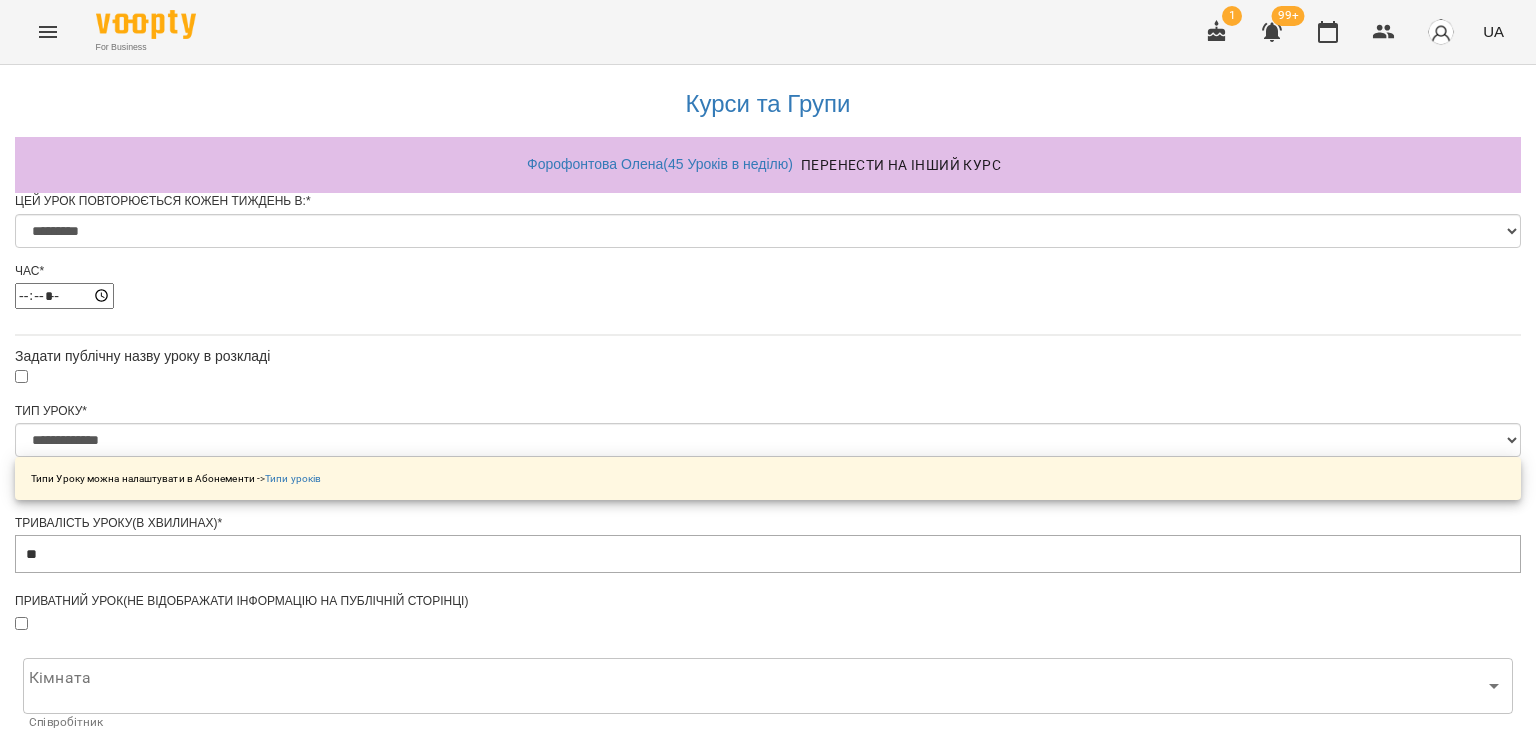 scroll, scrollTop: 878, scrollLeft: 0, axis: vertical 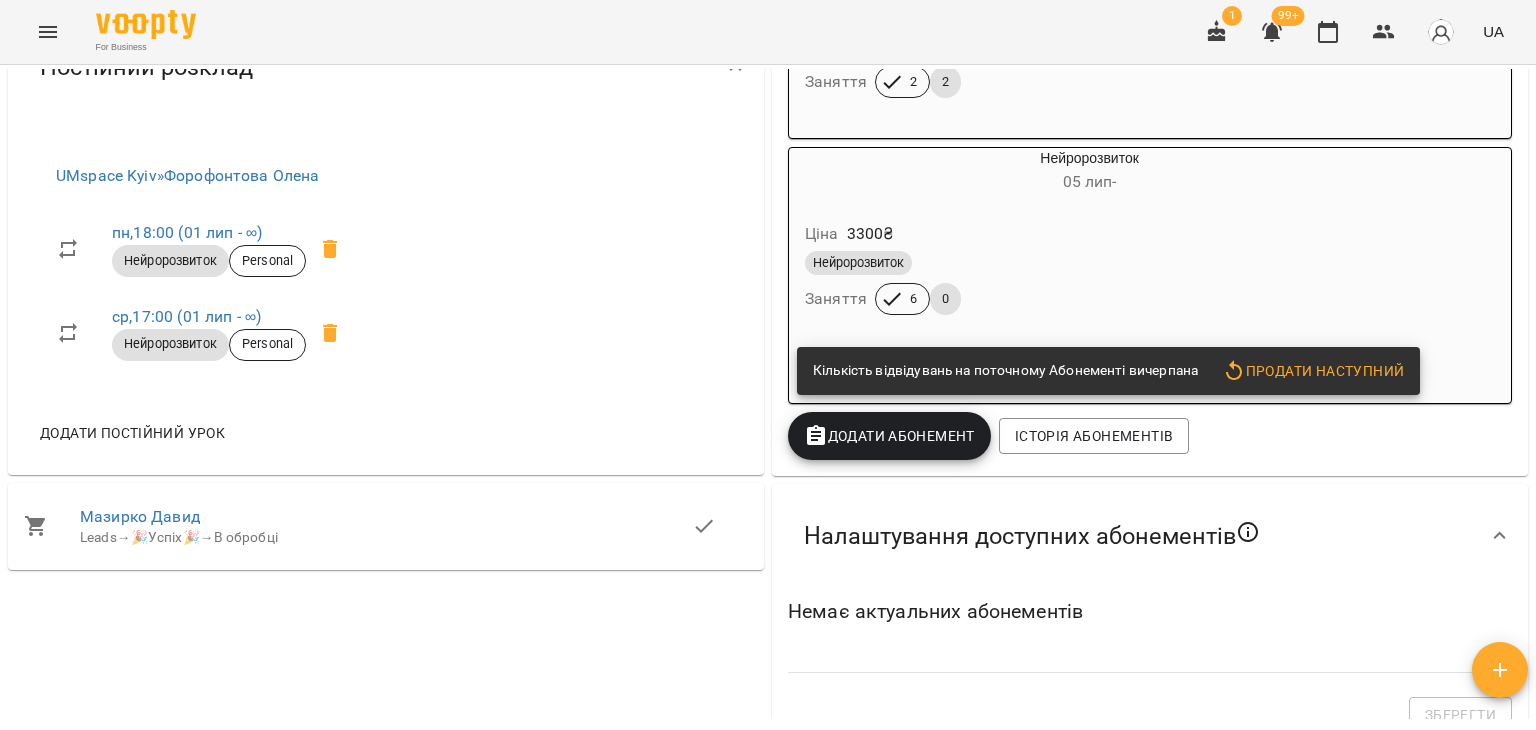 click 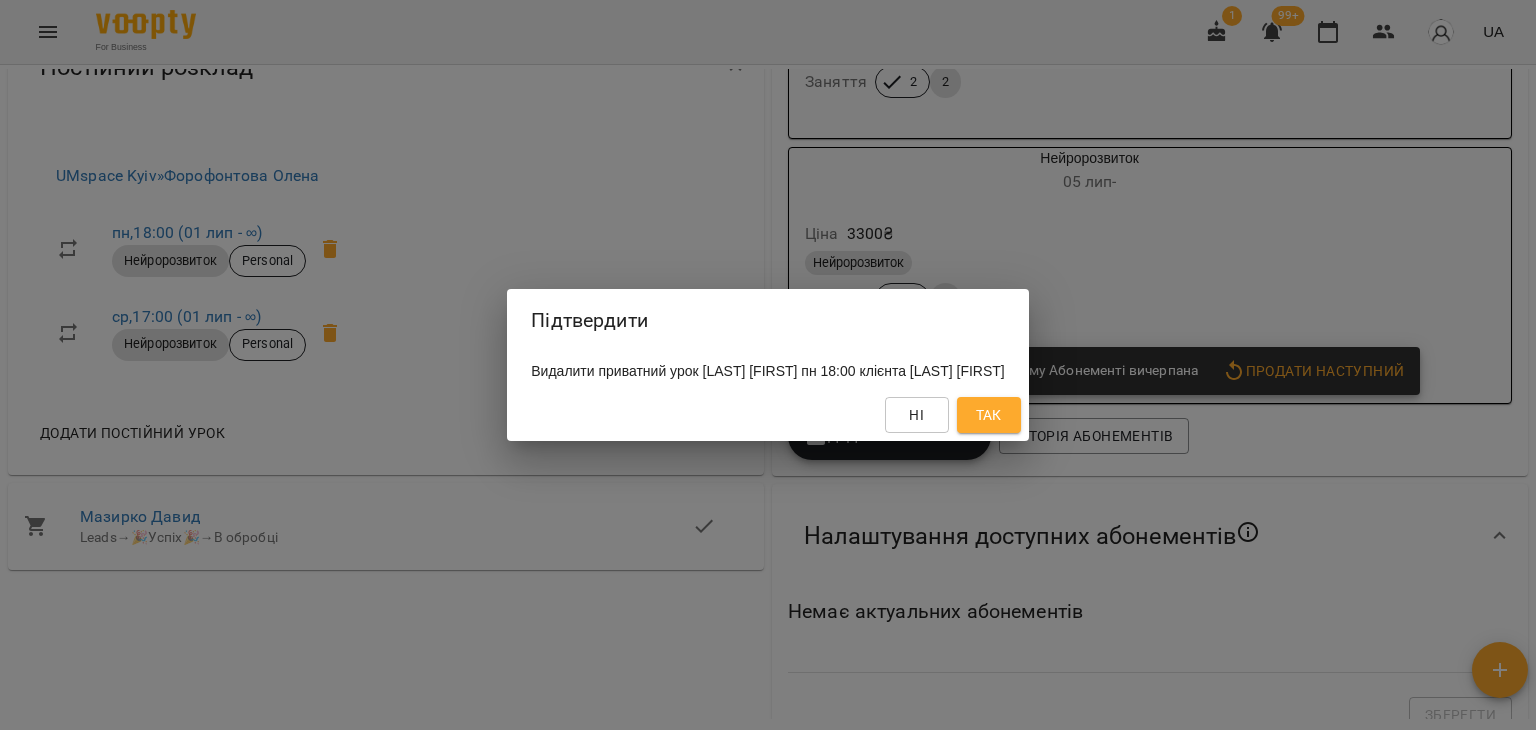 click on "Так" at bounding box center (989, 415) 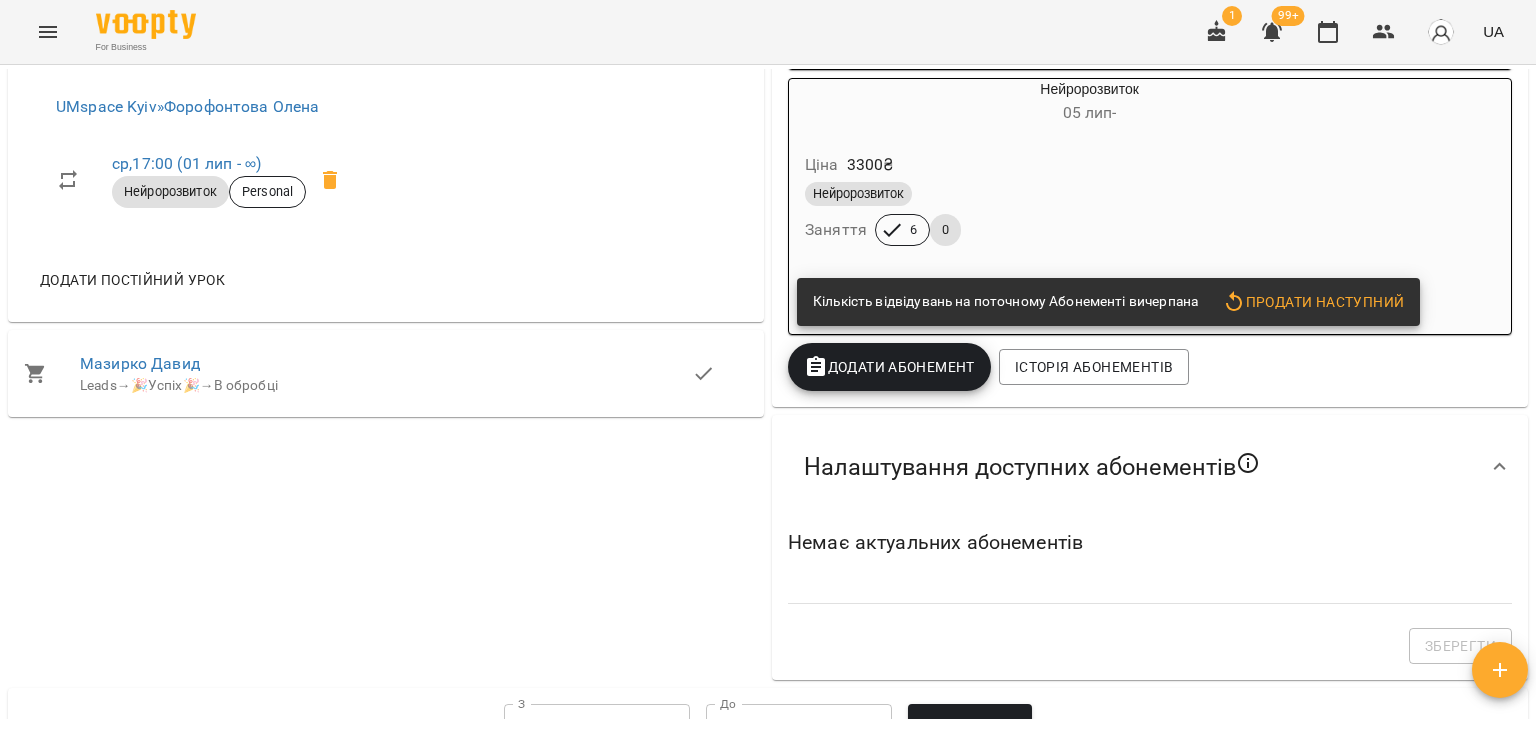 scroll, scrollTop: 900, scrollLeft: 0, axis: vertical 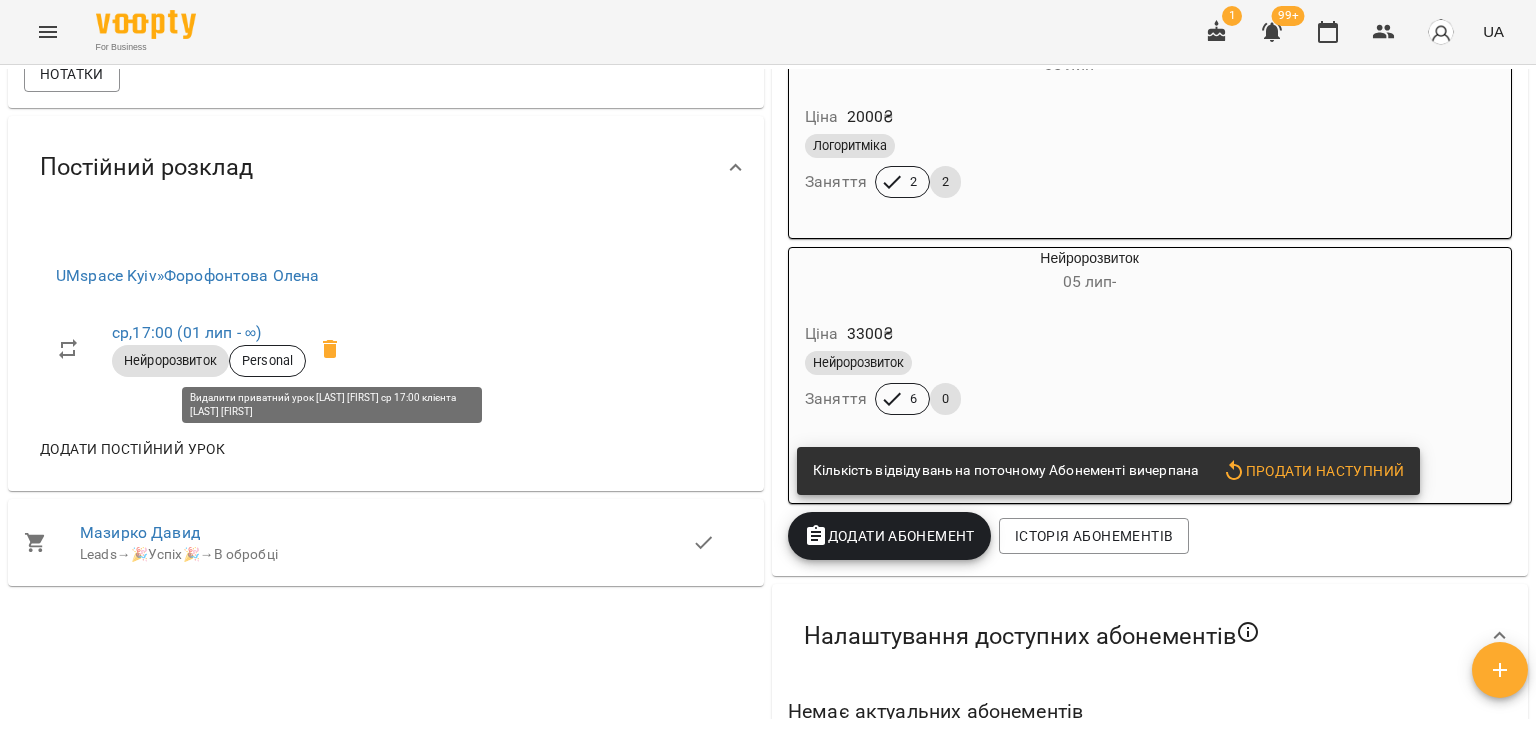 click 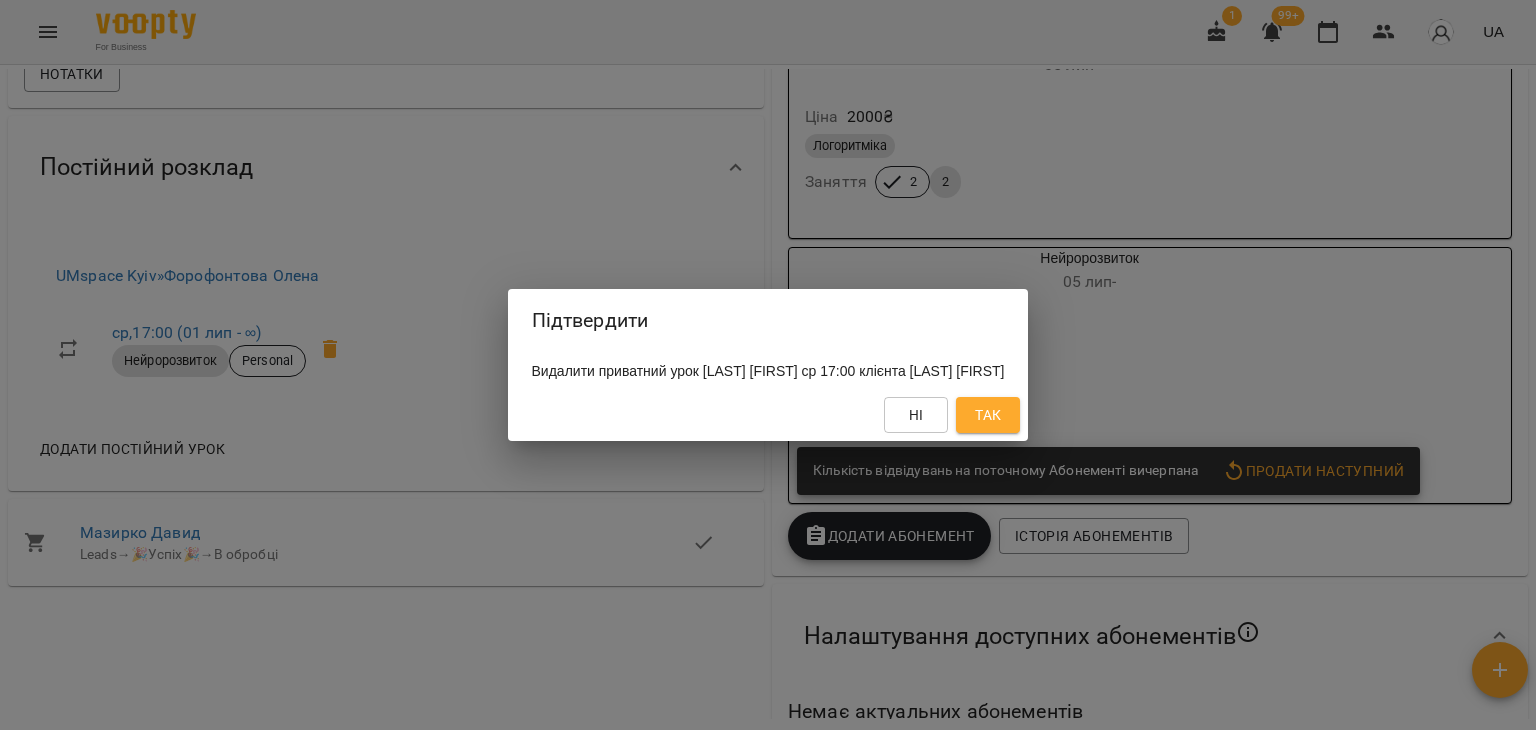 click on "Так" at bounding box center (988, 415) 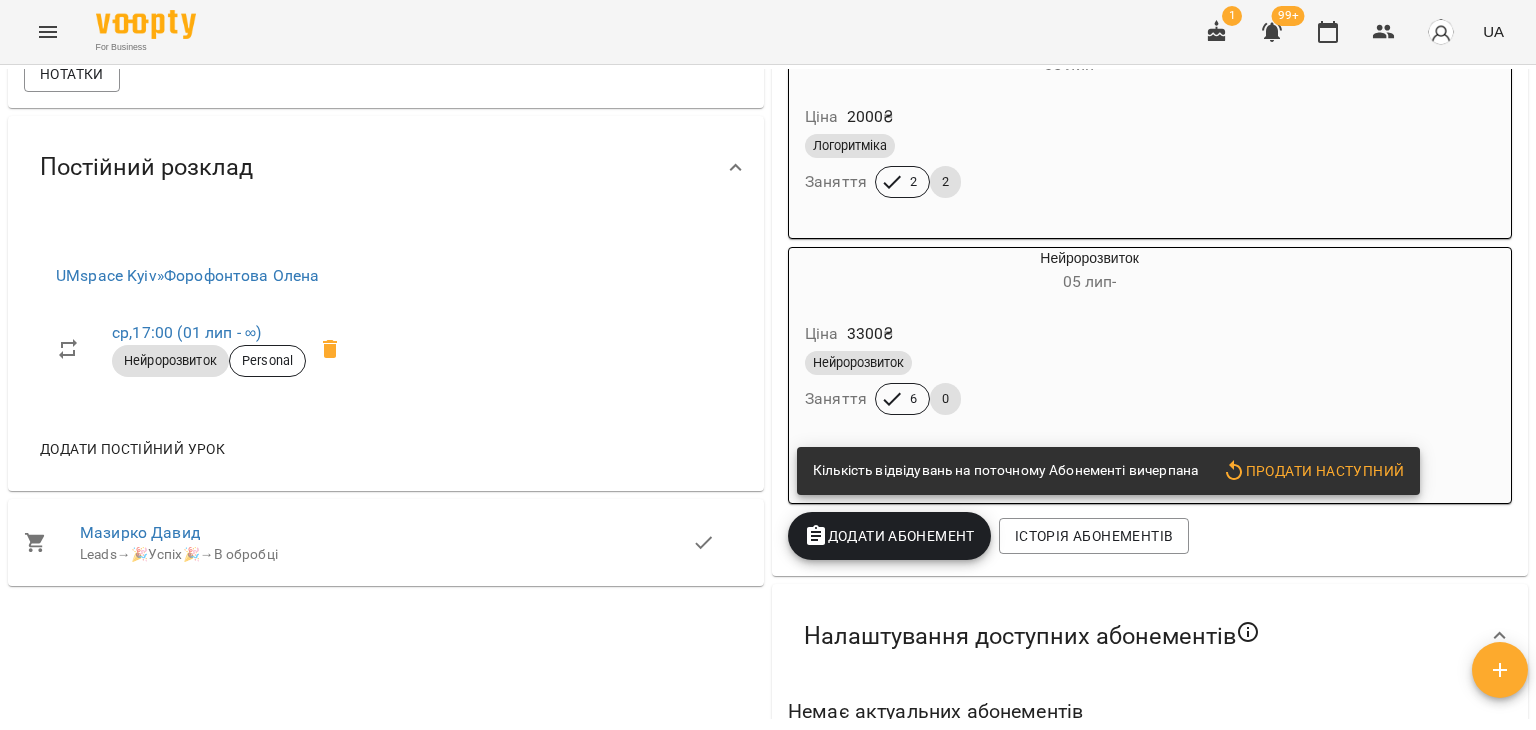 scroll, scrollTop: 0, scrollLeft: 0, axis: both 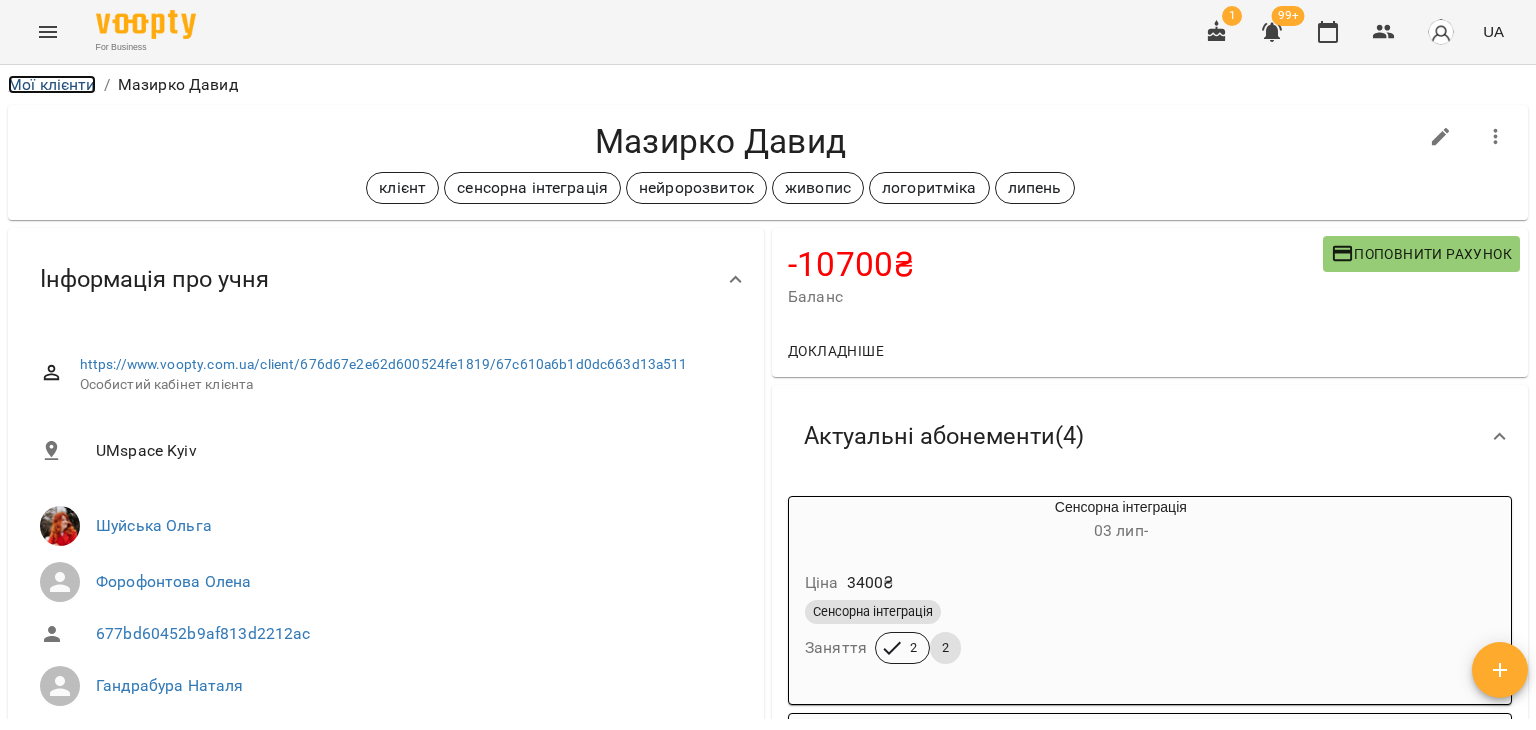 click on "Мої клієнти" at bounding box center (52, 84) 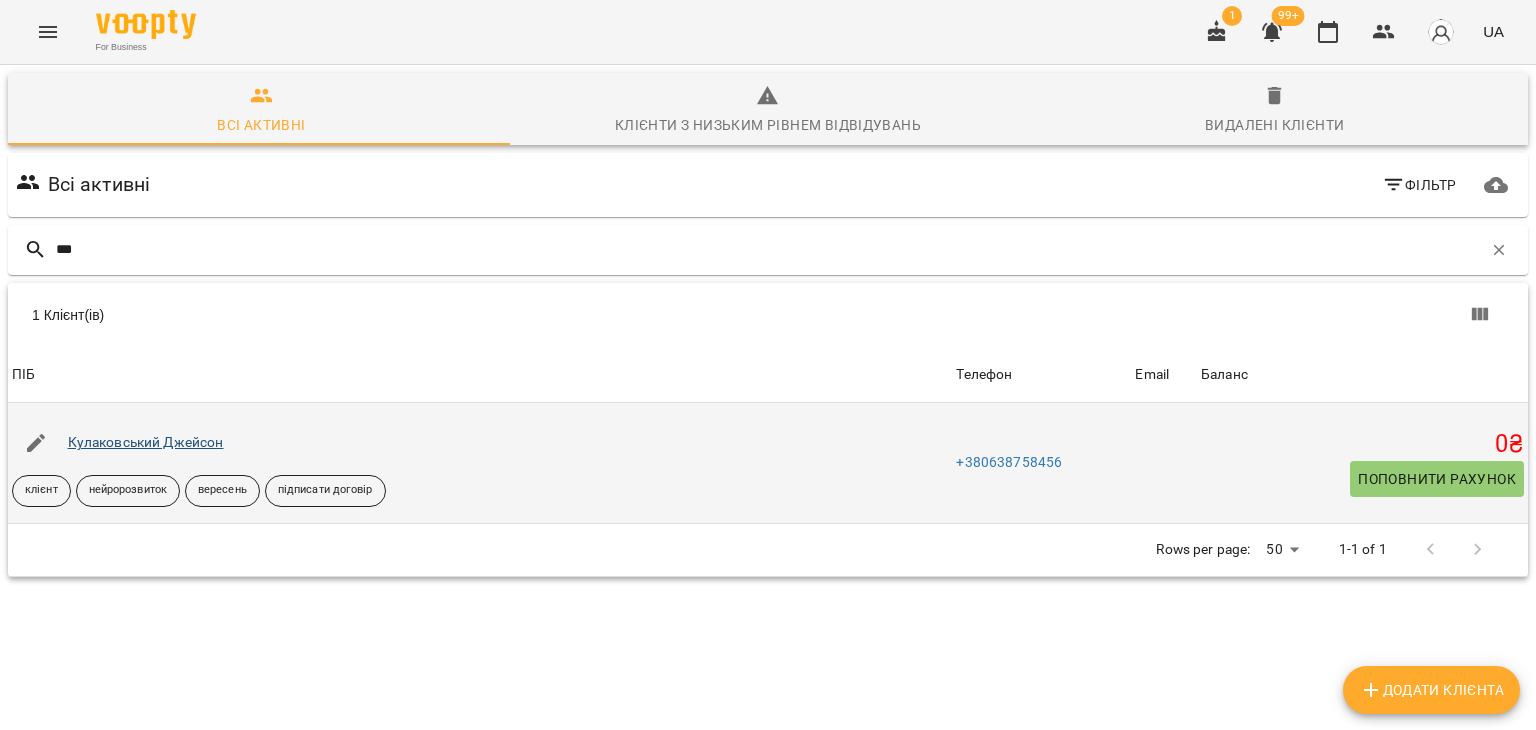 type on "***" 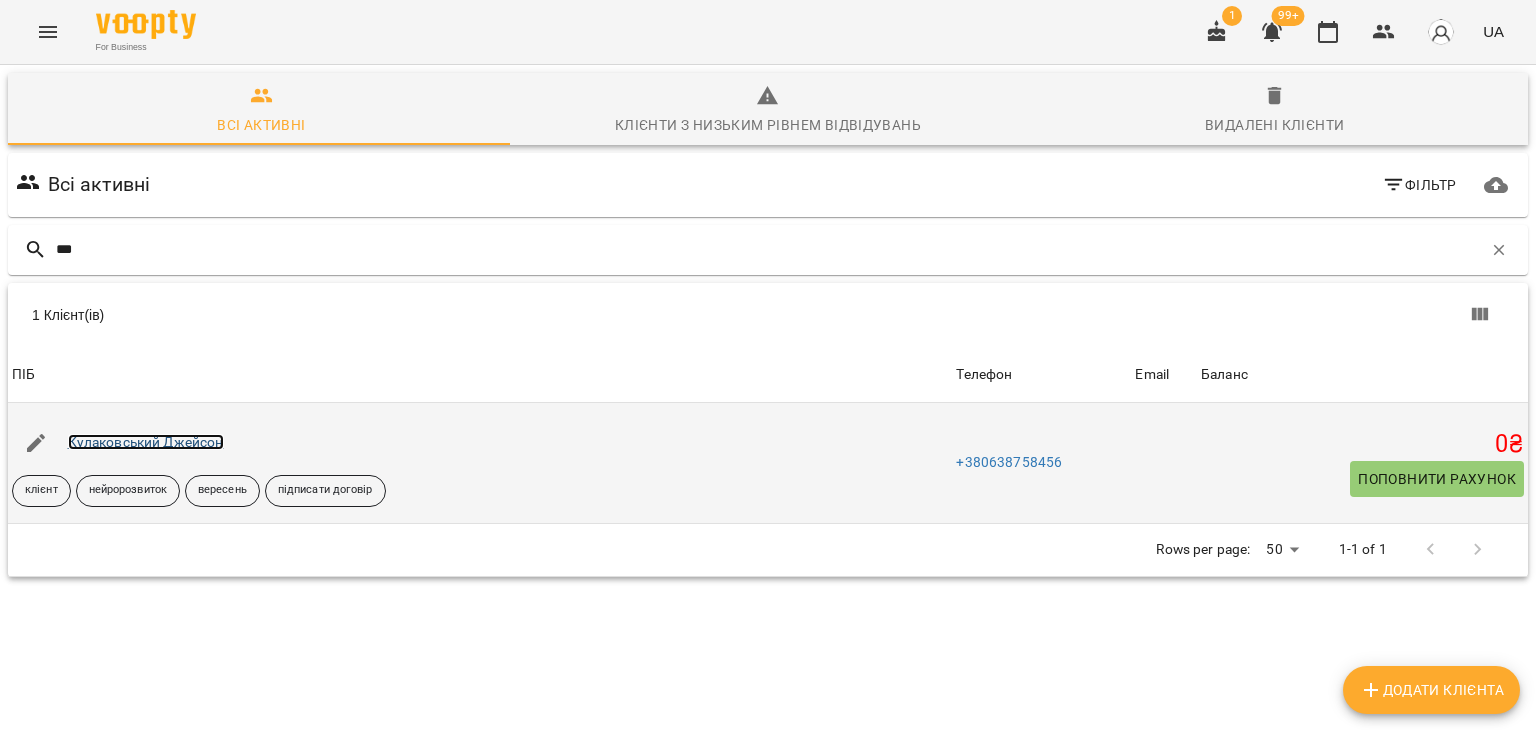 click on "Кулаковський Джейсон" at bounding box center [146, 442] 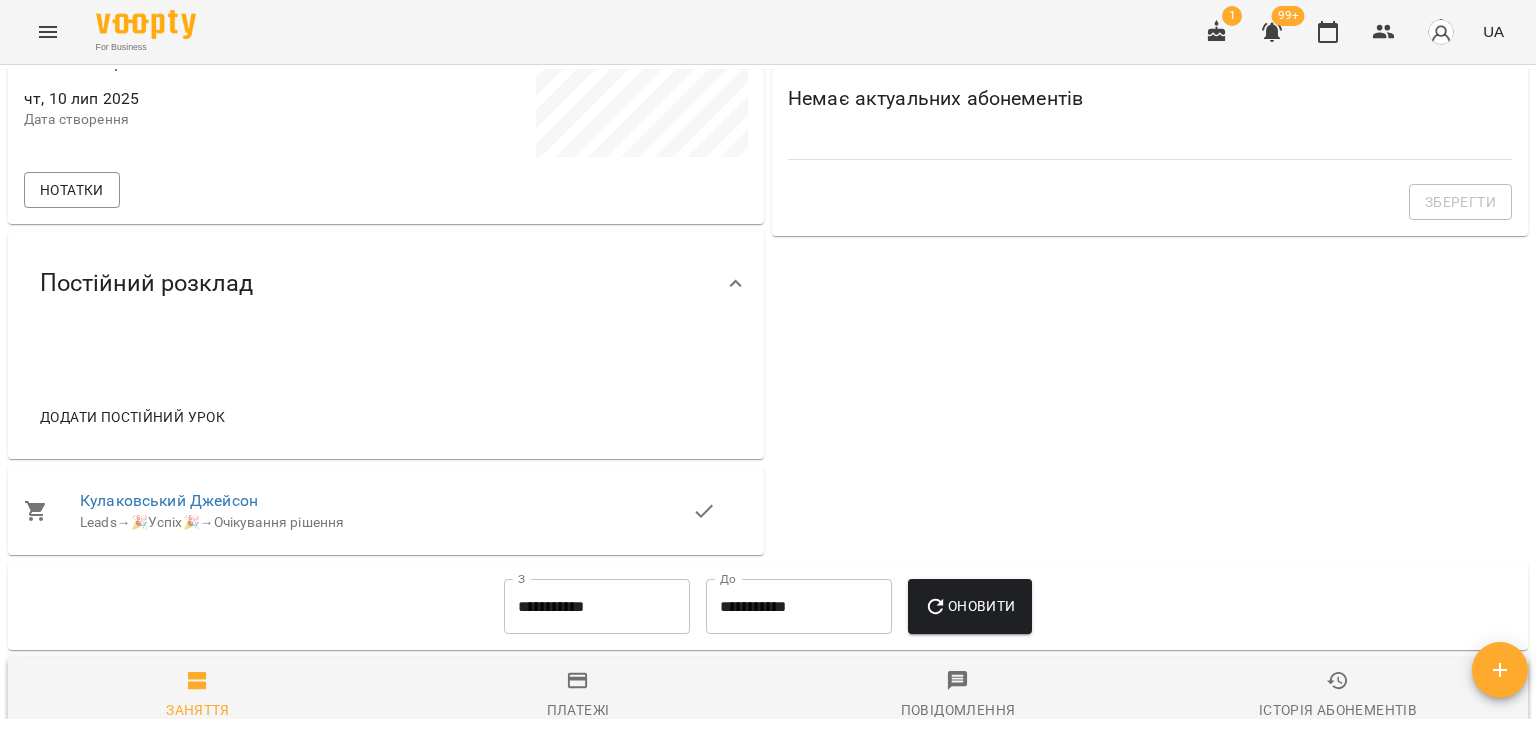 scroll, scrollTop: 800, scrollLeft: 0, axis: vertical 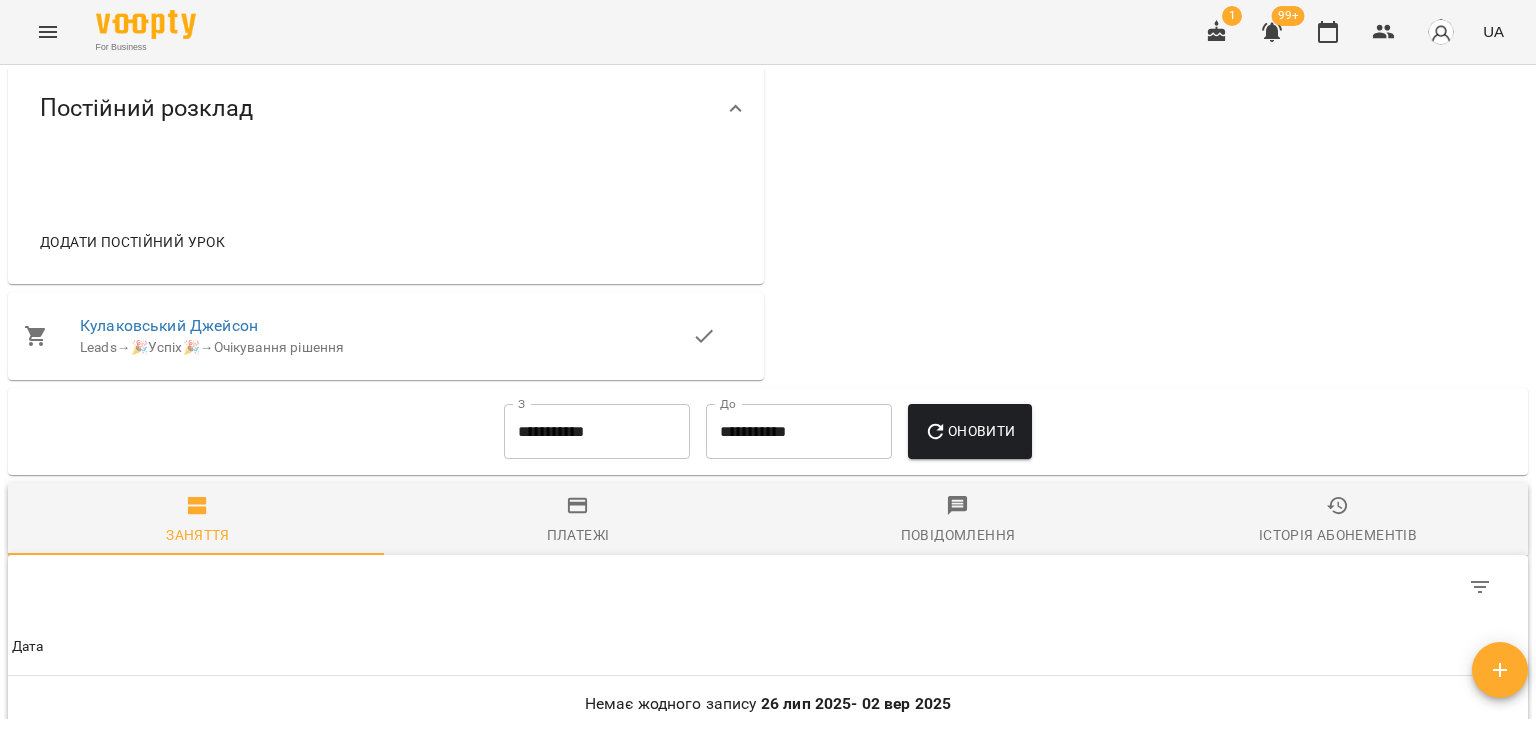 click on "Додати постійний урок" at bounding box center [132, 242] 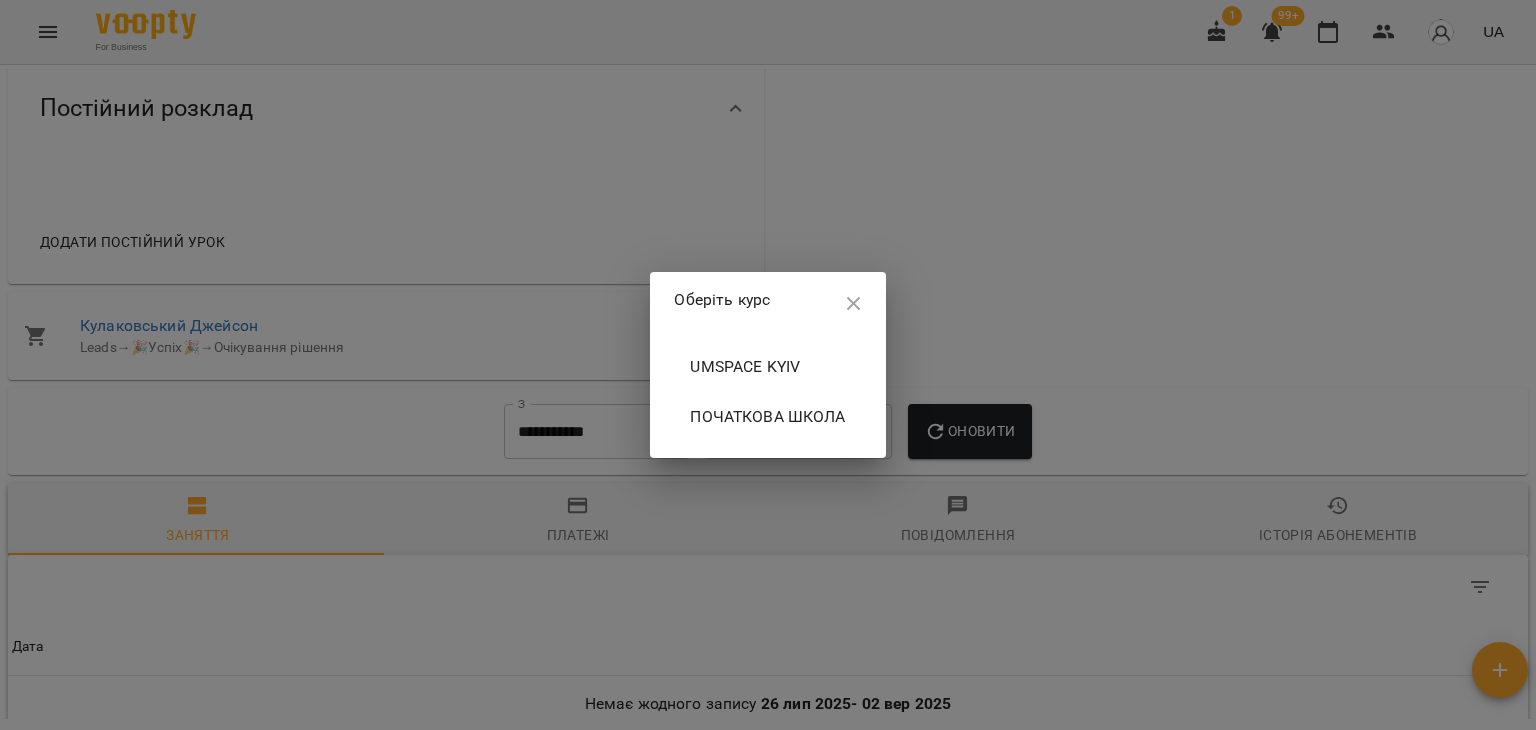 click on "UMspace Kyiv" at bounding box center (767, 367) 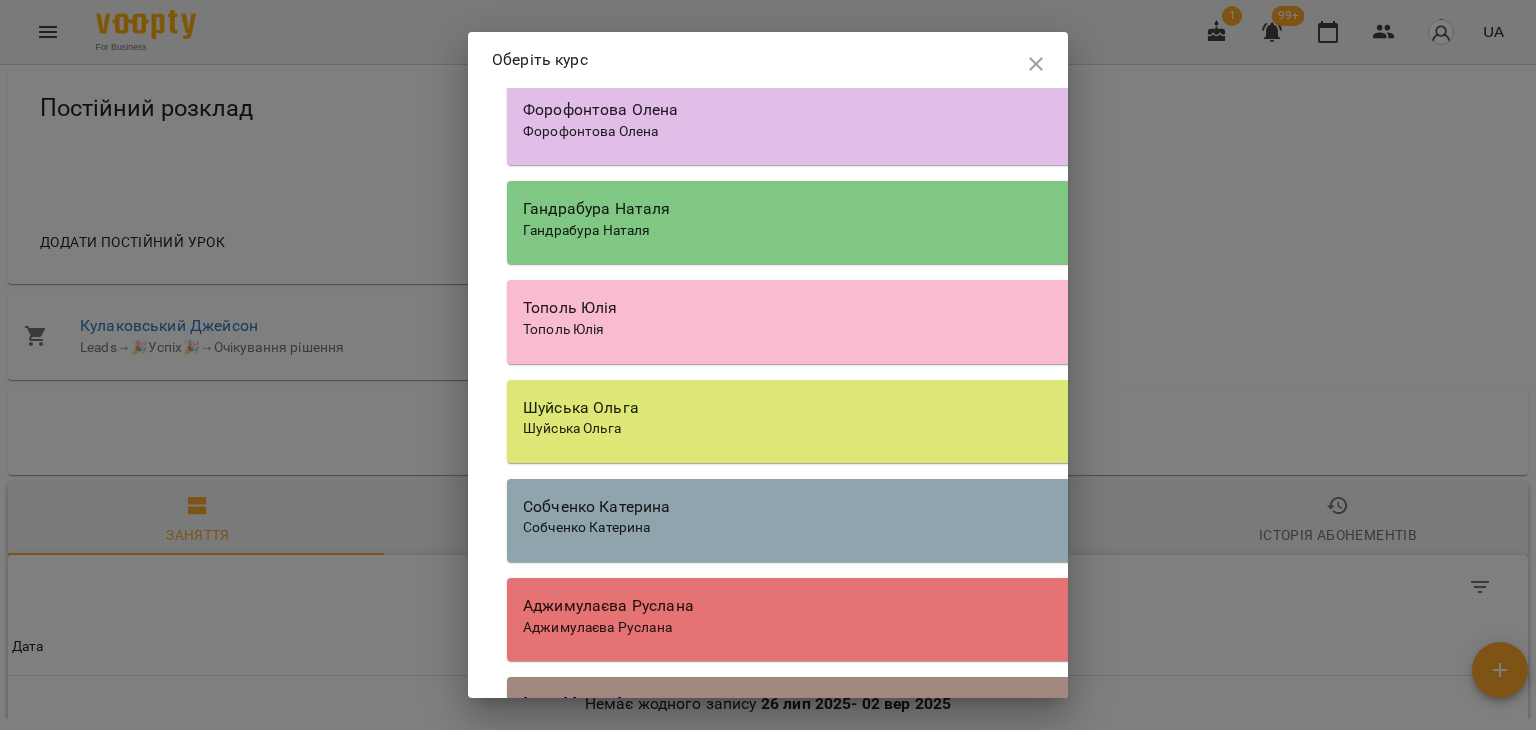 scroll, scrollTop: 800, scrollLeft: 0, axis: vertical 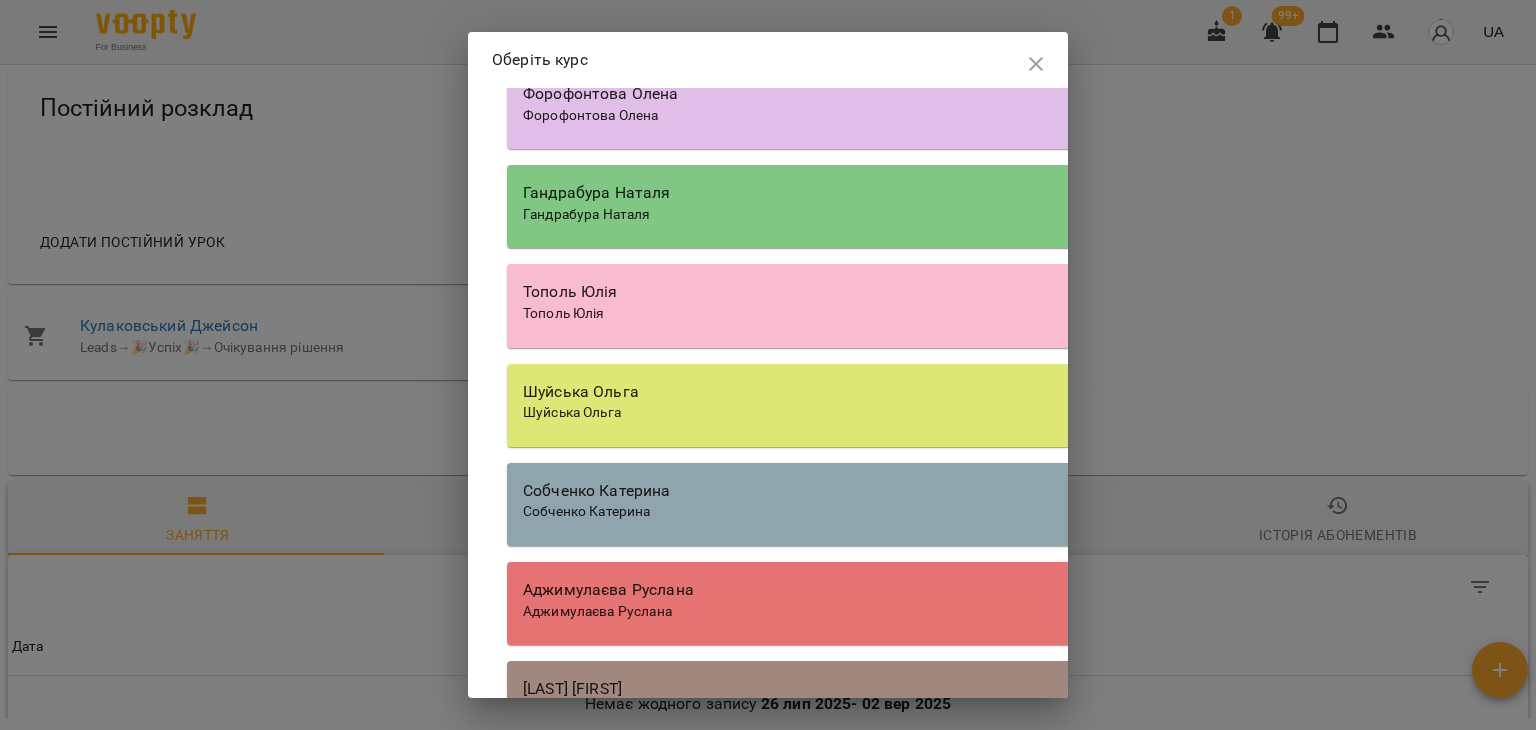 click on "Форофонтова Олена" at bounding box center [1077, 116] 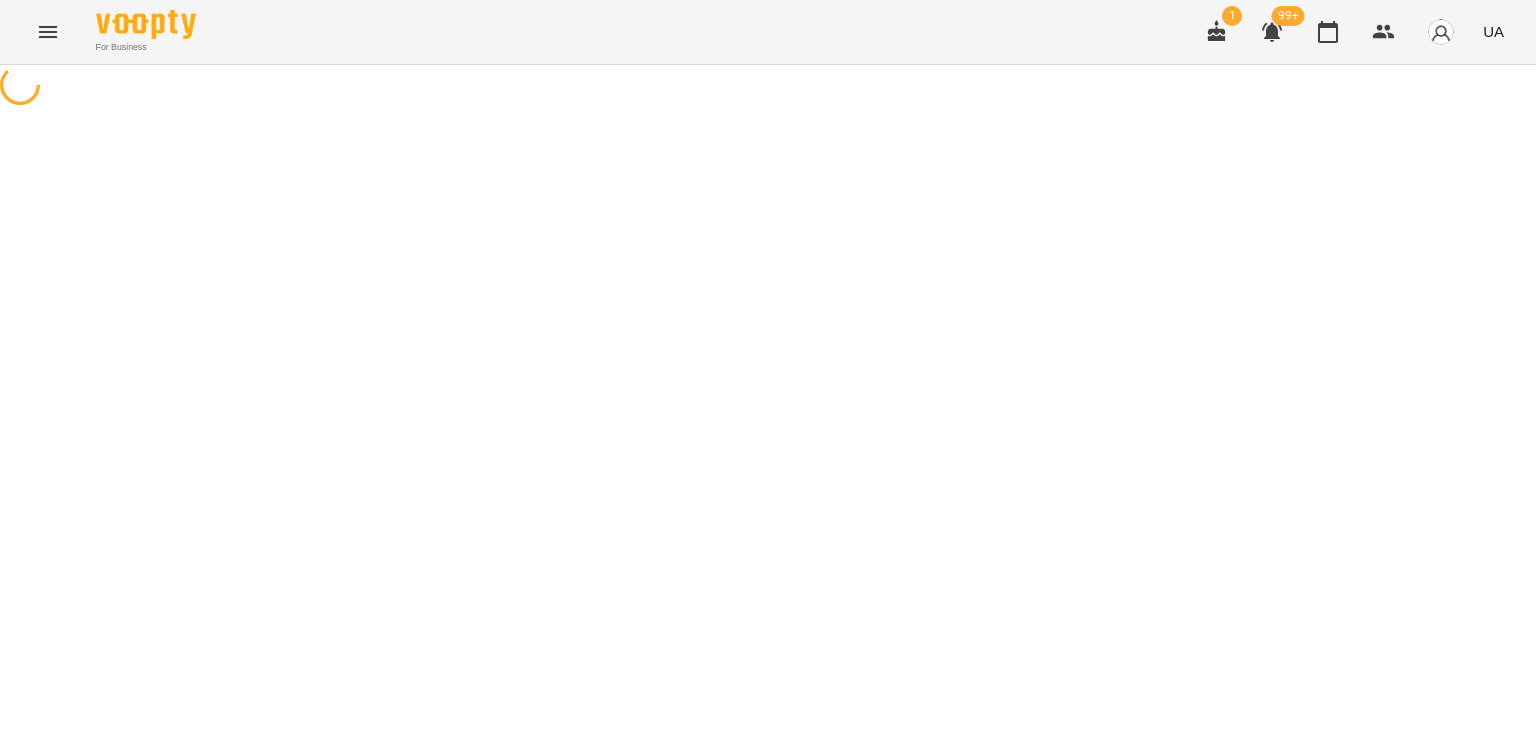 select on "**********" 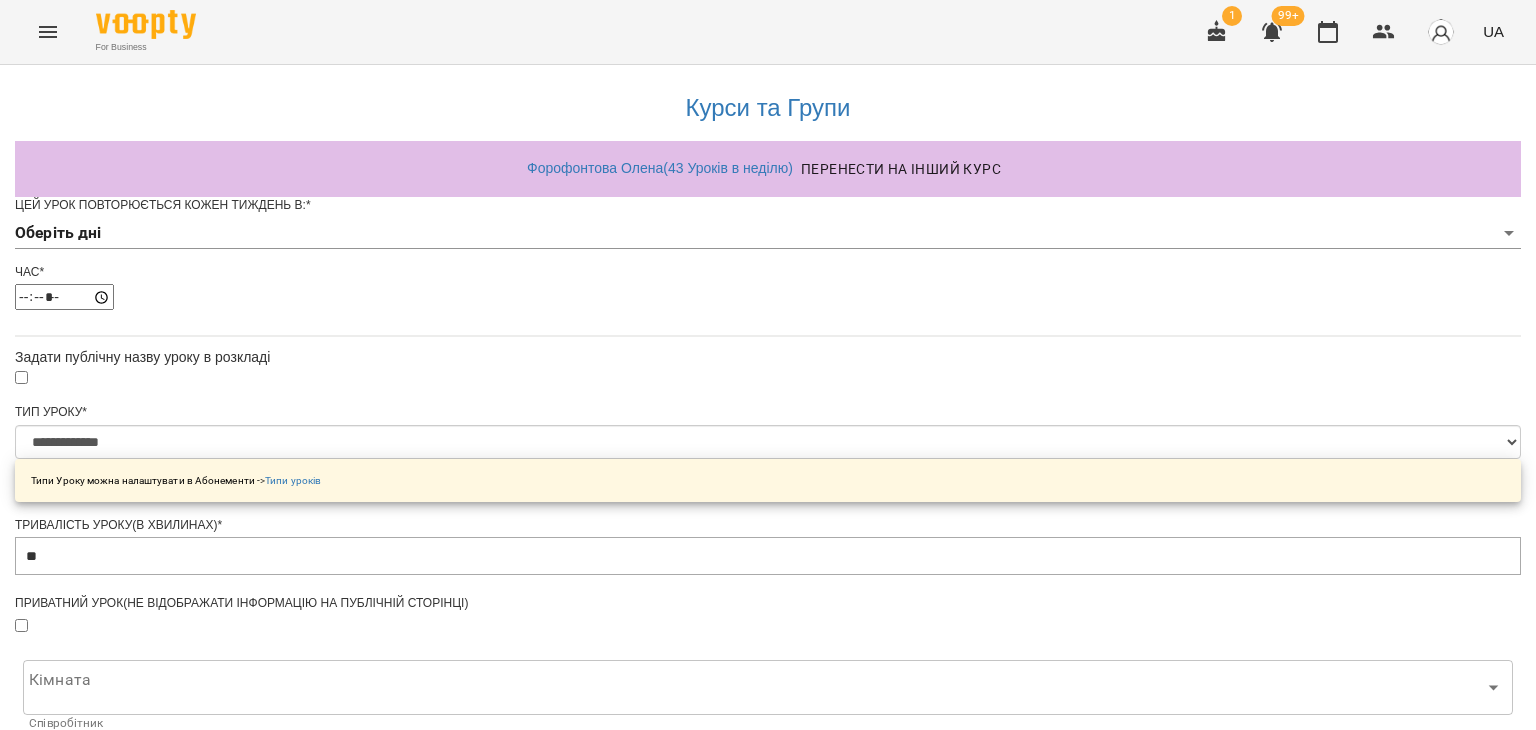 click on "**********" at bounding box center [768, 638] 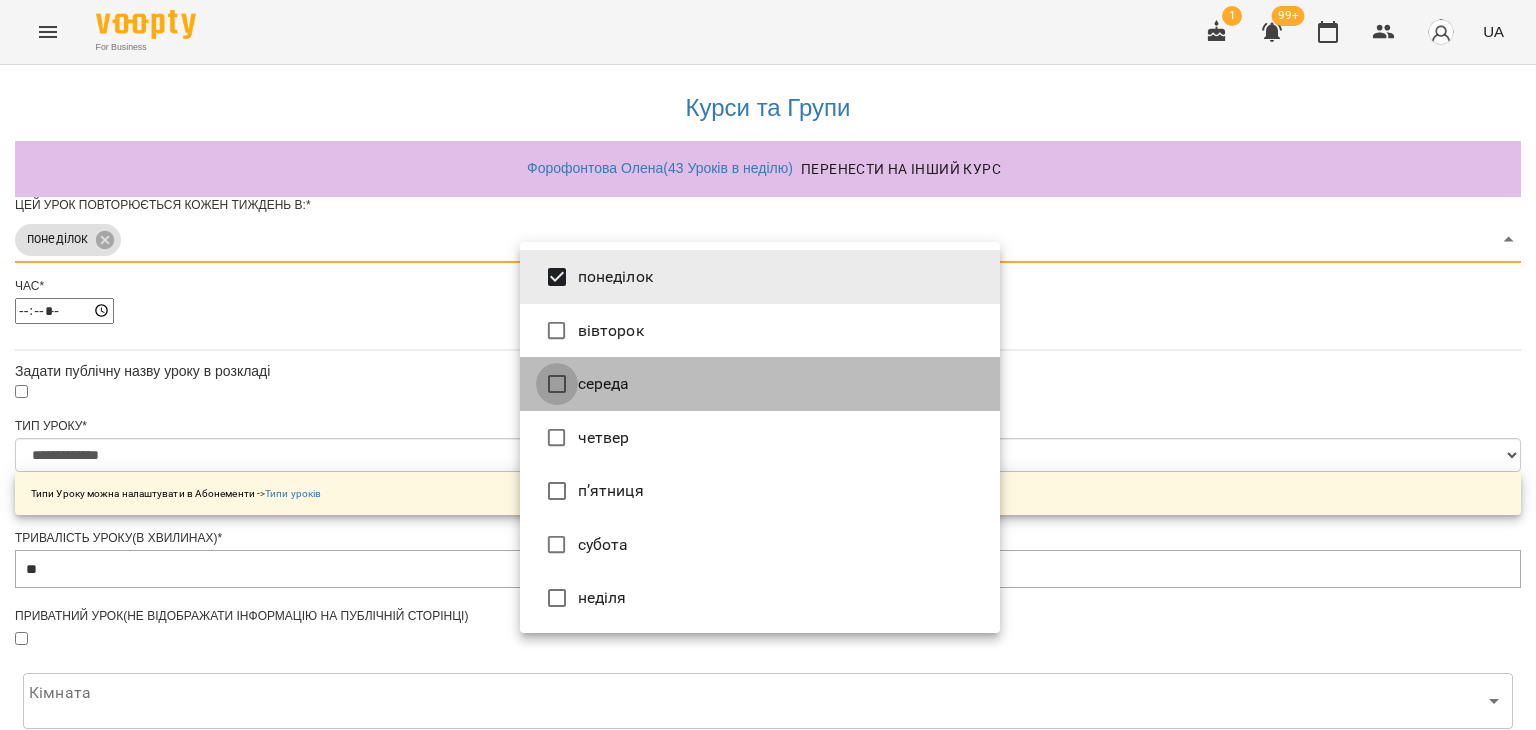 type on "***" 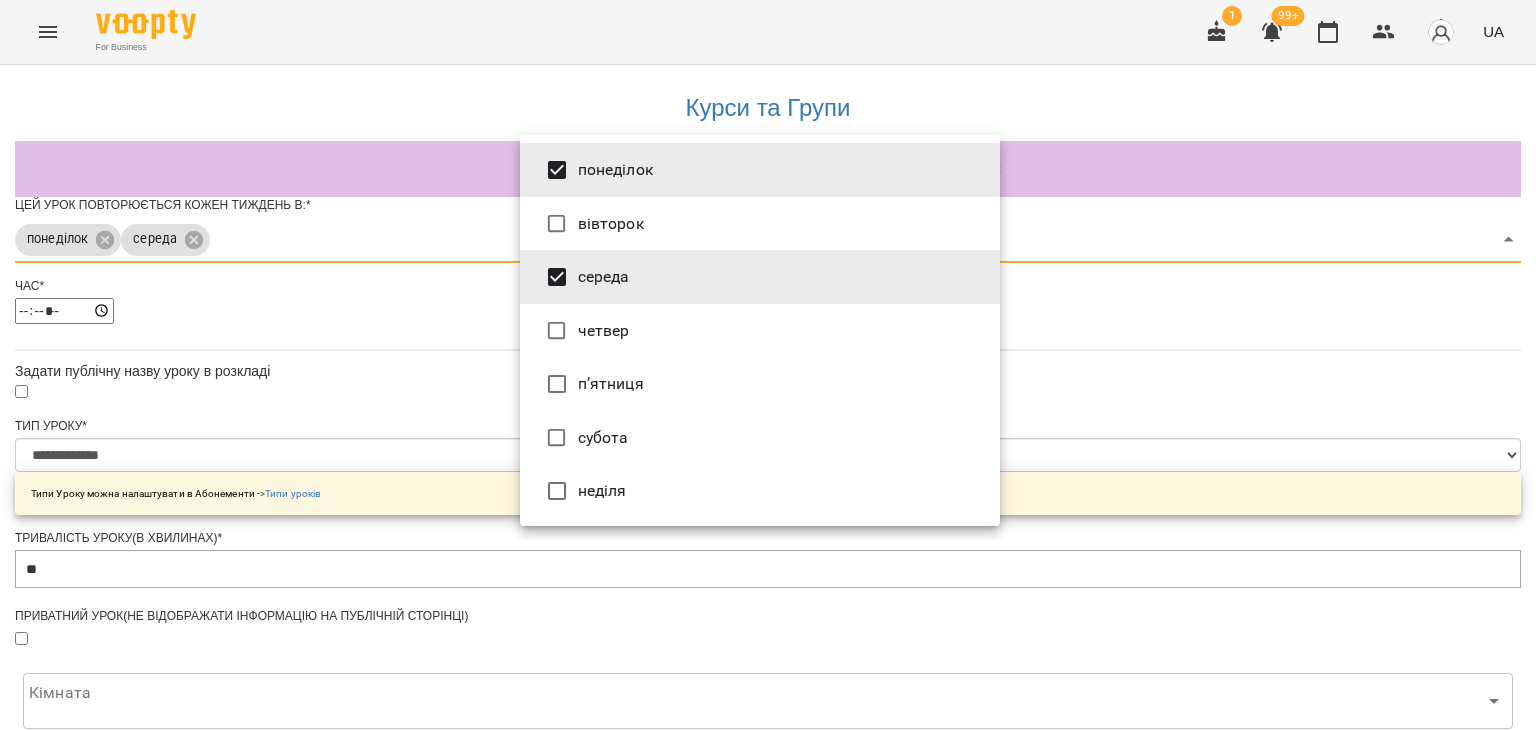 drag, startPoint x: 1172, startPoint y: 331, endPoint x: 1100, endPoint y: 353, distance: 75.28612 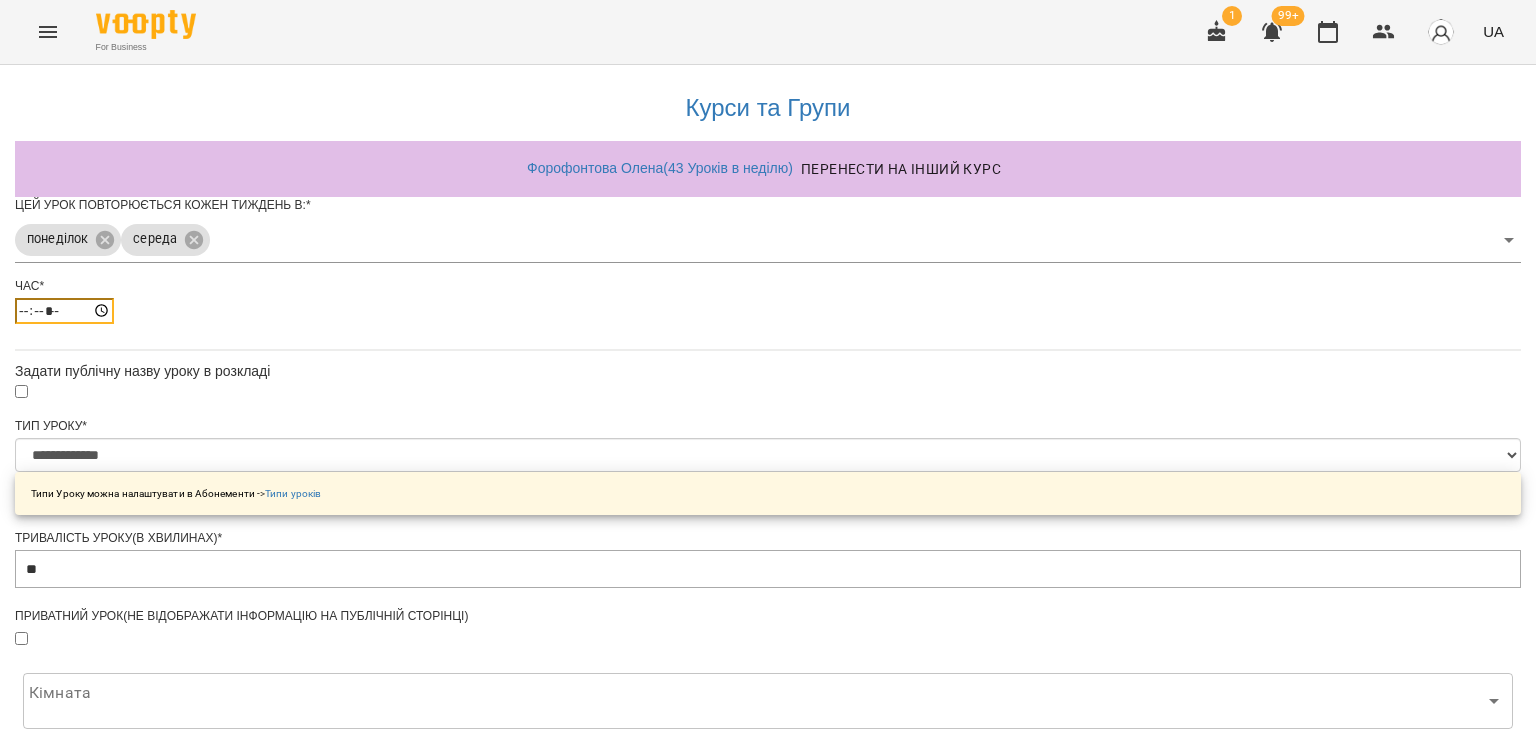 click on "*****" at bounding box center (64, 311) 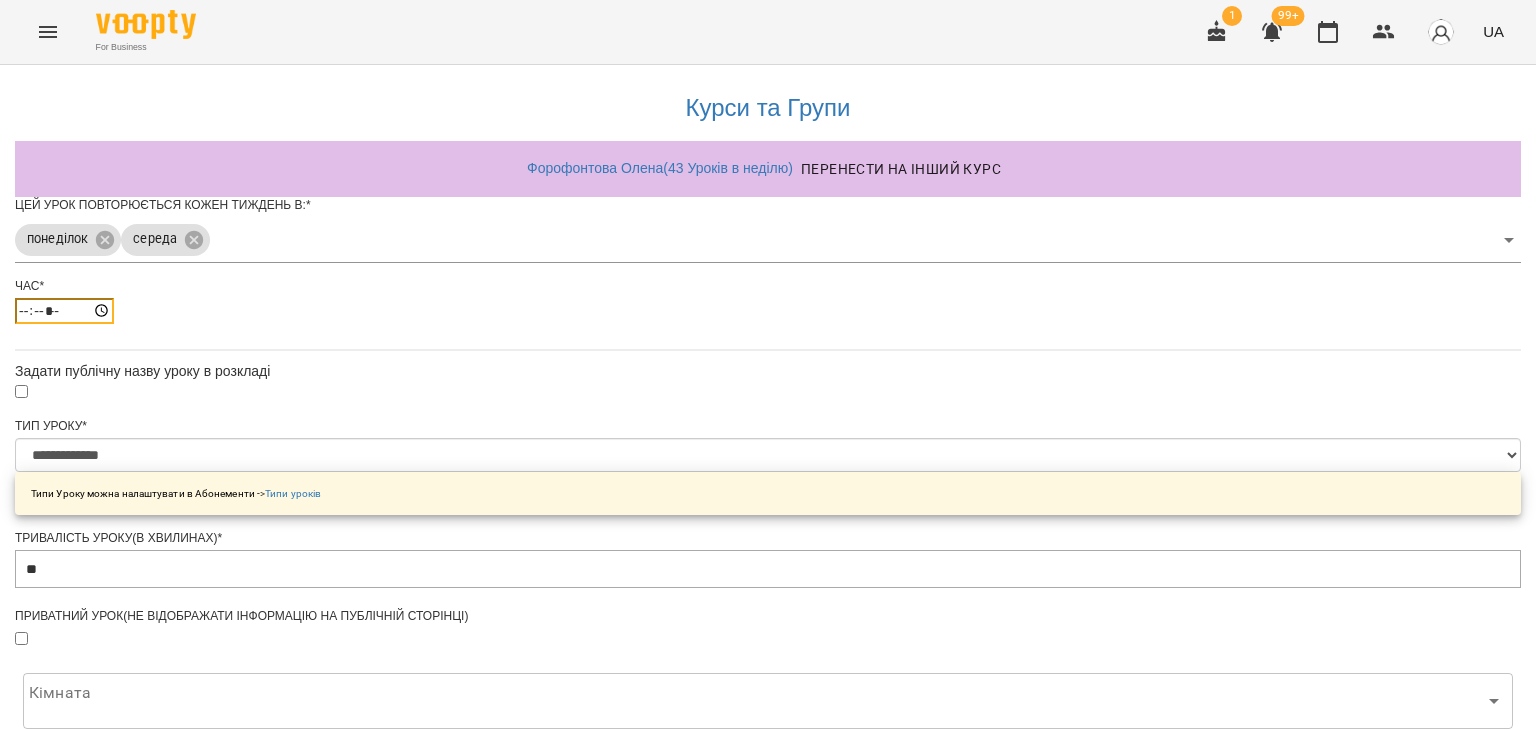 type on "*****" 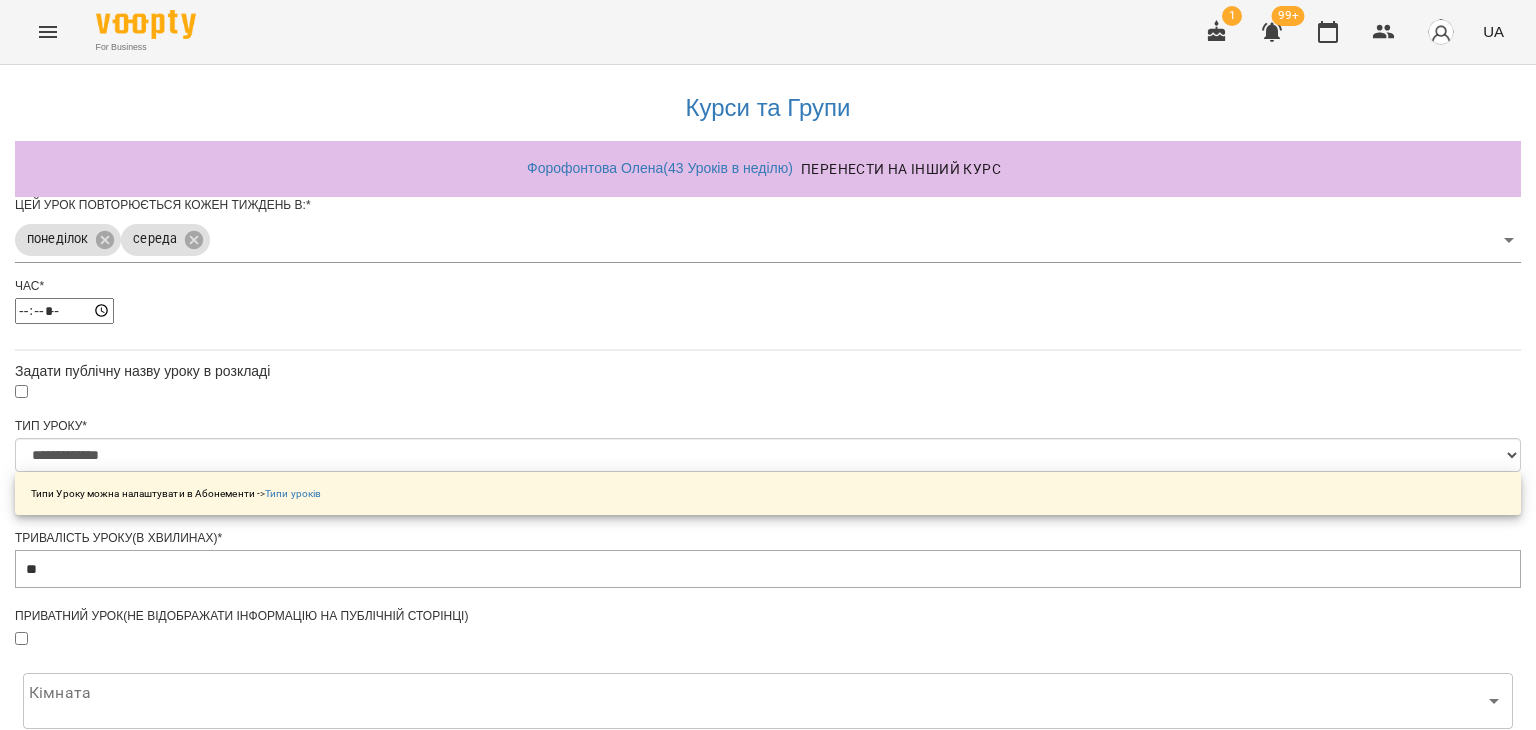 click on "*****" at bounding box center [768, 311] 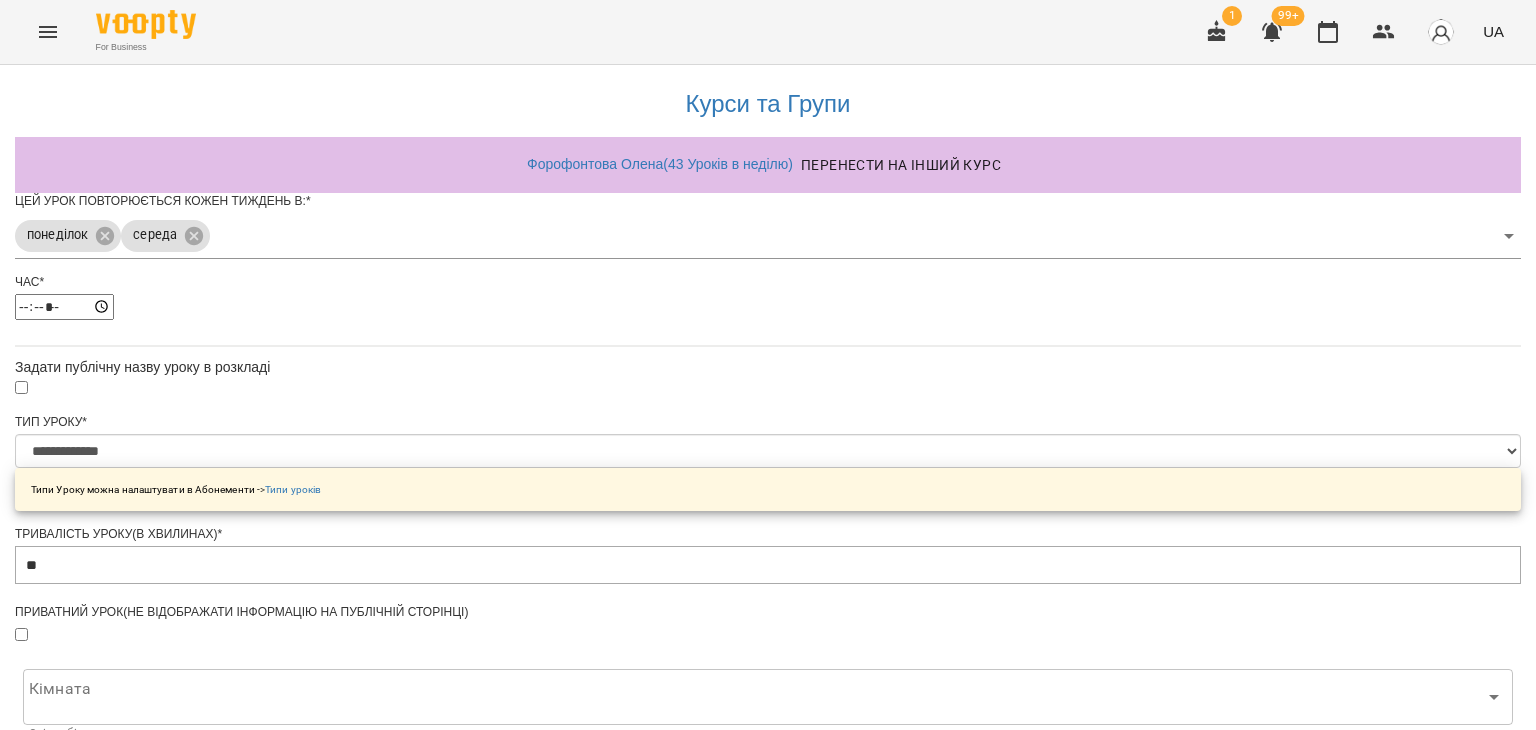 scroll, scrollTop: 697, scrollLeft: 0, axis: vertical 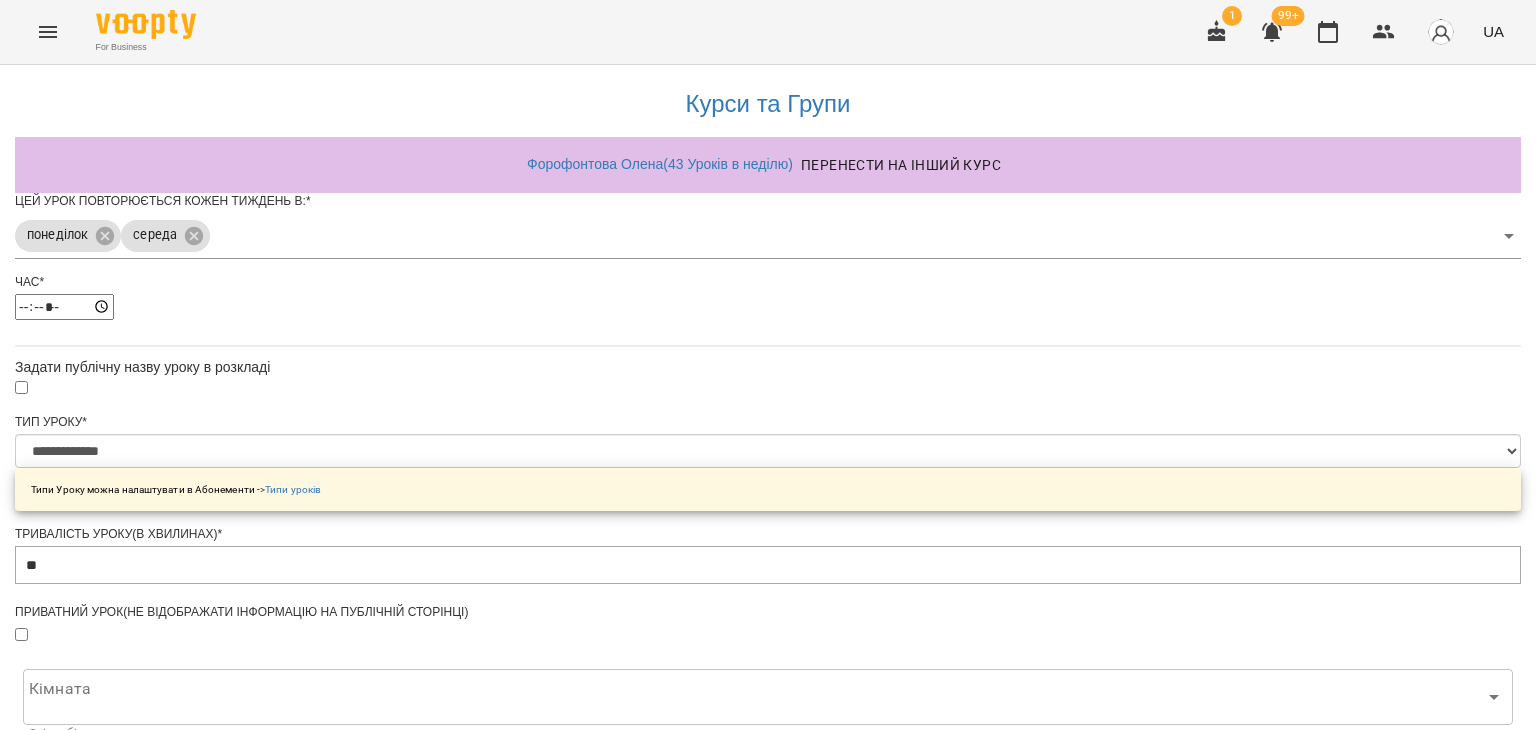 click on "**********" at bounding box center [108, 1211] 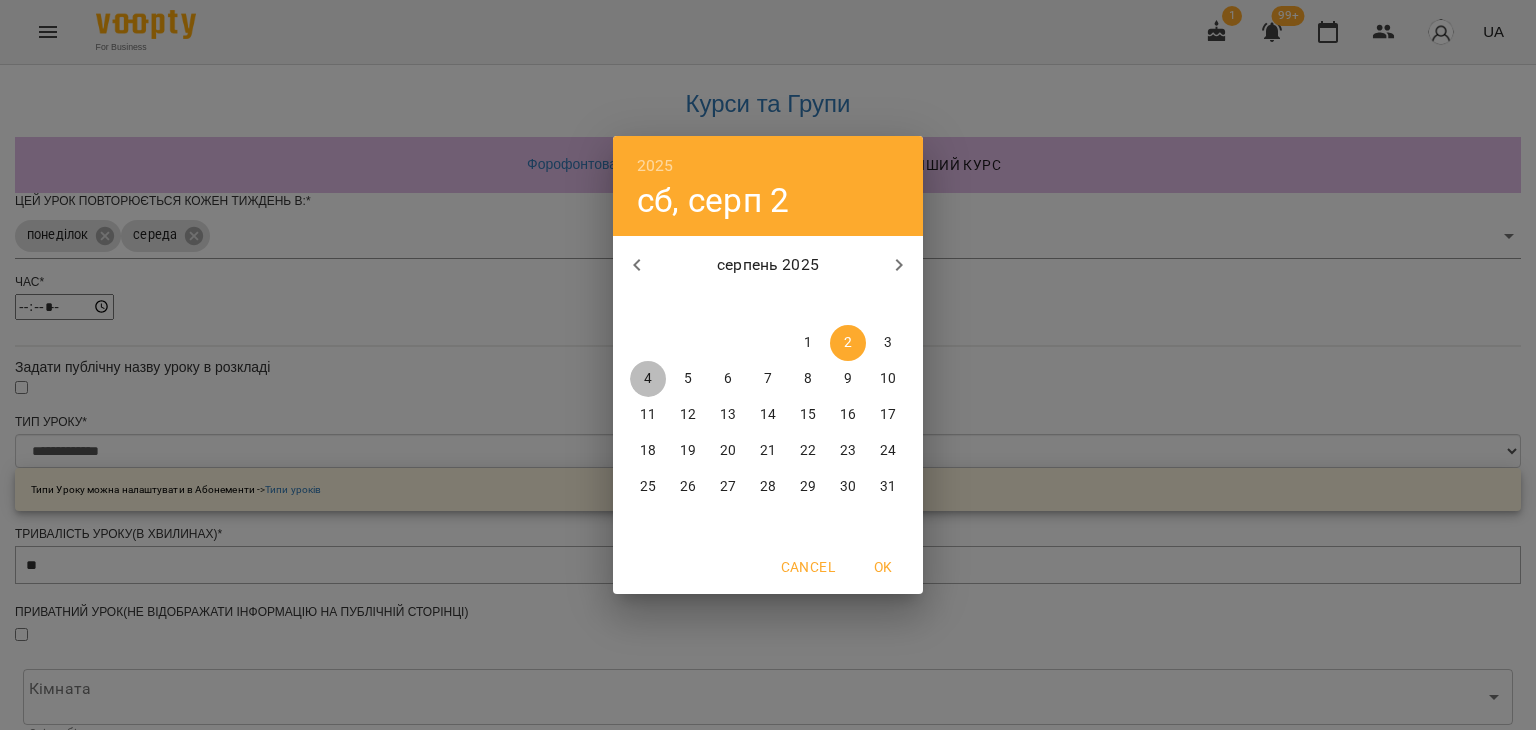 click on "4" at bounding box center [648, 379] 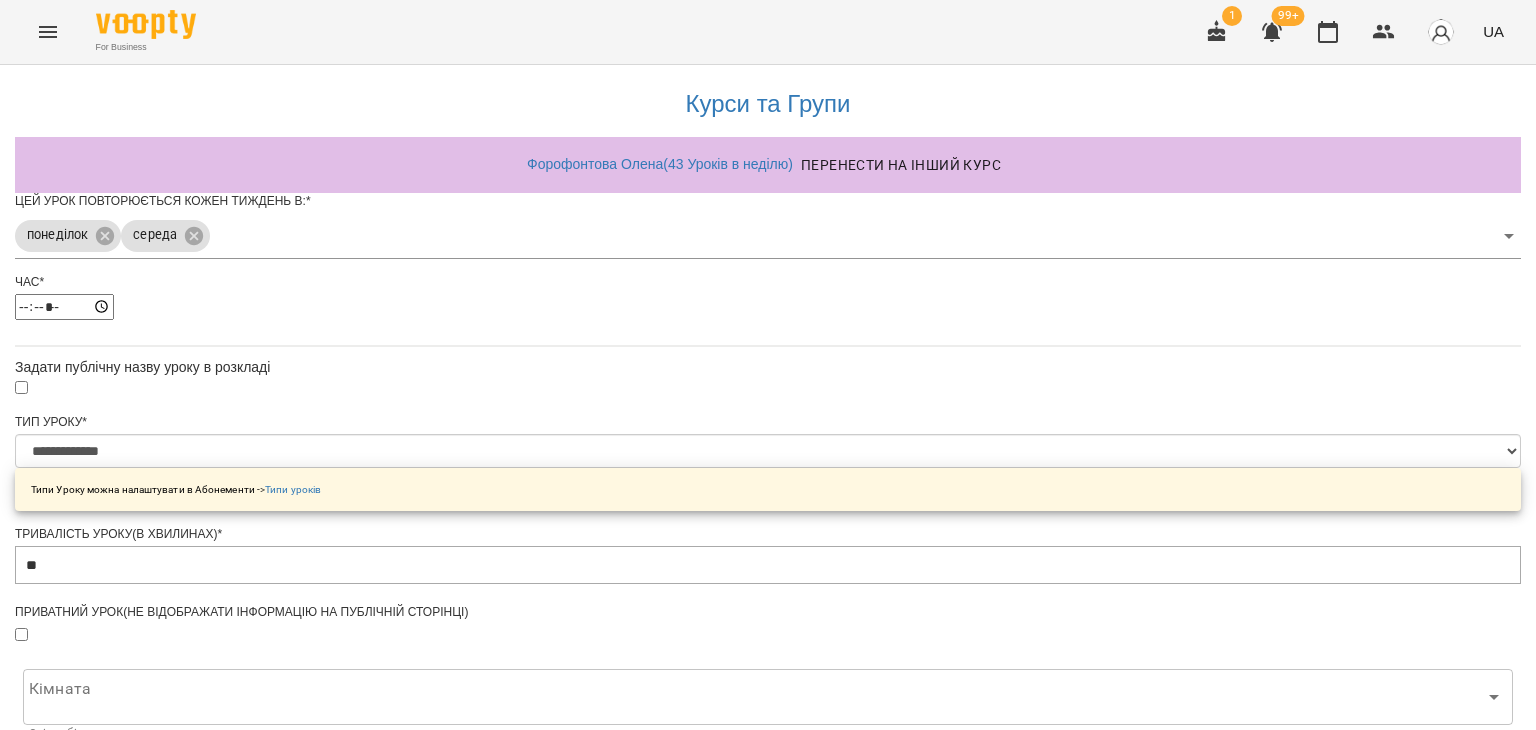 click on "Зберегти" at bounding box center [768, 1314] 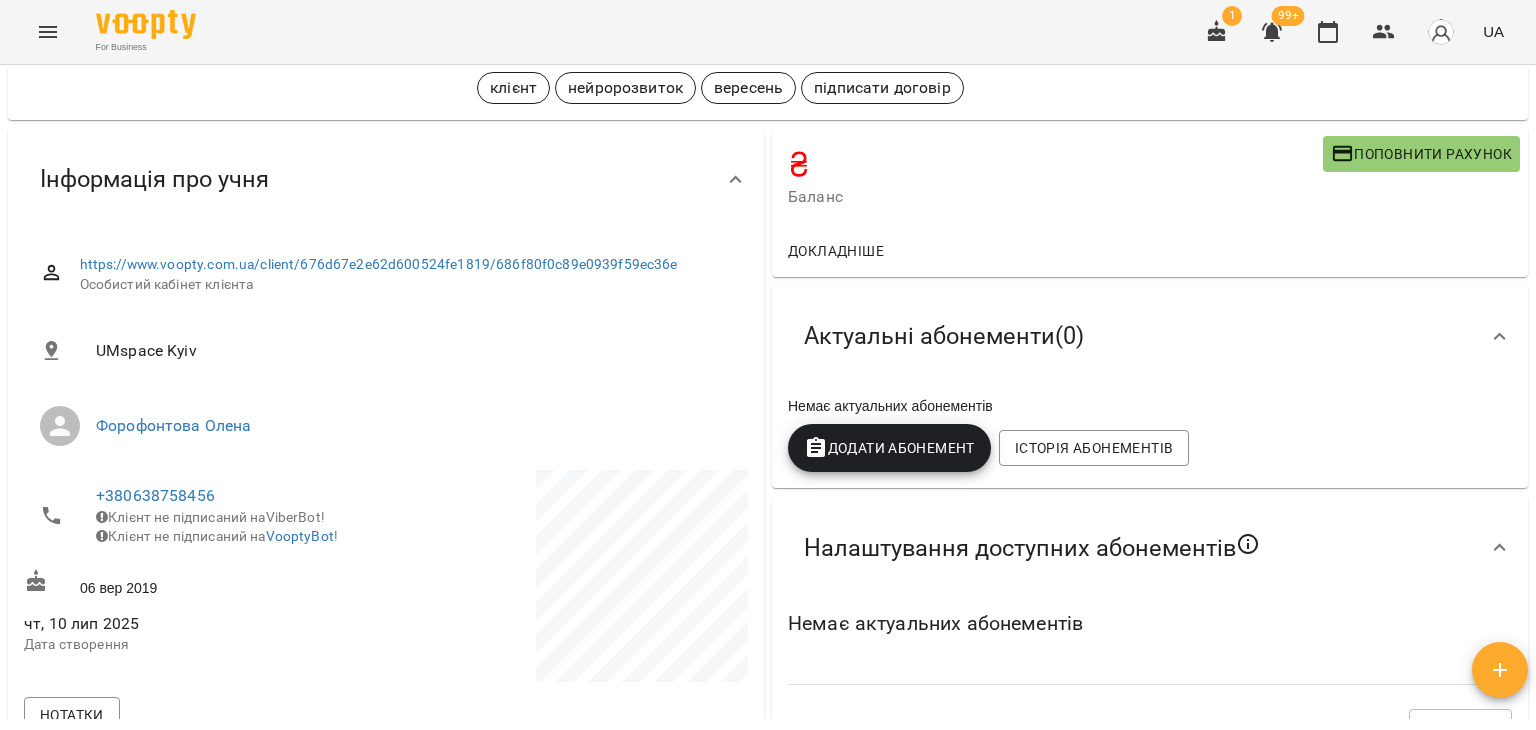 scroll, scrollTop: 0, scrollLeft: 0, axis: both 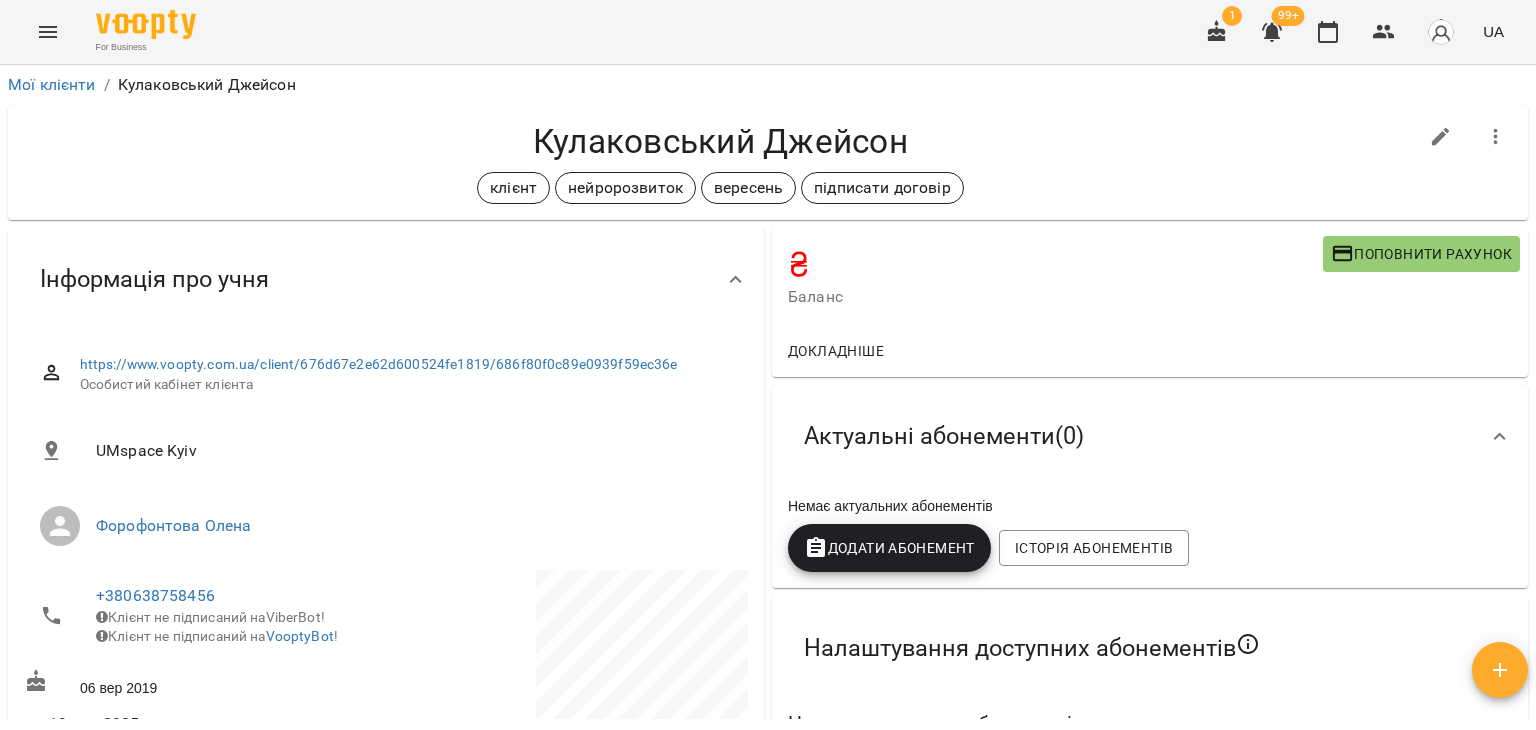click 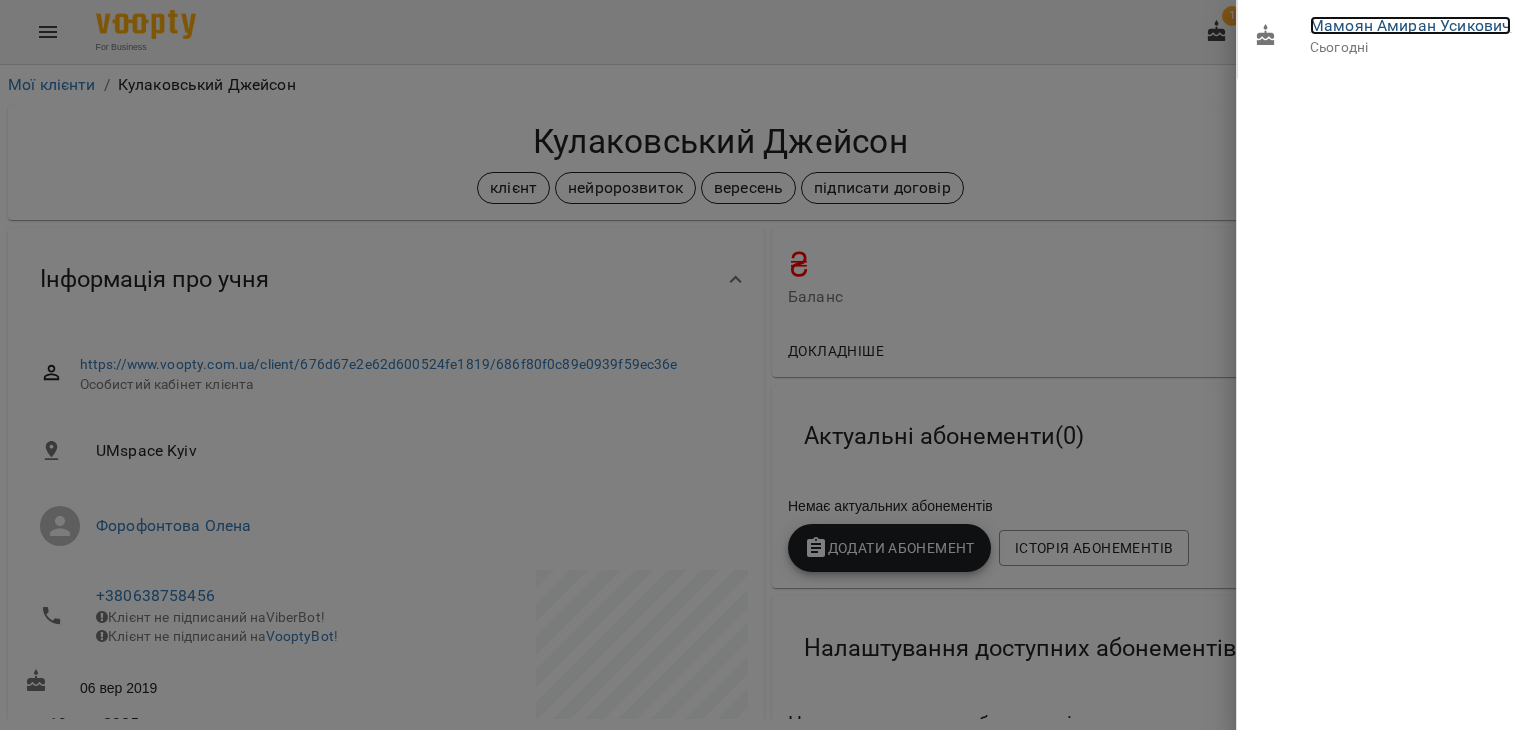 click on "Мамоян Амиран Усикович" at bounding box center [1410, 25] 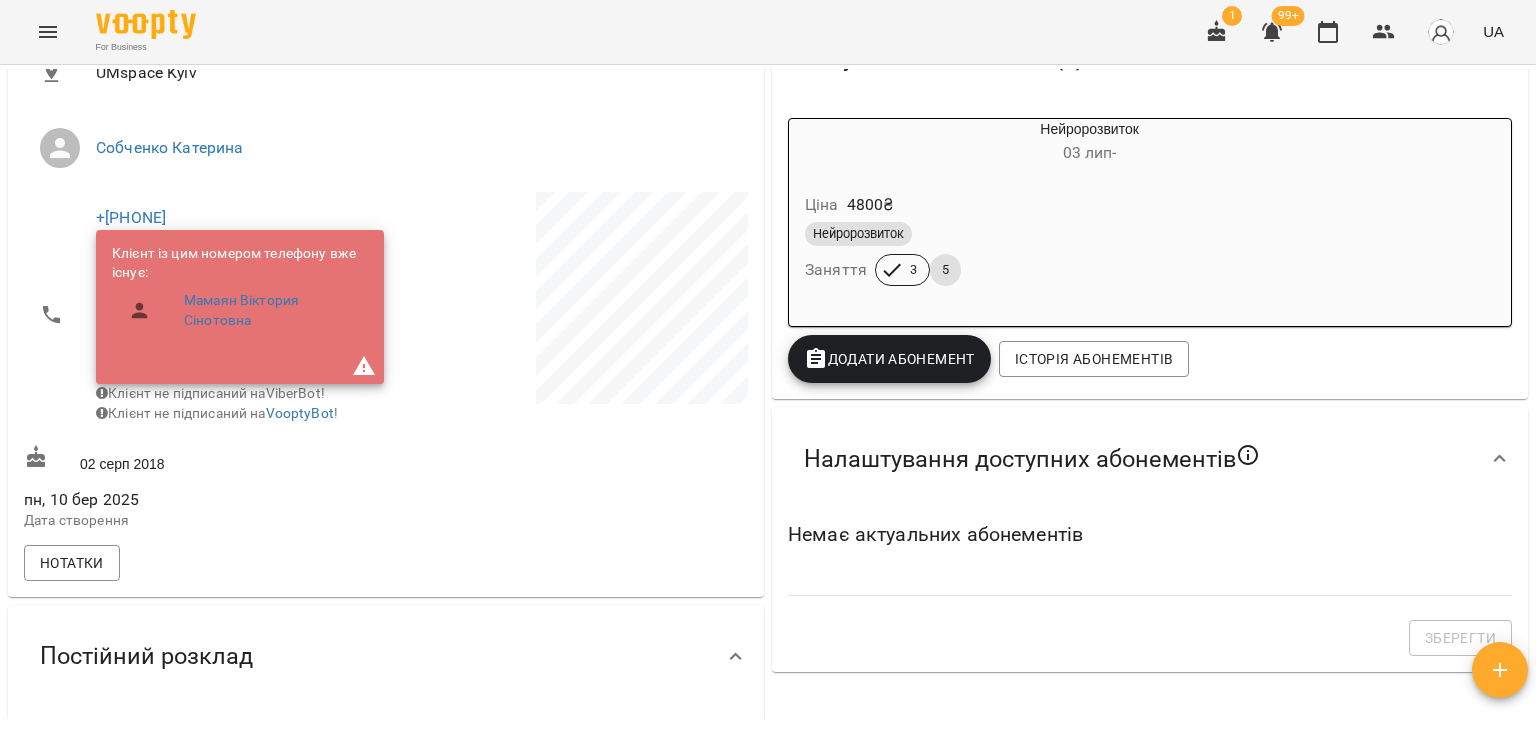 scroll, scrollTop: 400, scrollLeft: 0, axis: vertical 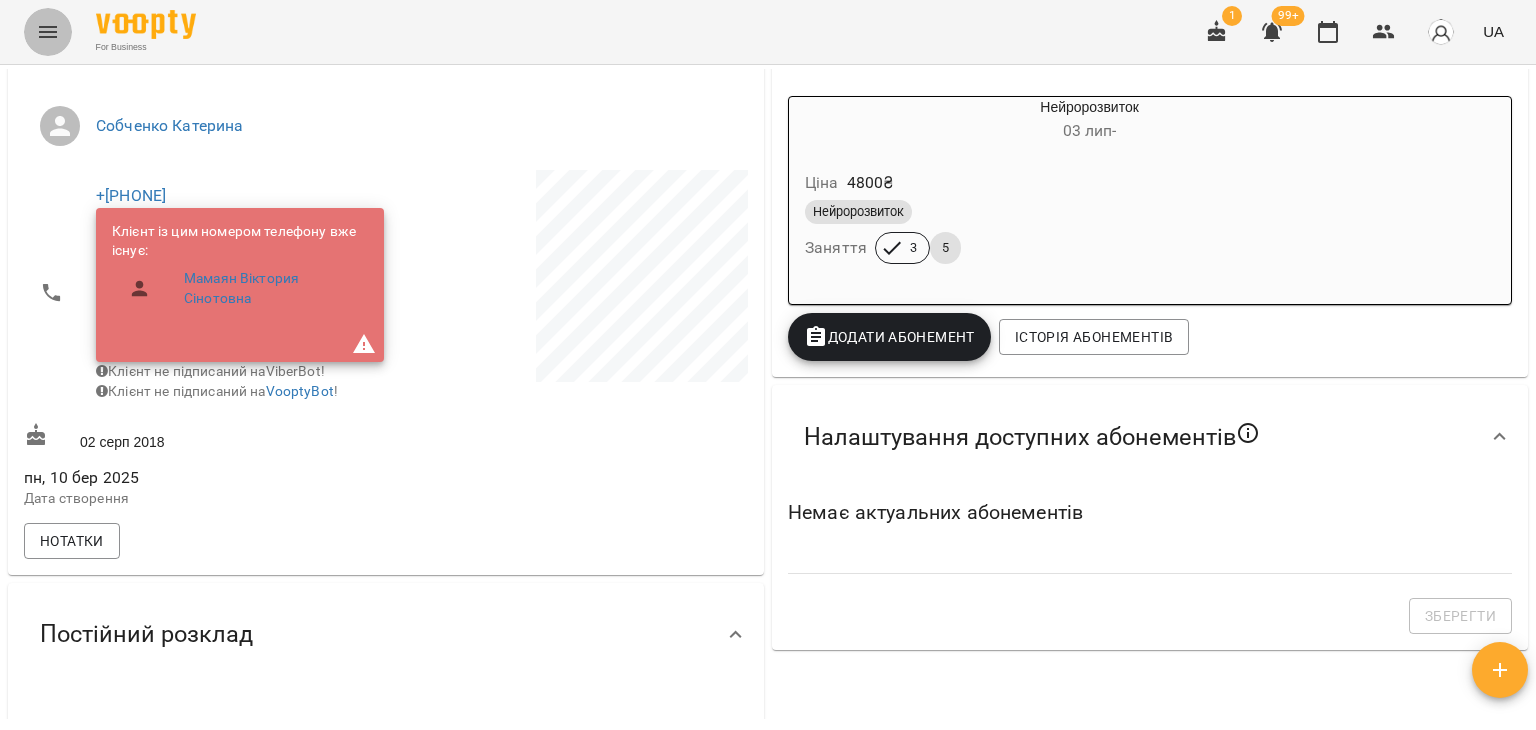 click 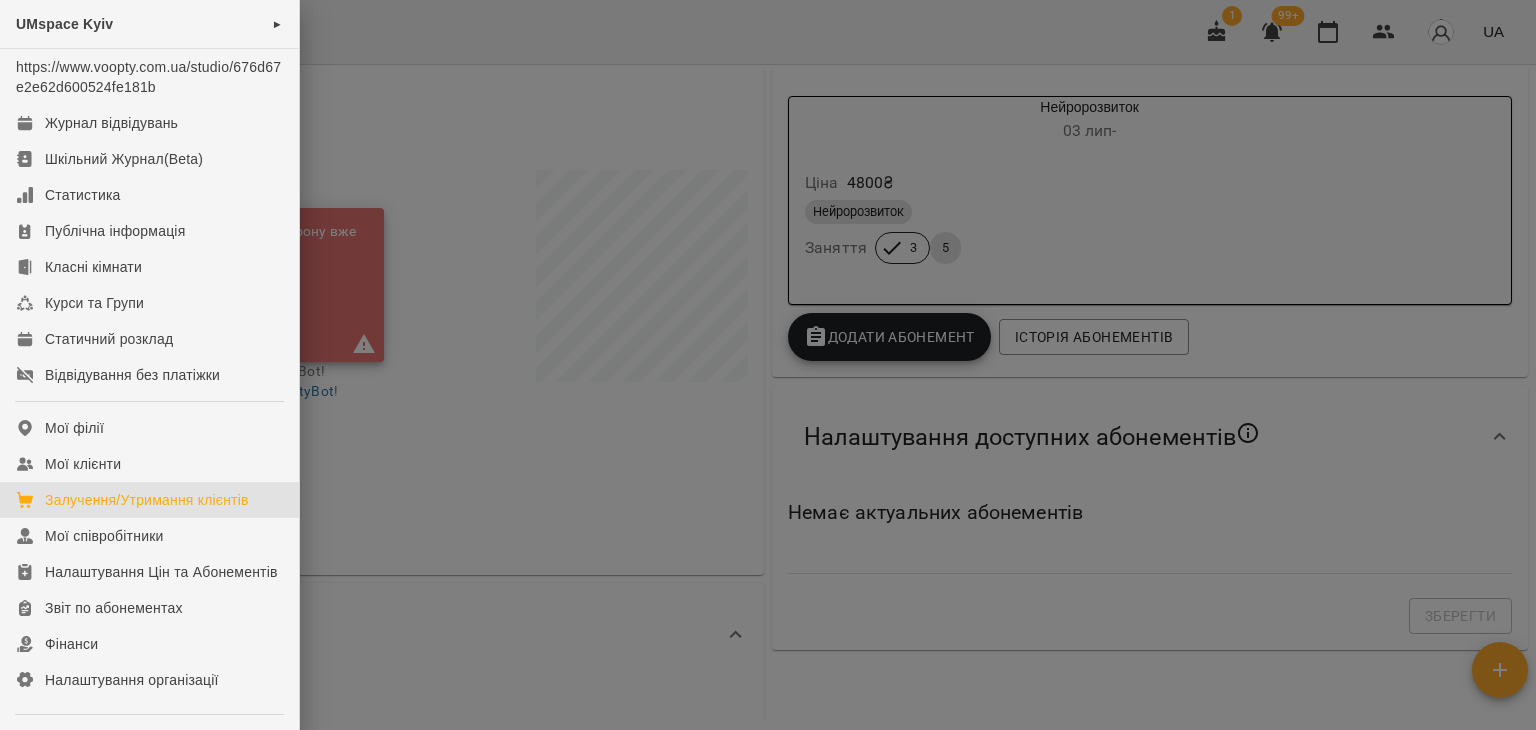click on "Залучення/Утримання клієнтів" at bounding box center [147, 500] 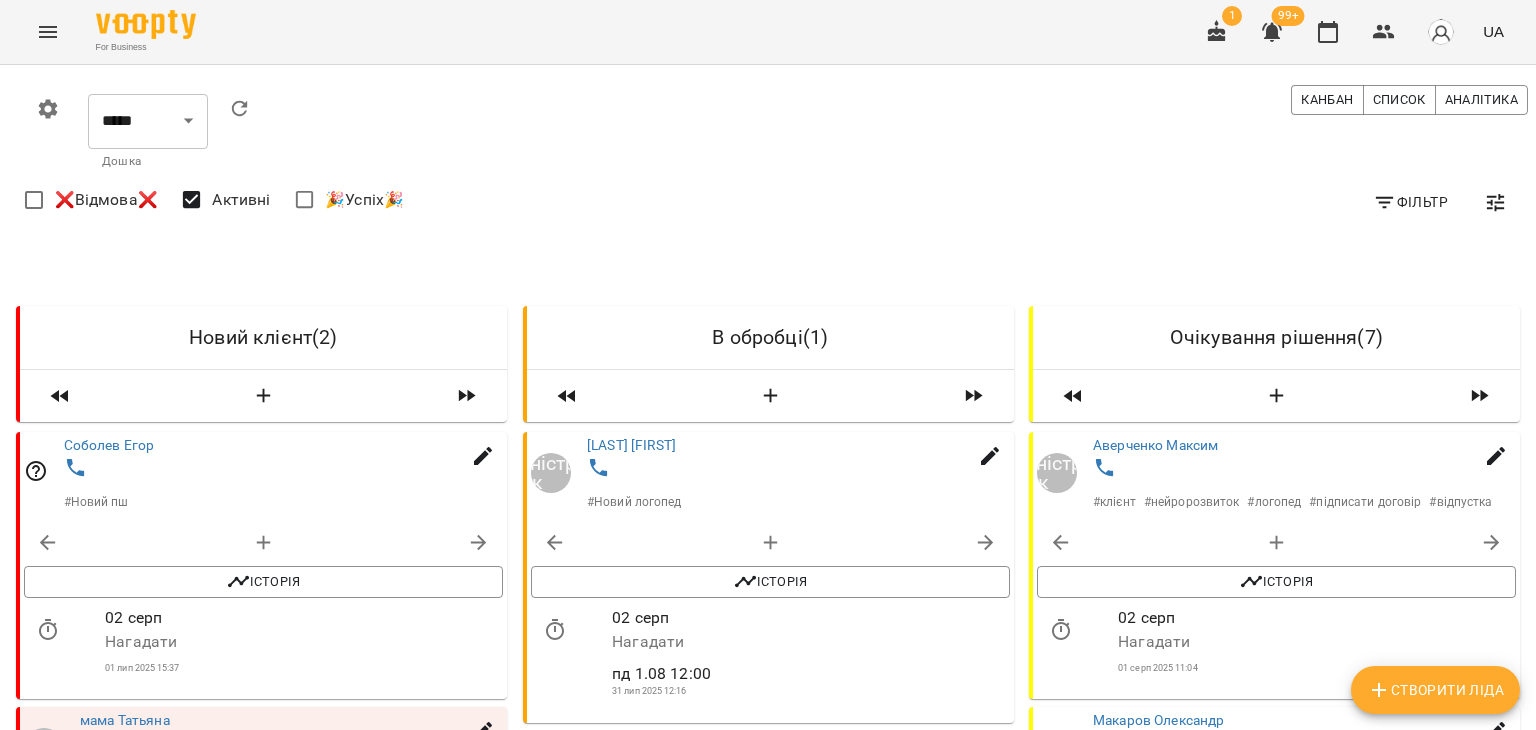scroll, scrollTop: 2019, scrollLeft: 0, axis: vertical 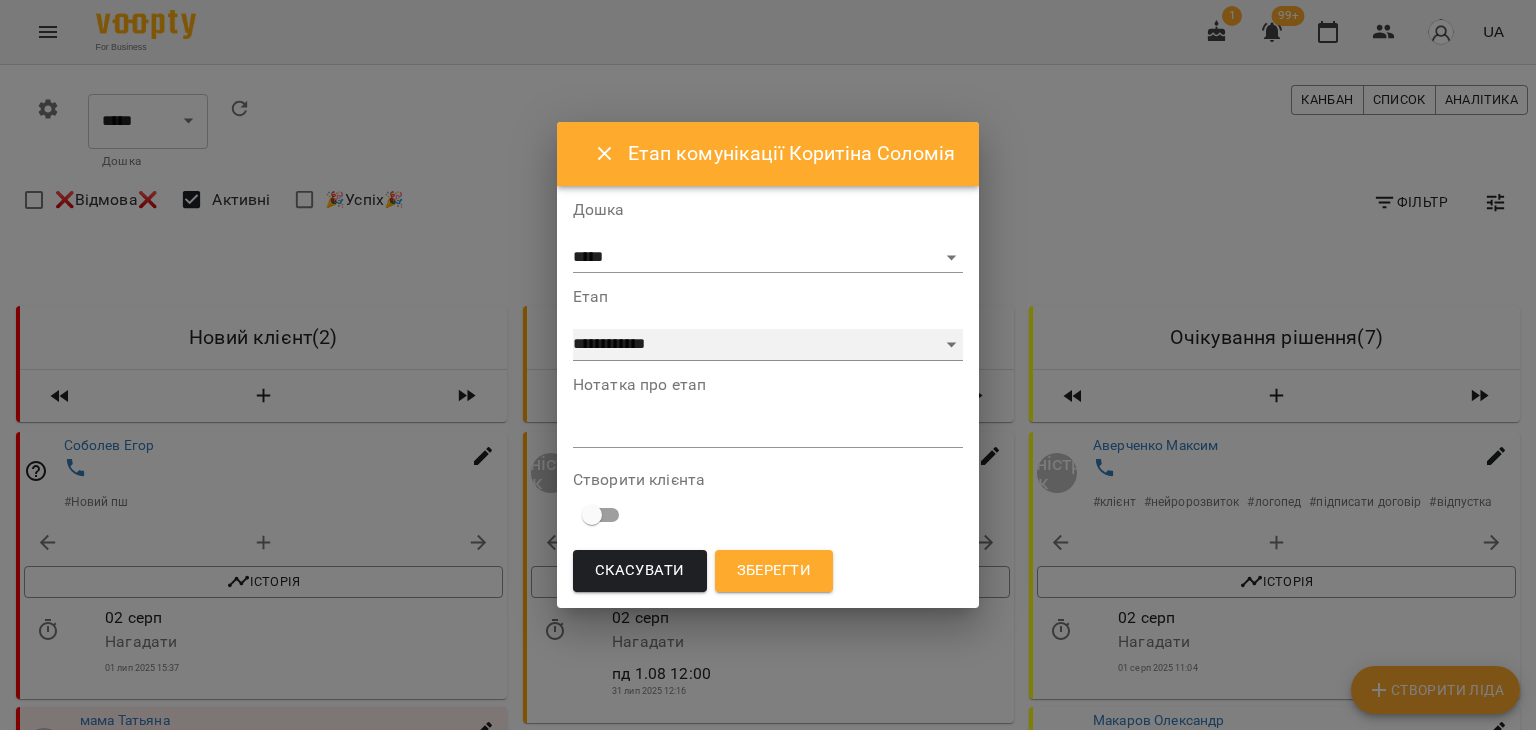 click on "**********" at bounding box center [768, 345] 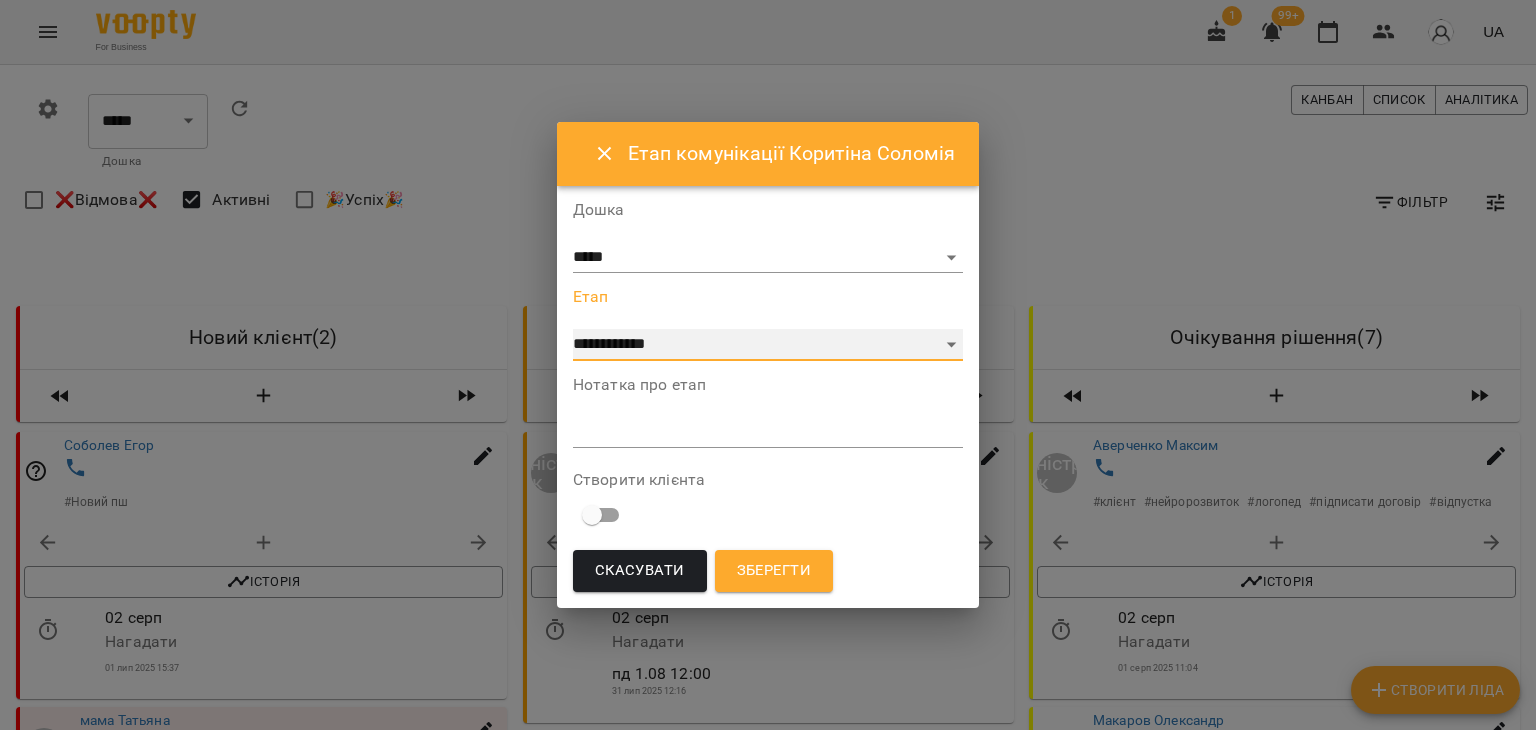 select on "**********" 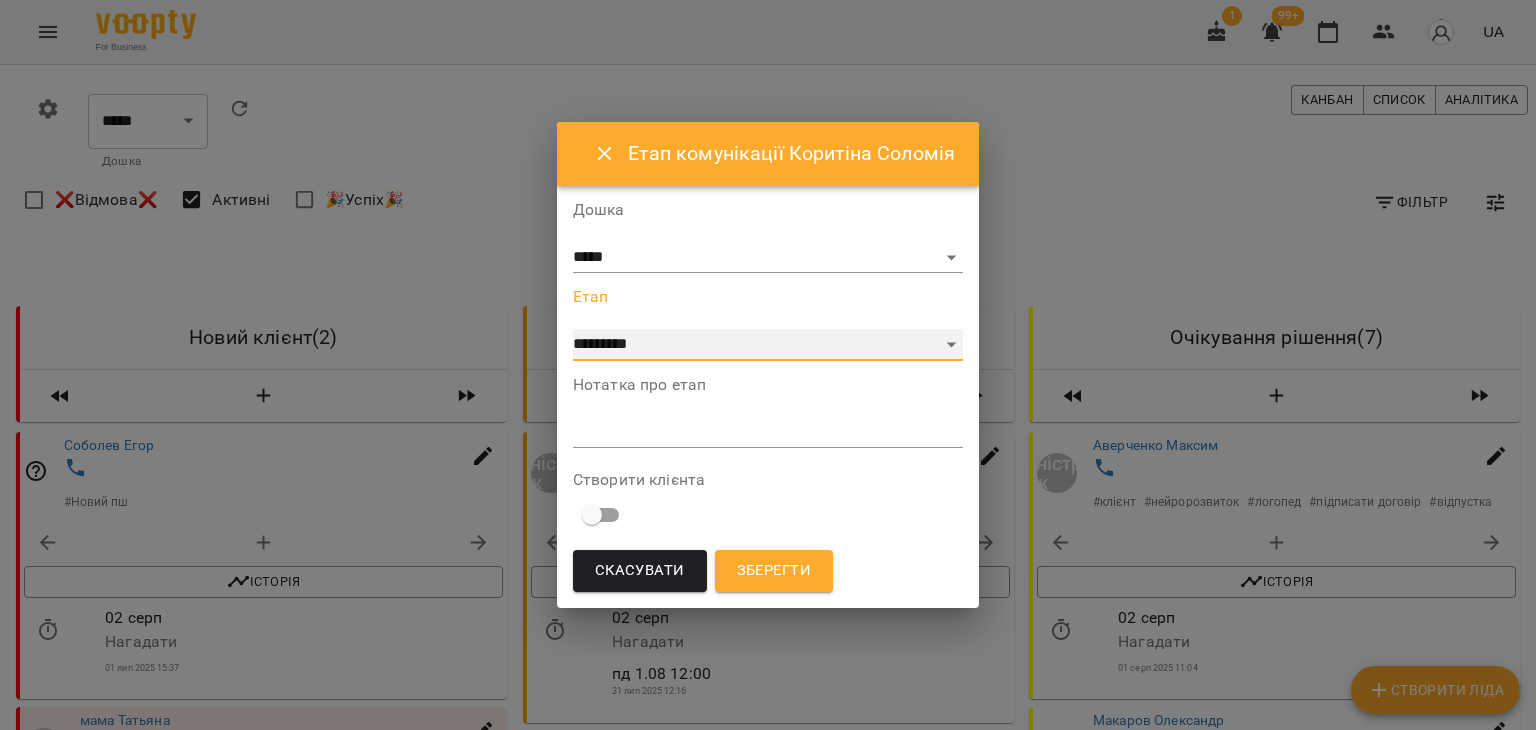 click on "**********" at bounding box center (768, 345) 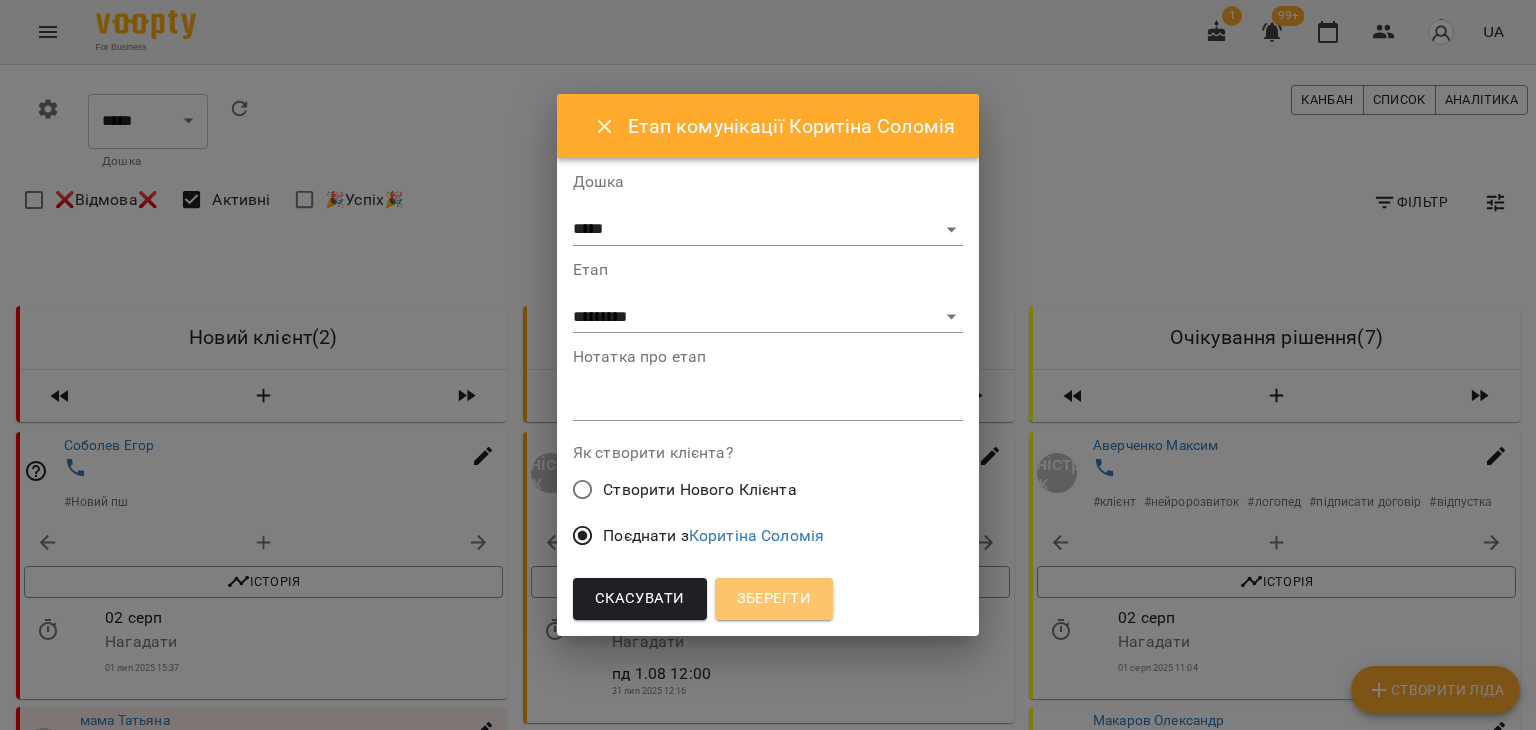 click on "Зберегти" at bounding box center [774, 599] 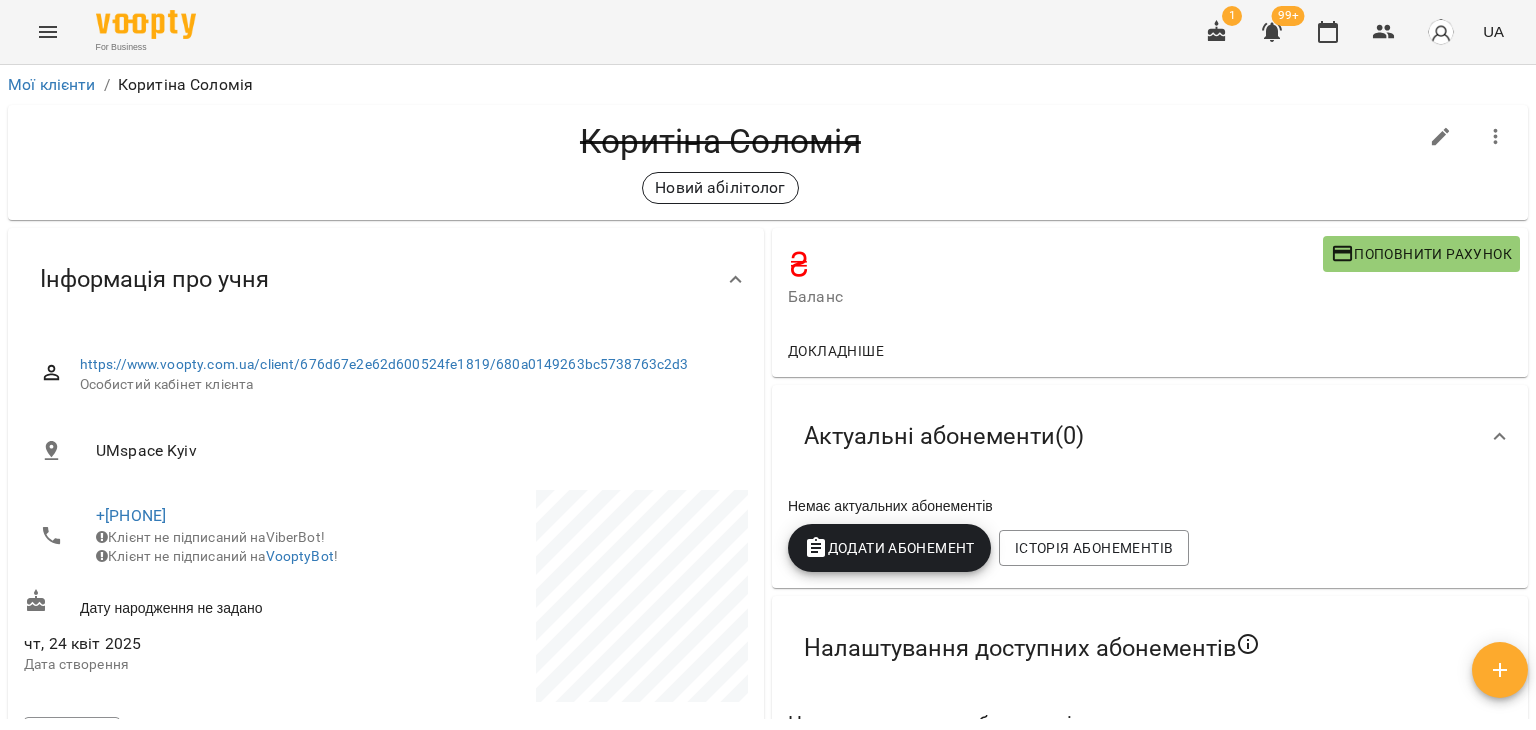 click 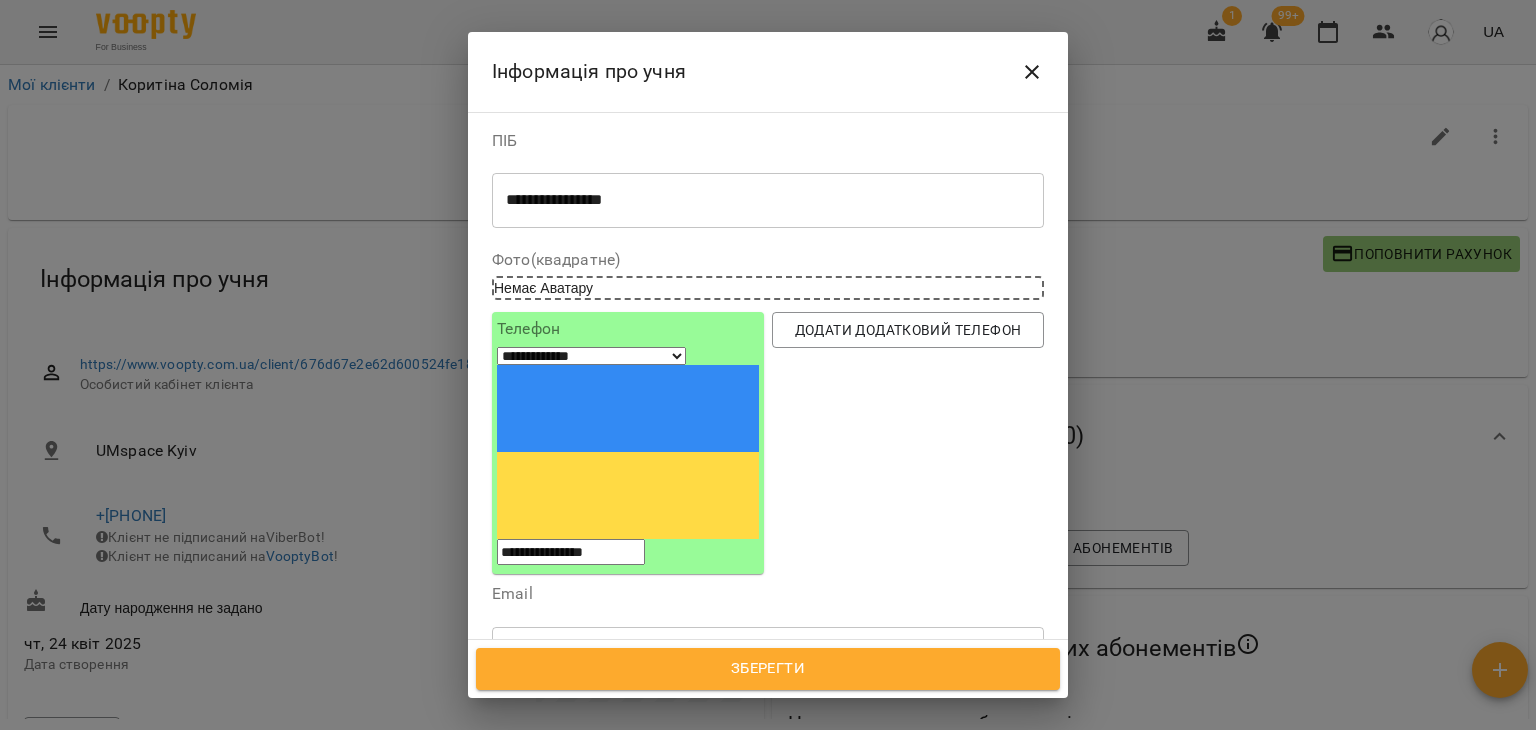 drag, startPoint x: 1299, startPoint y: 137, endPoint x: 1450, endPoint y: 154, distance: 151.95393 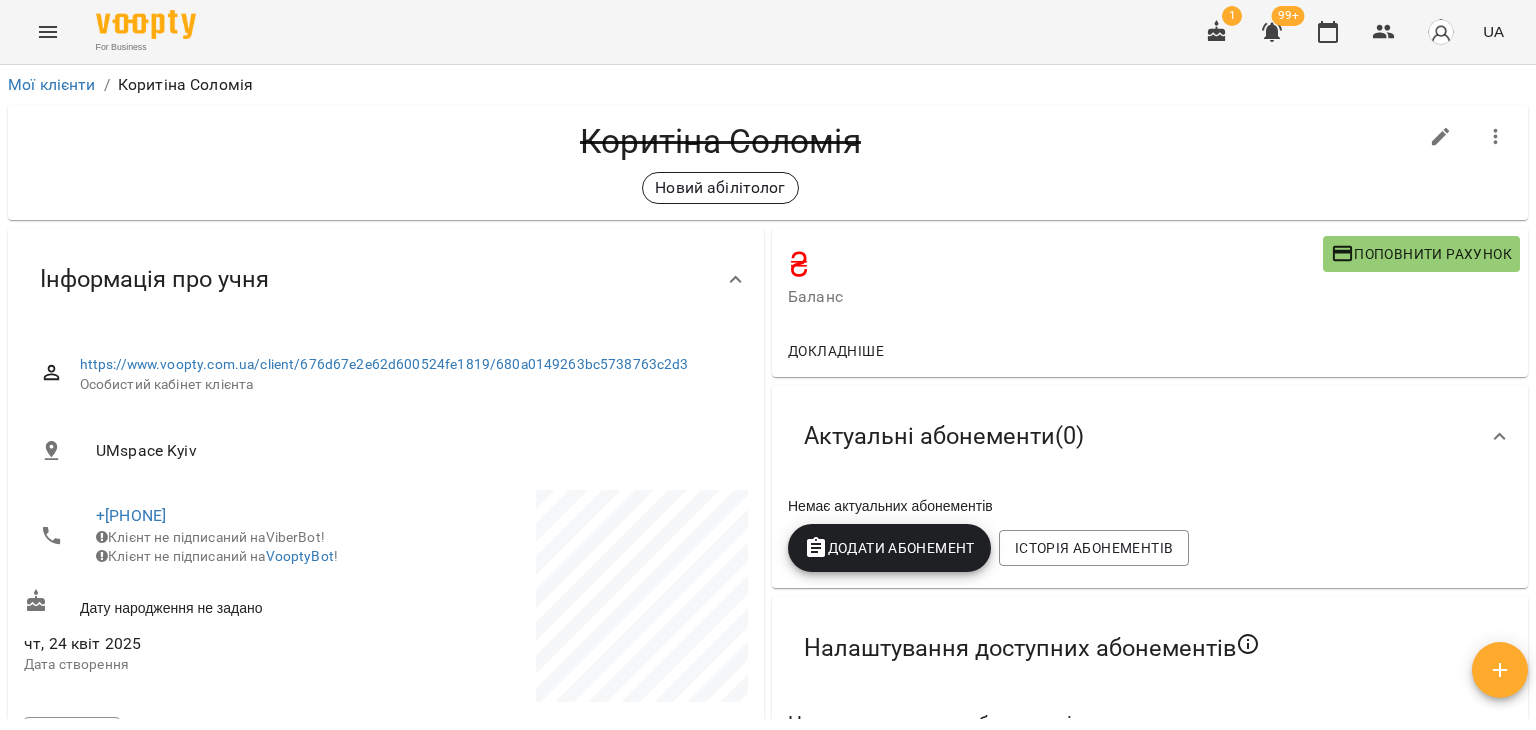 click on "Коритіна Соломія" at bounding box center [720, 141] 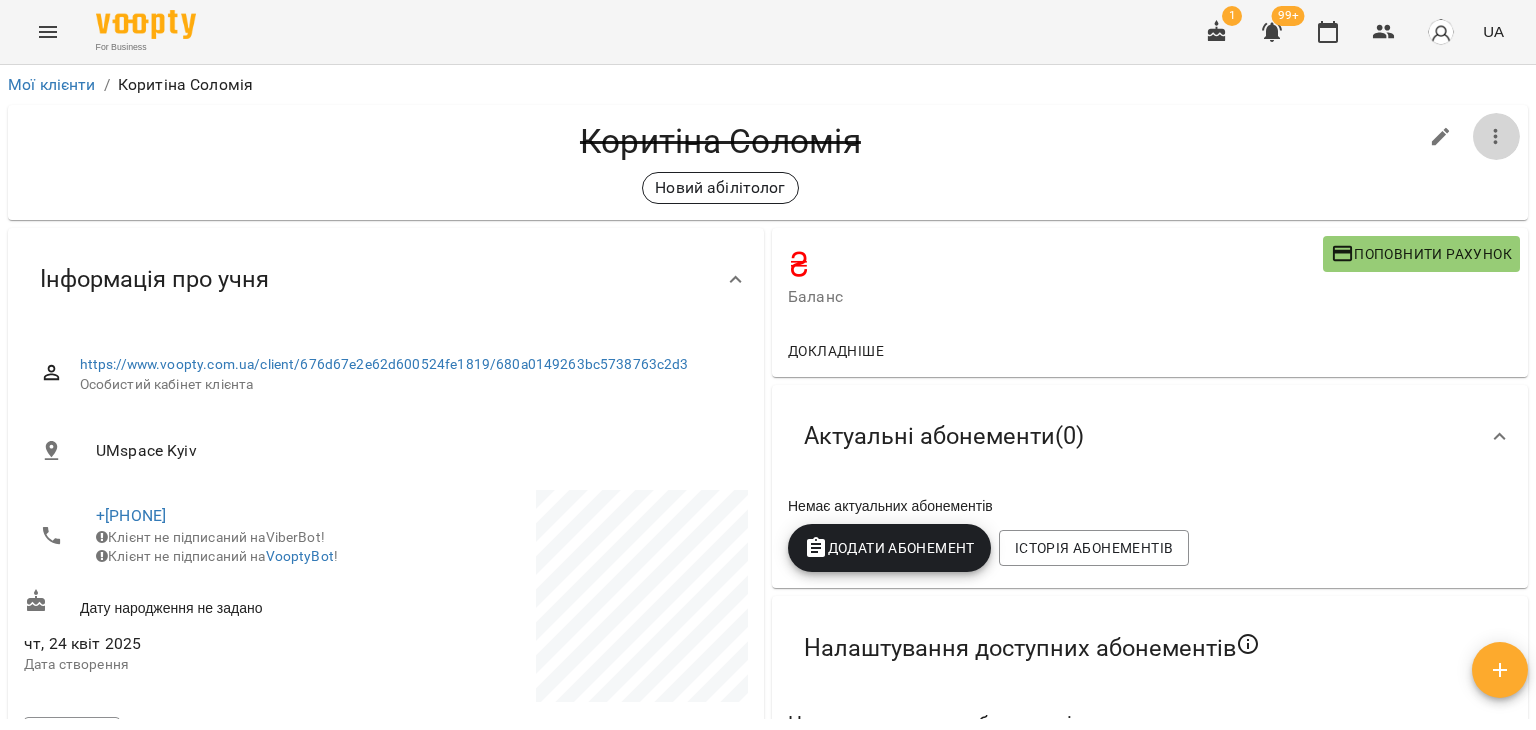click 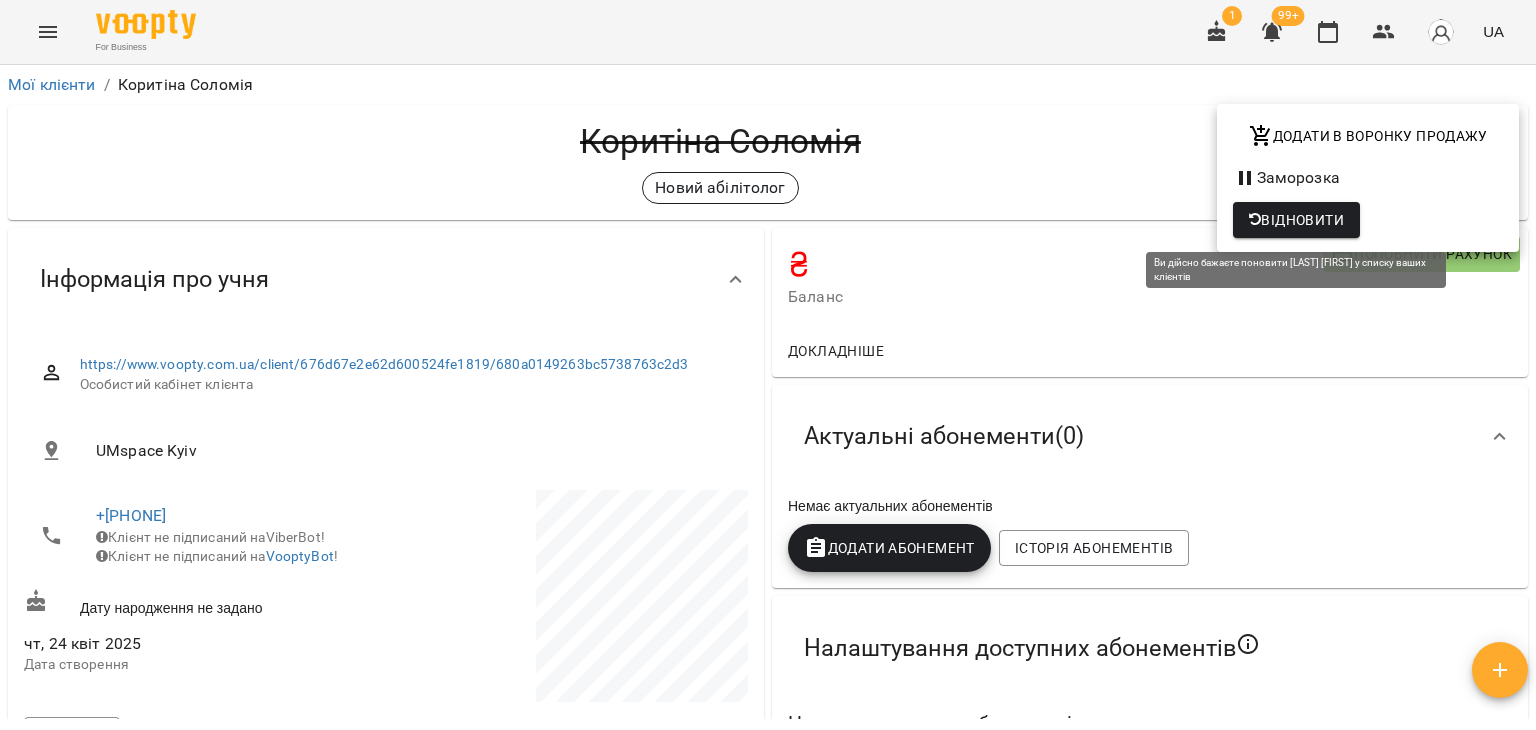 click on "Відновити" at bounding box center [1296, 220] 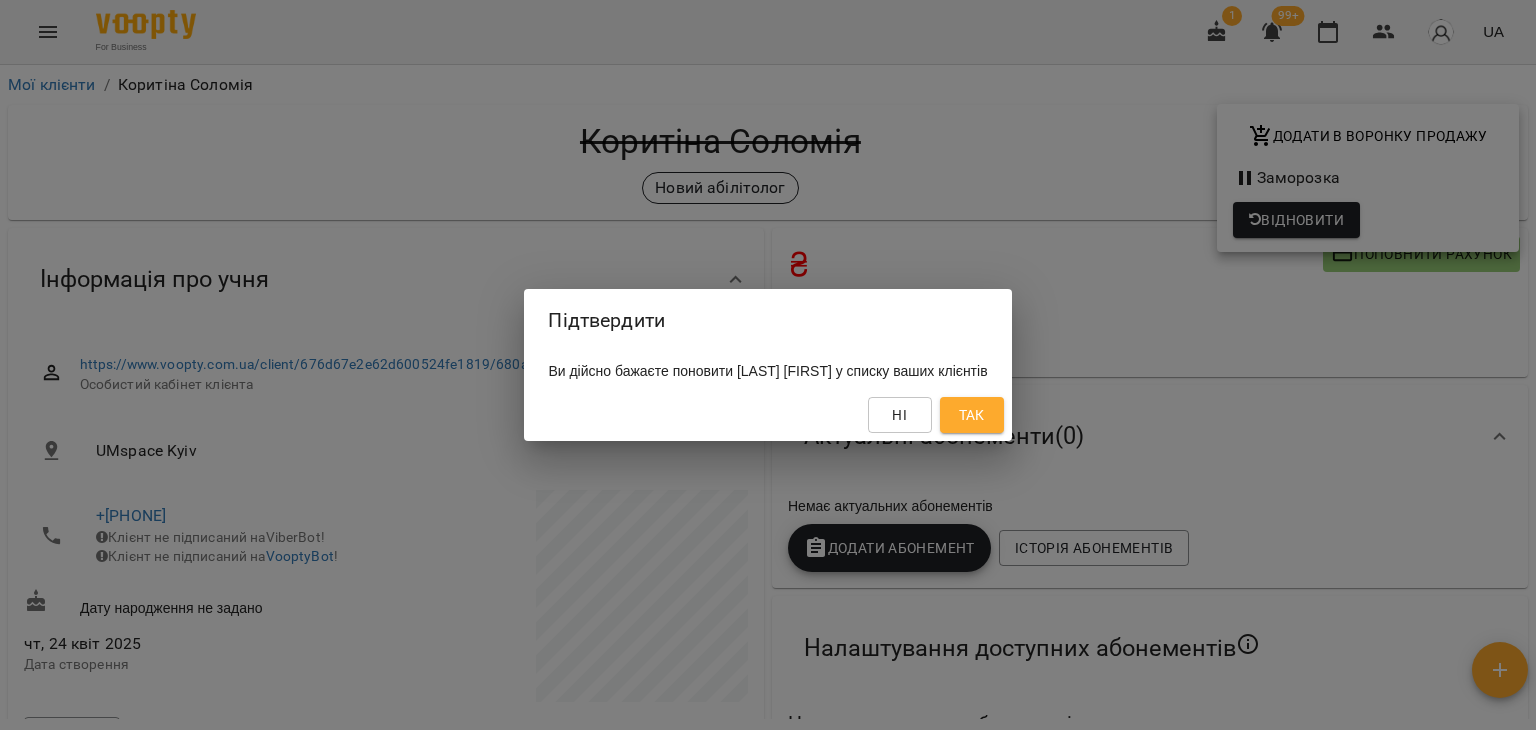 click on "Так" at bounding box center [972, 415] 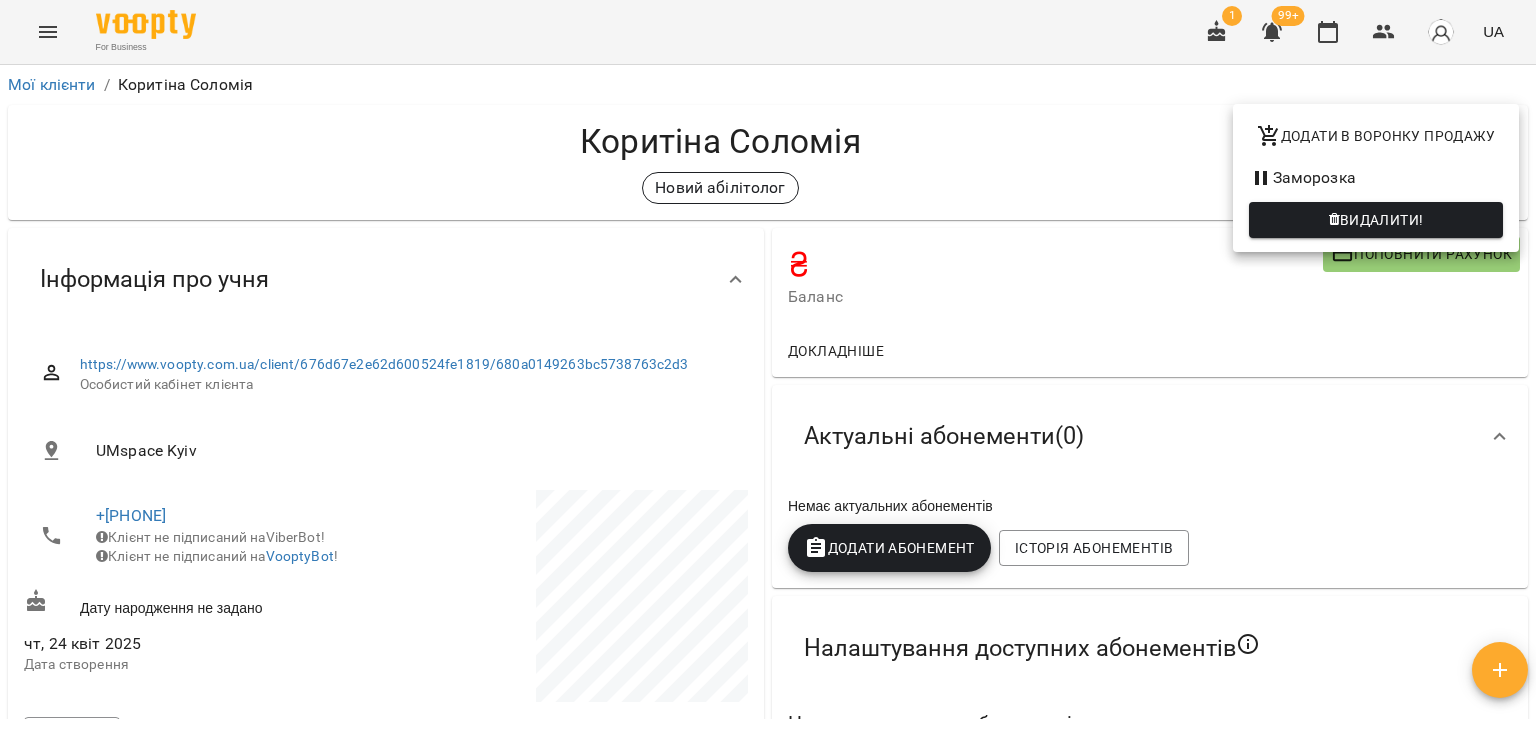 click at bounding box center (768, 365) 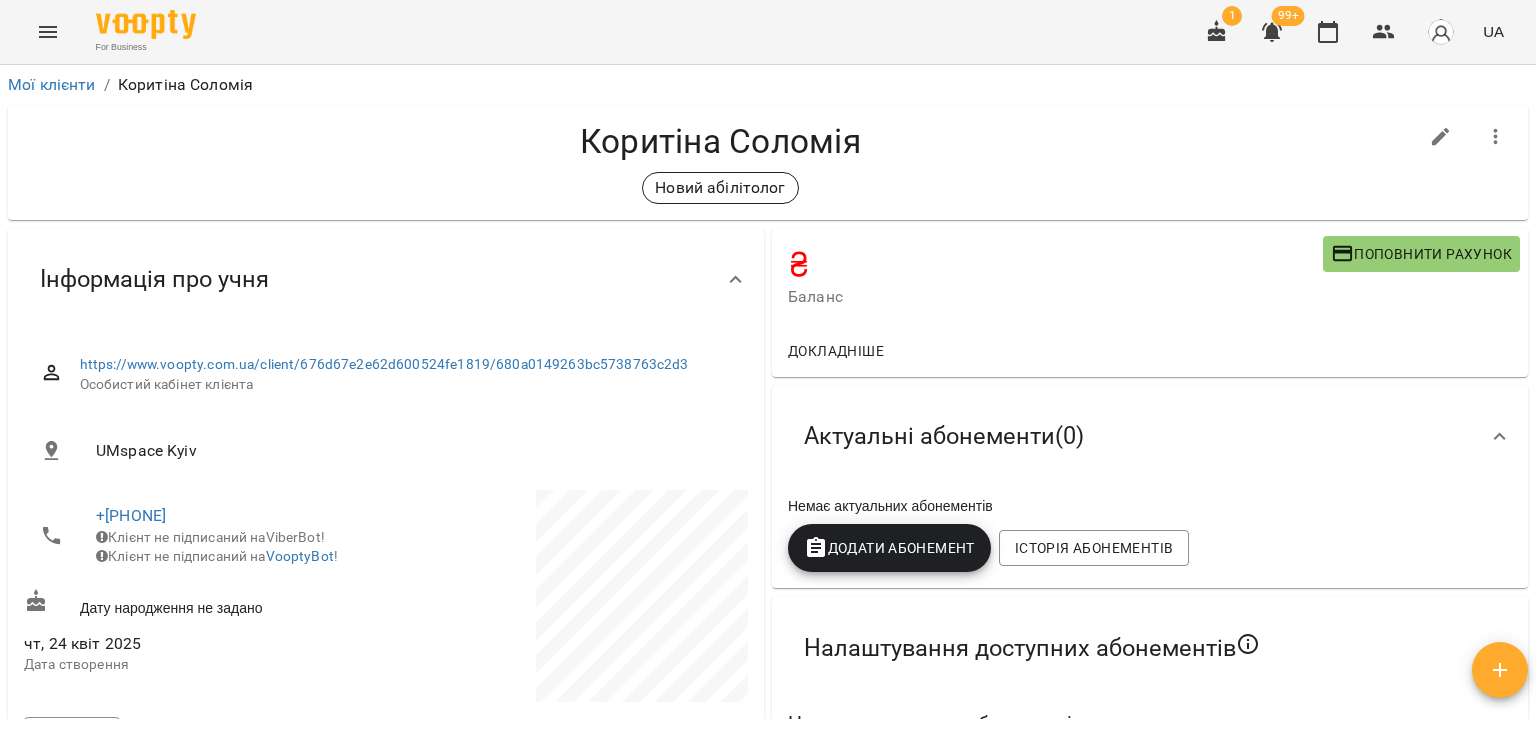 click 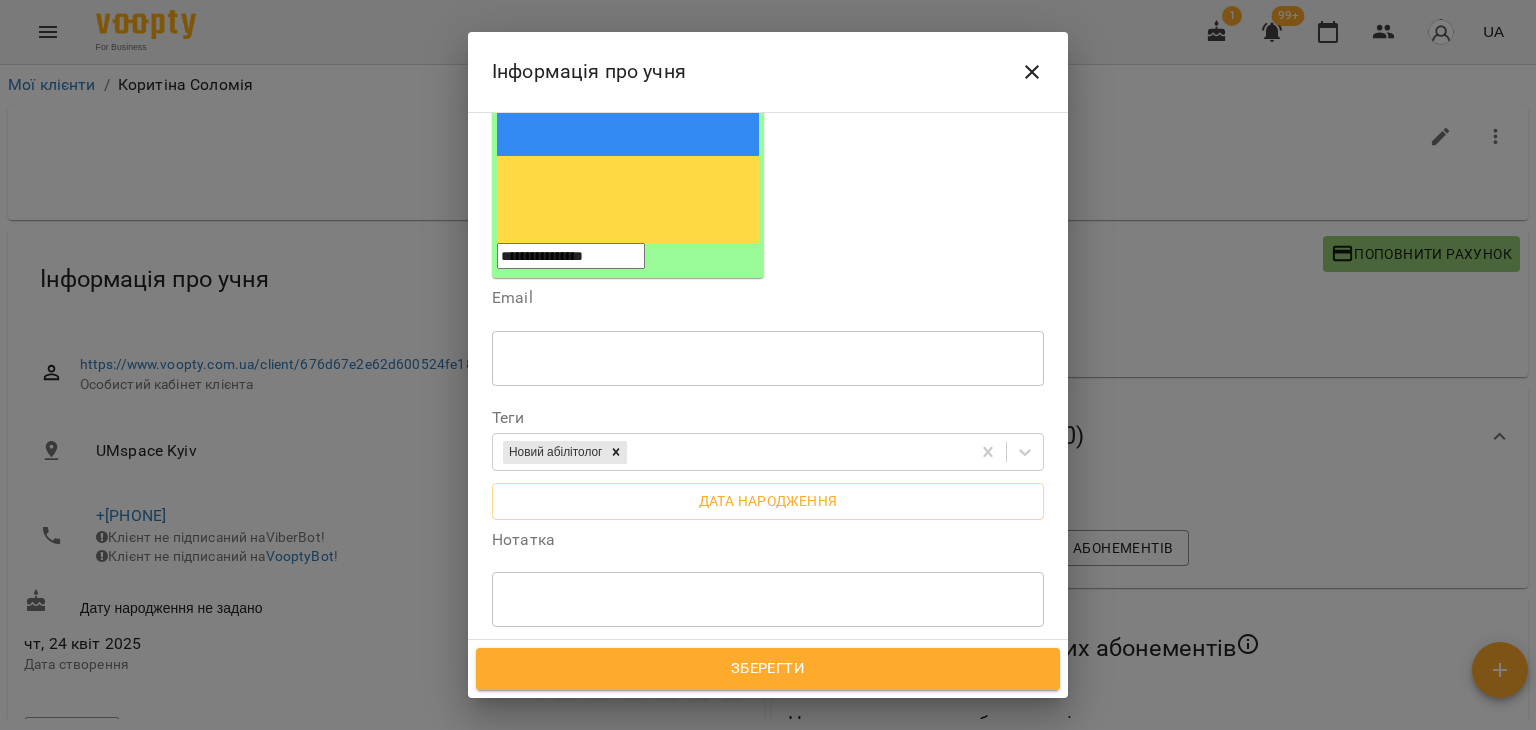 scroll, scrollTop: 300, scrollLeft: 0, axis: vertical 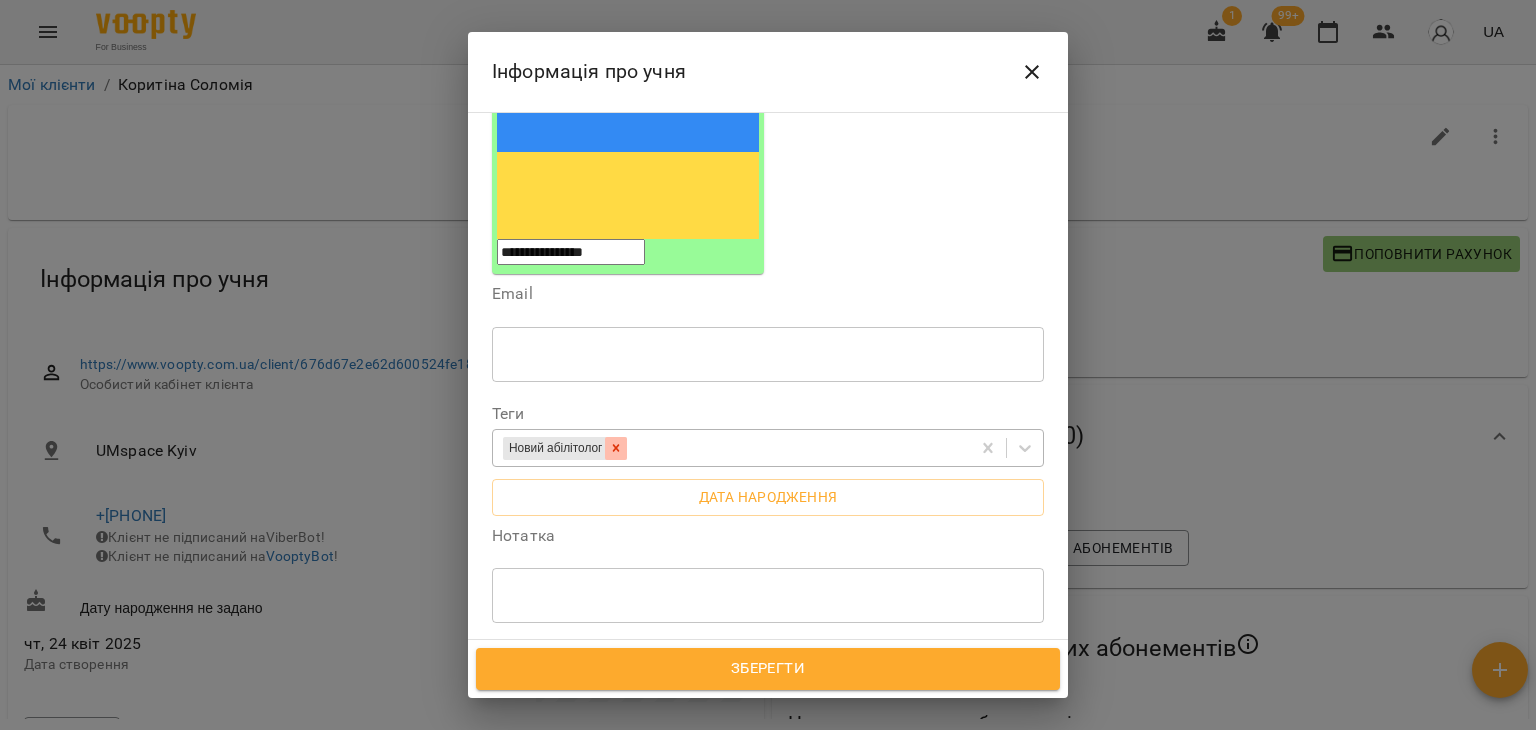 click 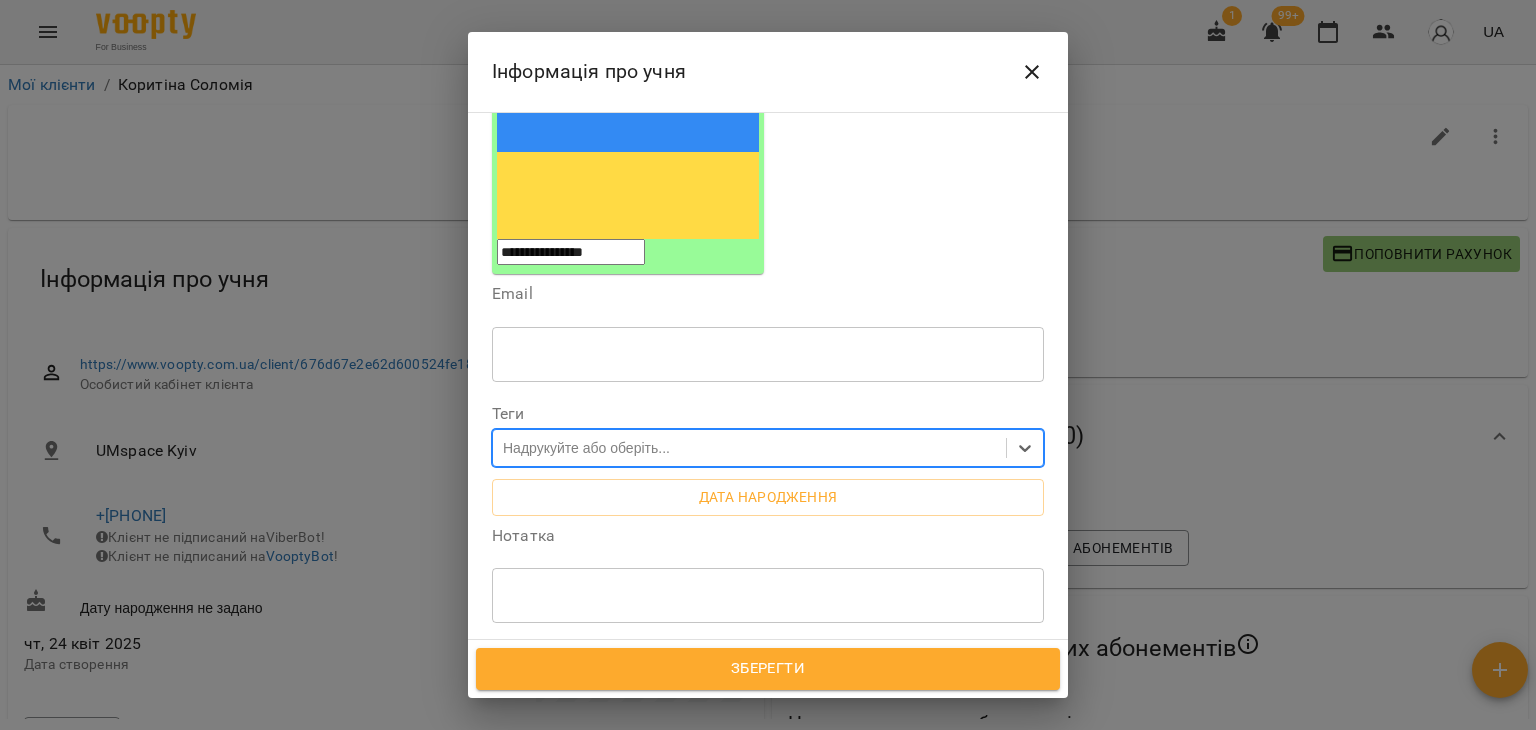 click 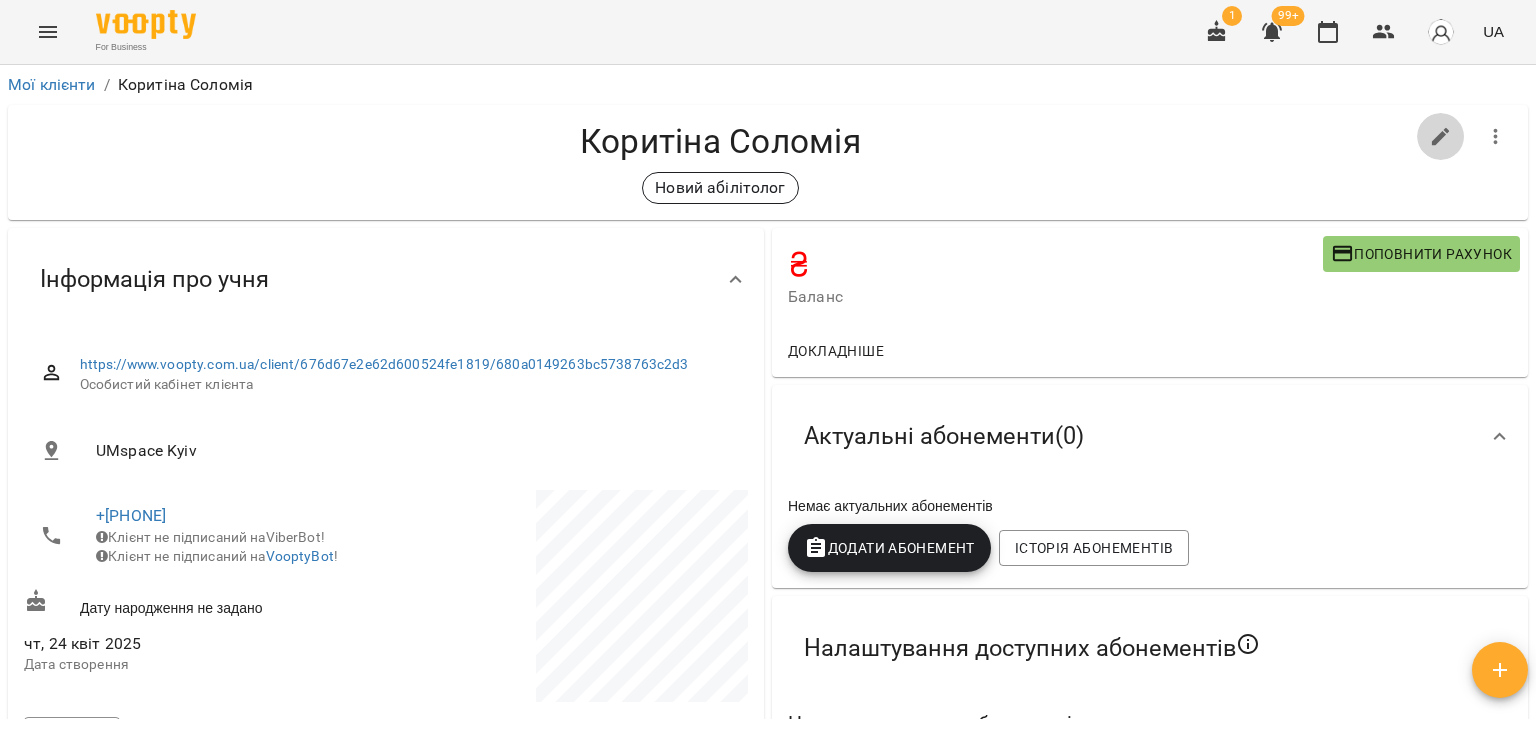 click at bounding box center (1441, 137) 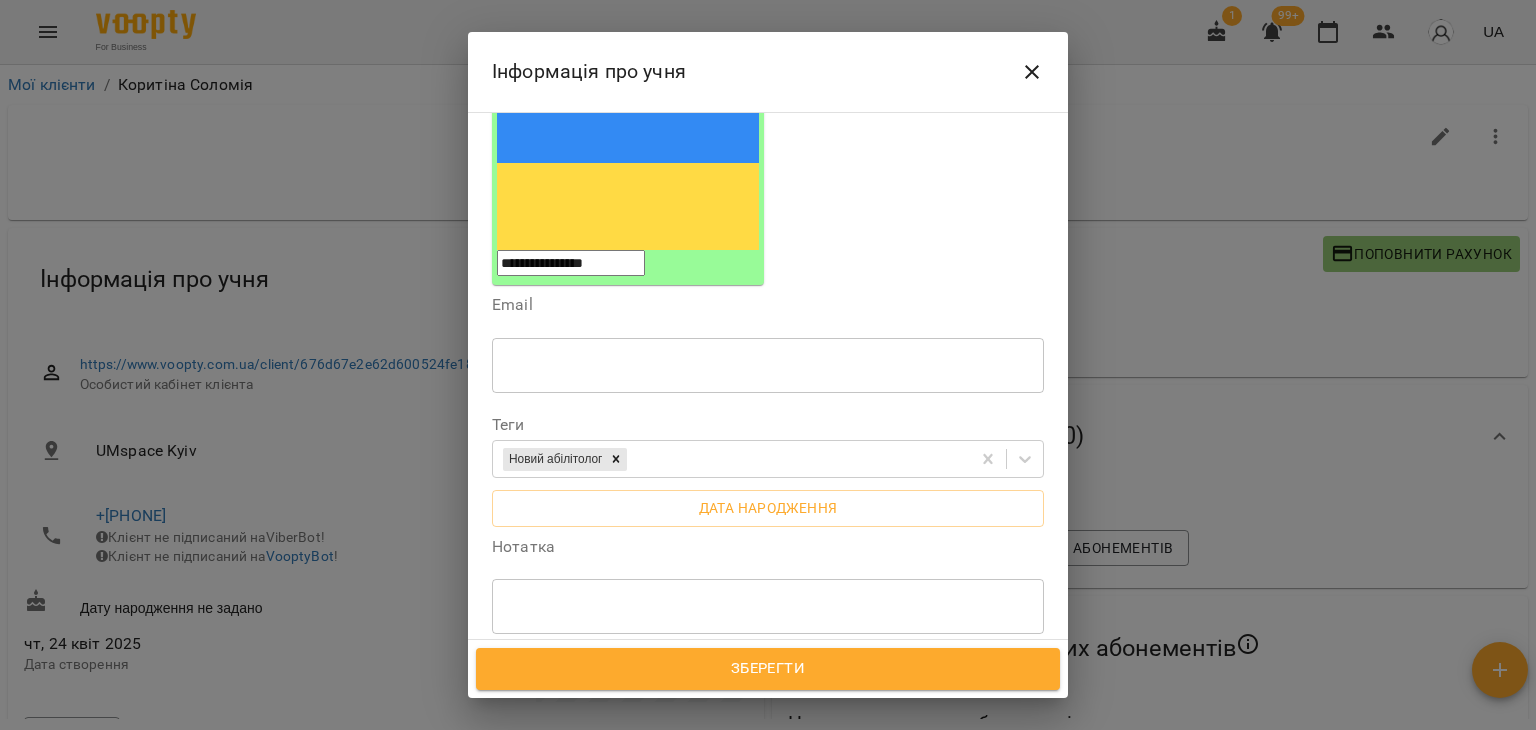 scroll, scrollTop: 300, scrollLeft: 0, axis: vertical 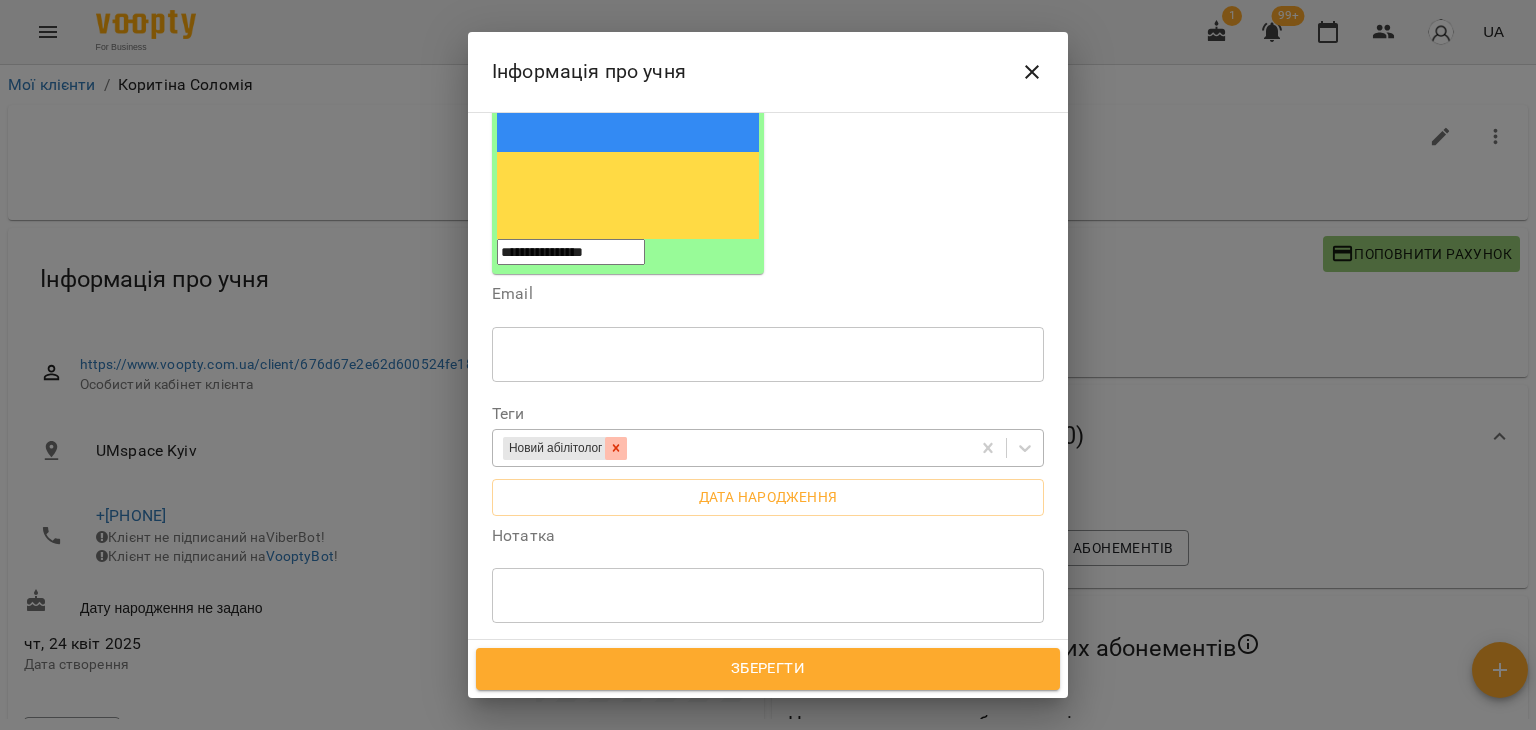 click 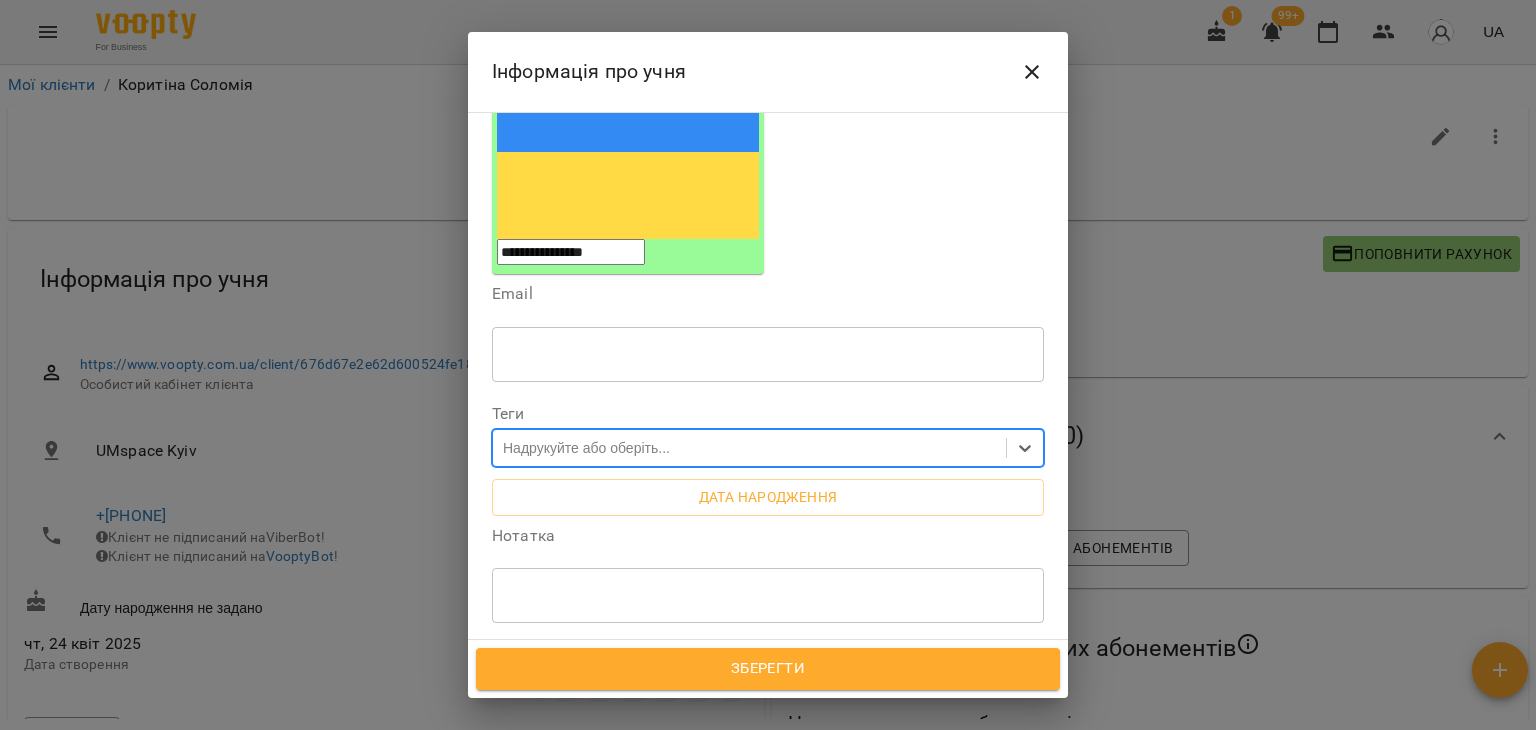 click on "Надрукуйте або оберіть..." at bounding box center (586, 448) 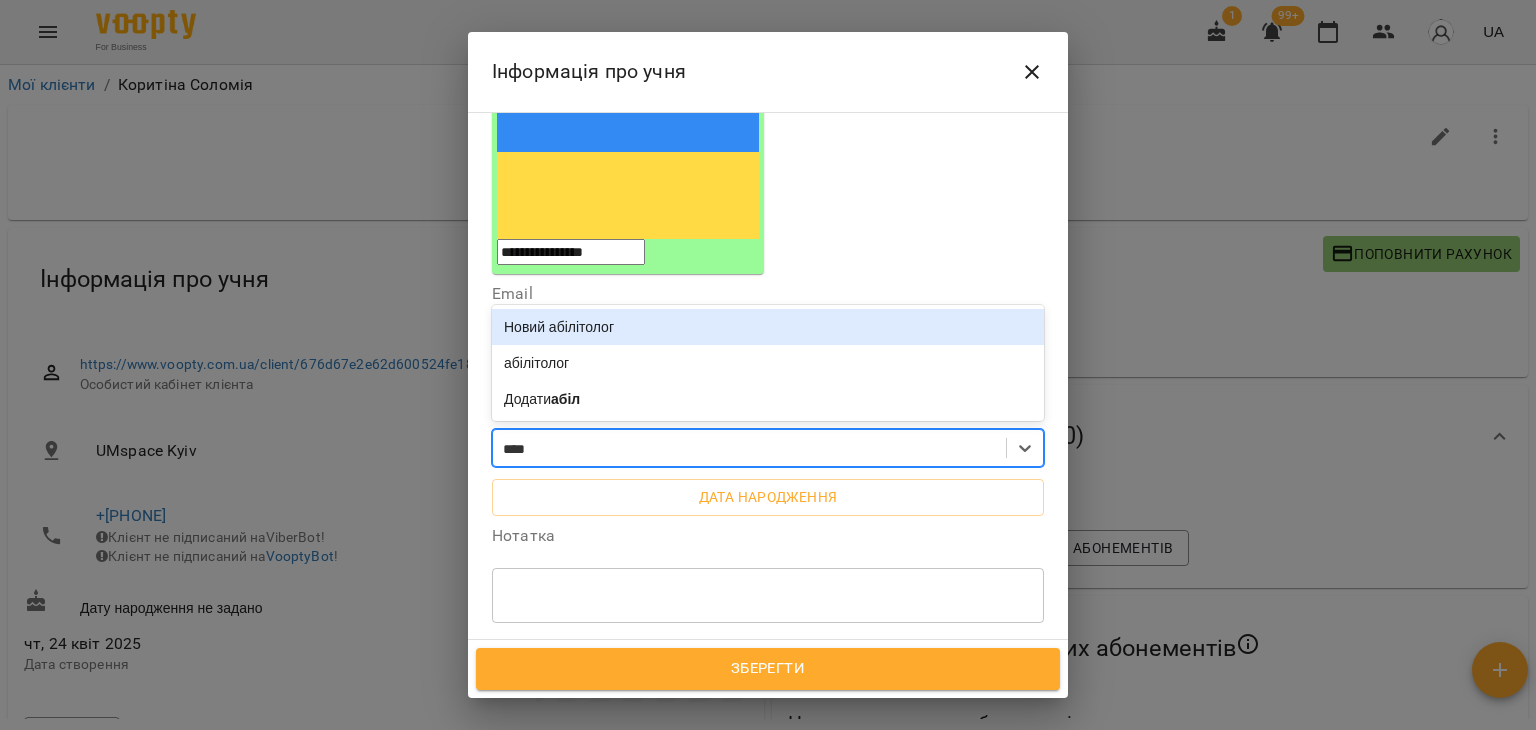 type on "*****" 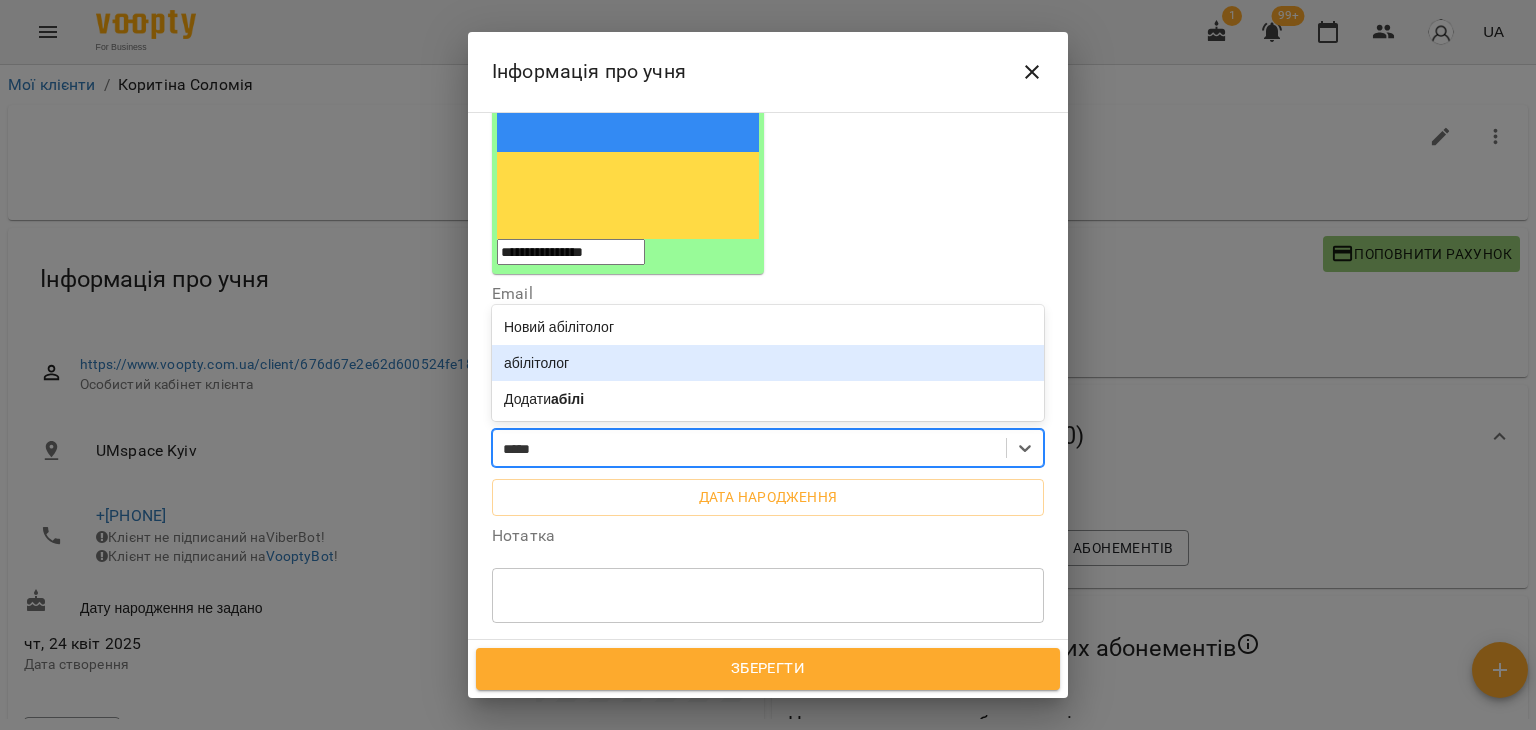 click on "абілітолог" at bounding box center [768, 363] 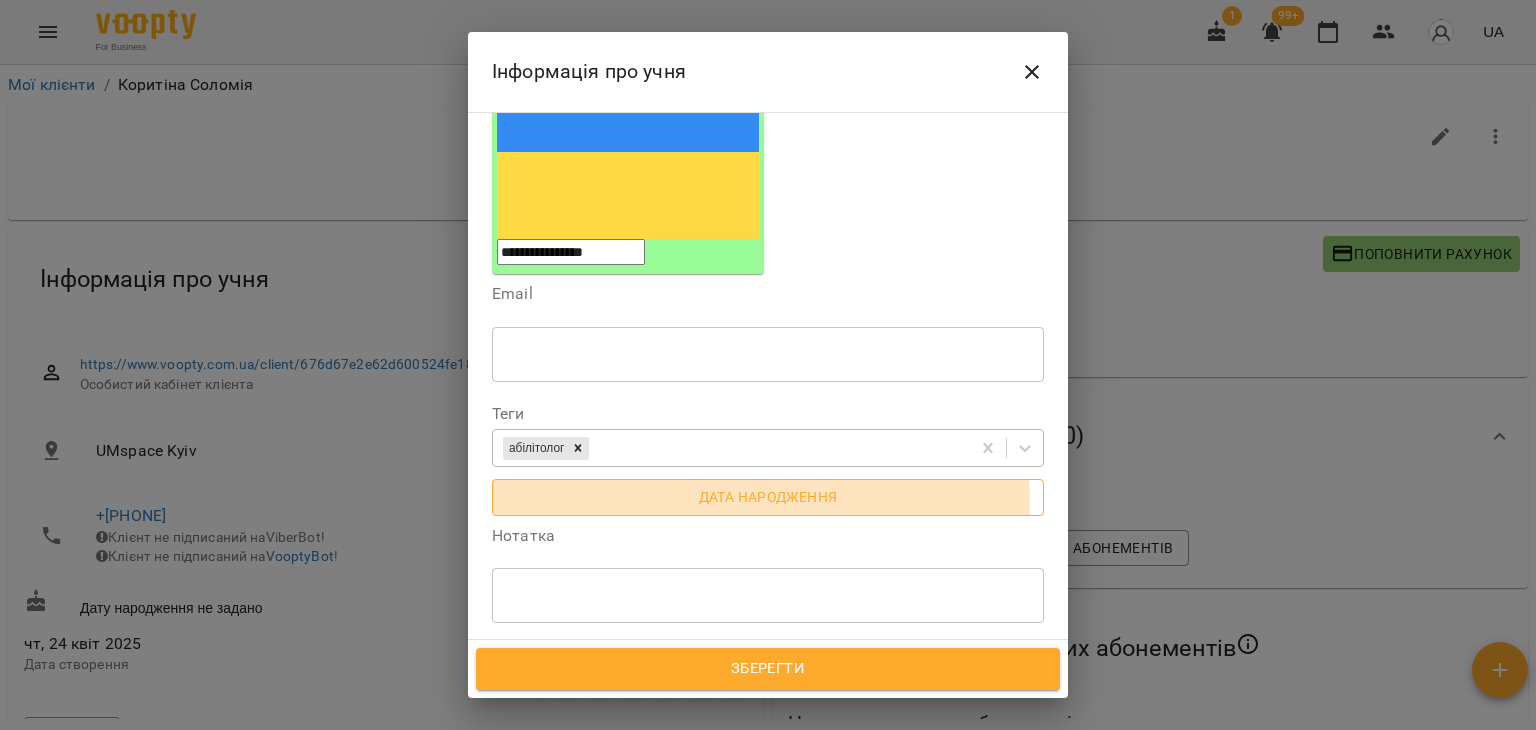 click on "Дата народження" at bounding box center (768, 497) 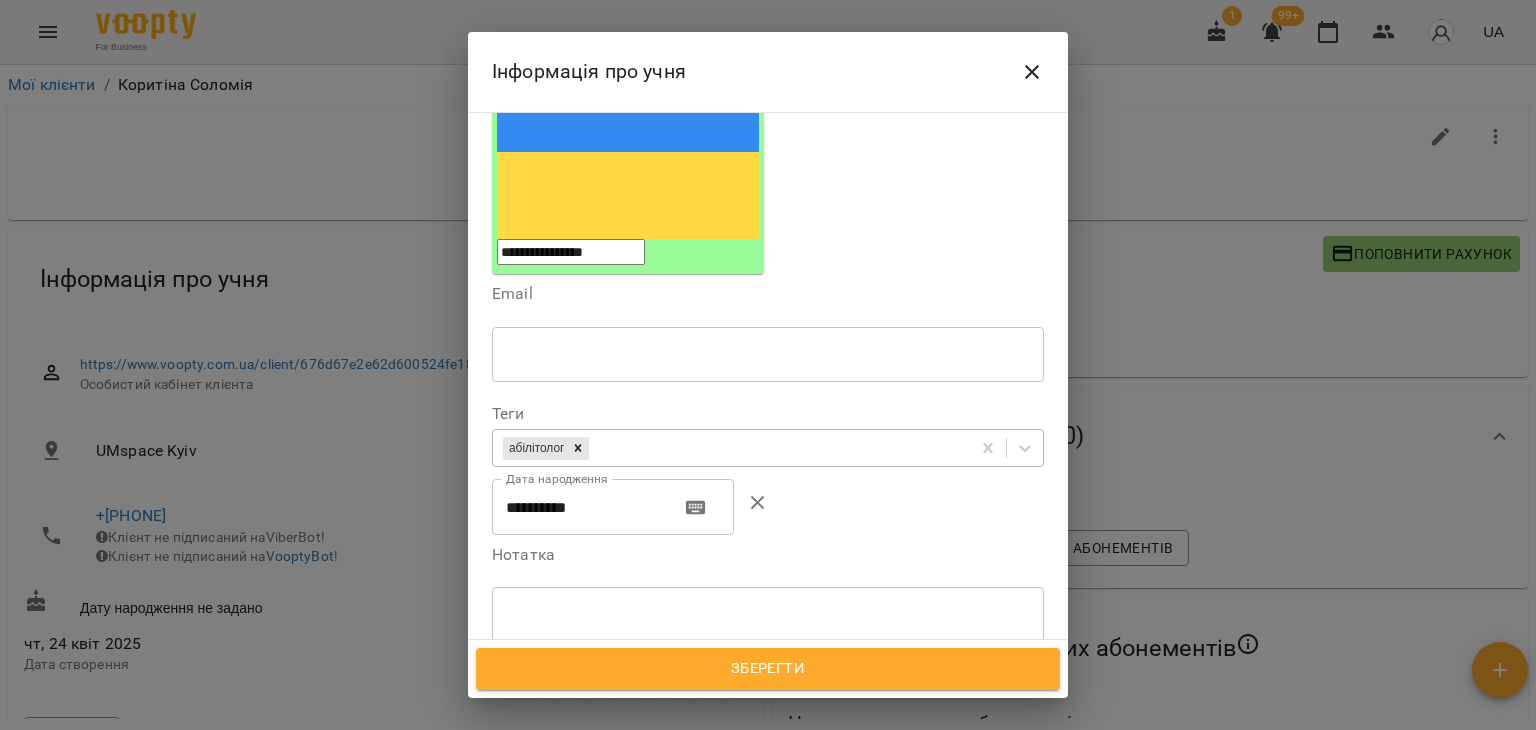 click on "**********" at bounding box center (578, 507) 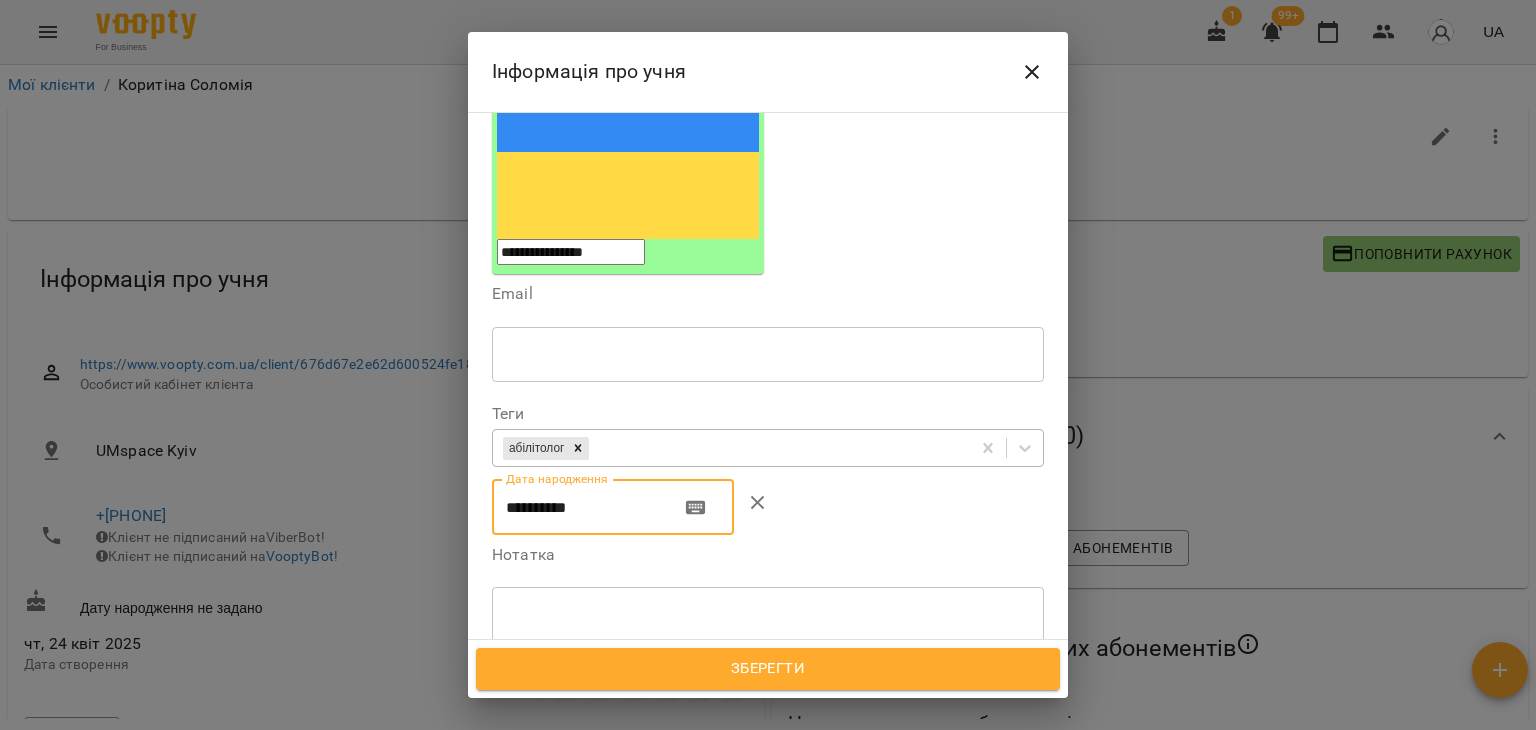click on "**********" at bounding box center [578, 507] 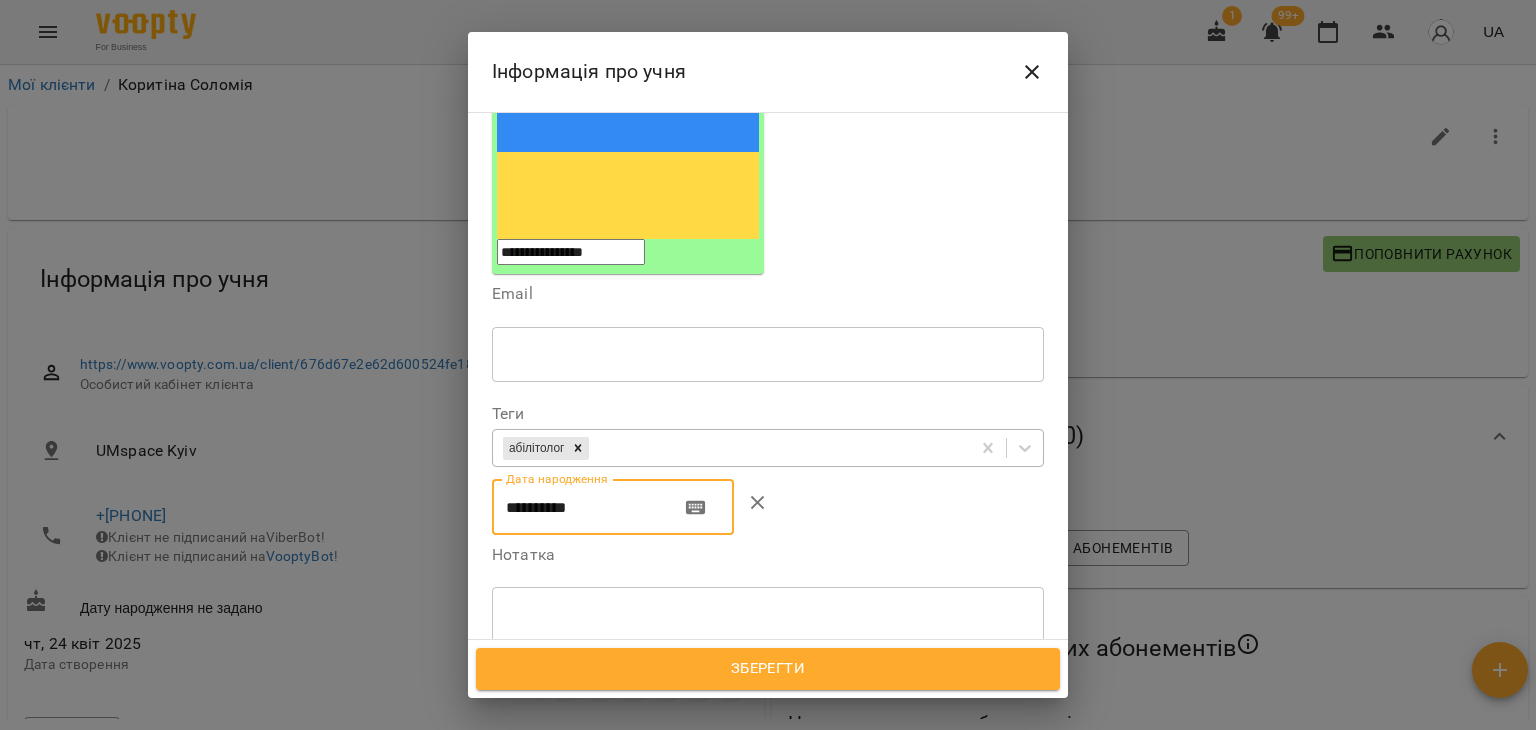click on "**********" at bounding box center [578, 507] 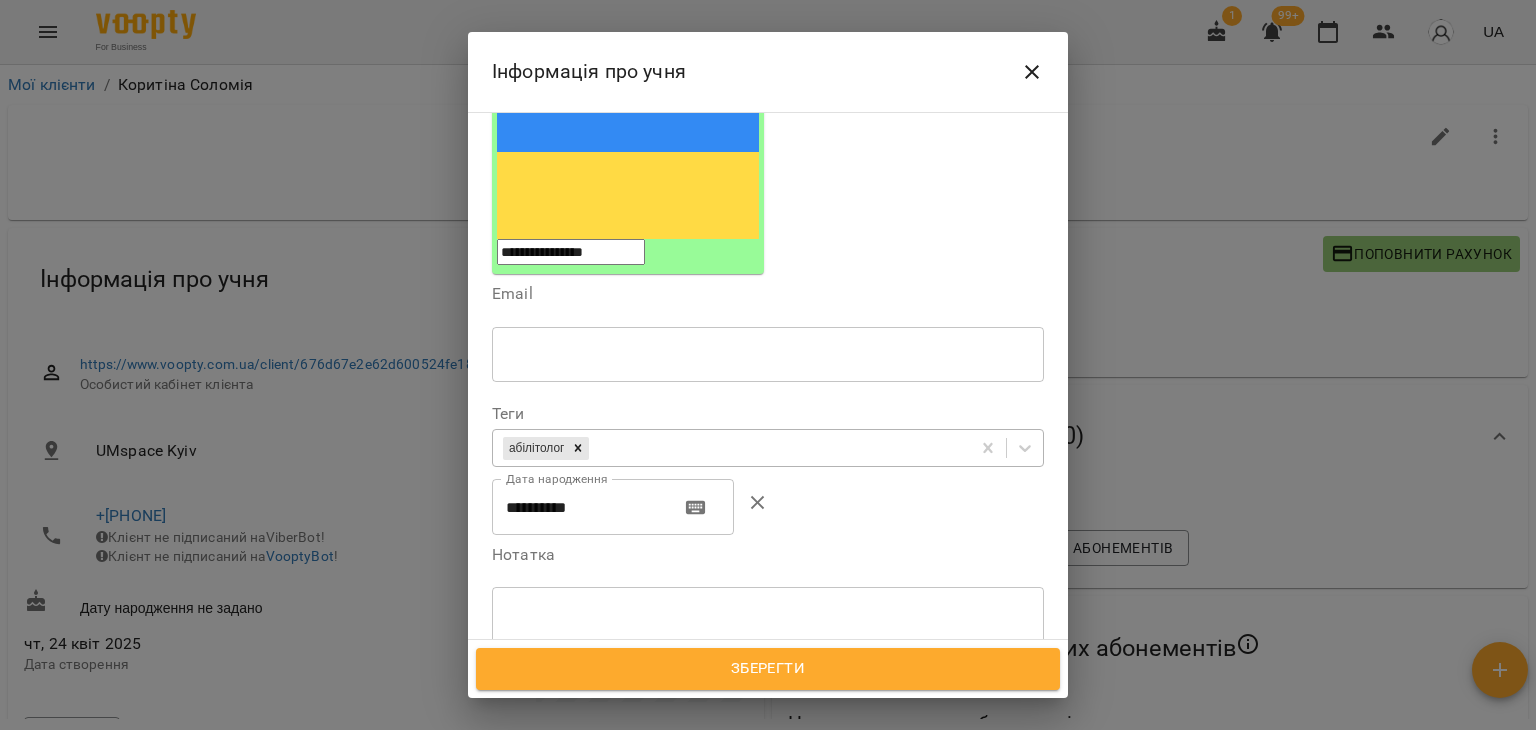 click on "**********" at bounding box center (768, 507) 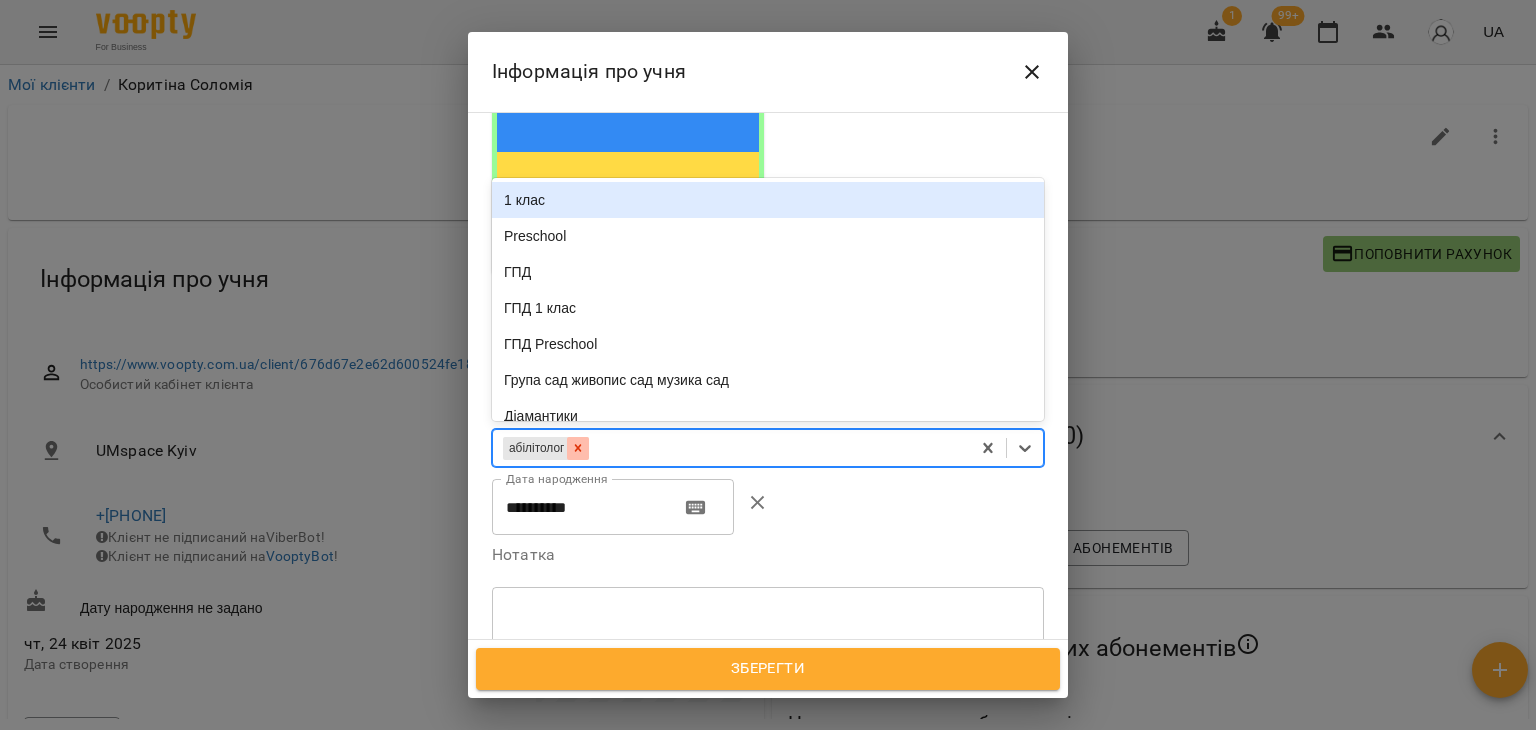 click 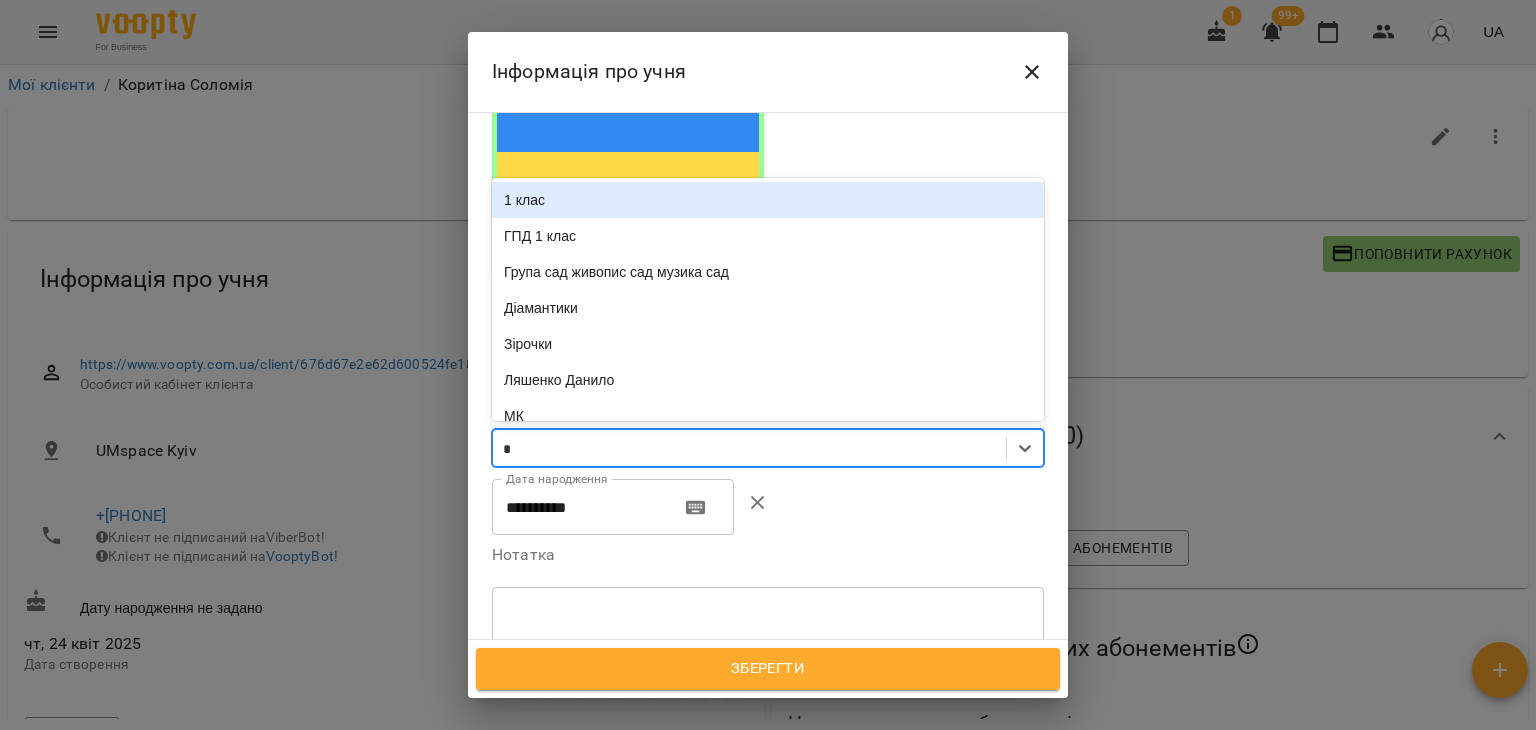 type on "**" 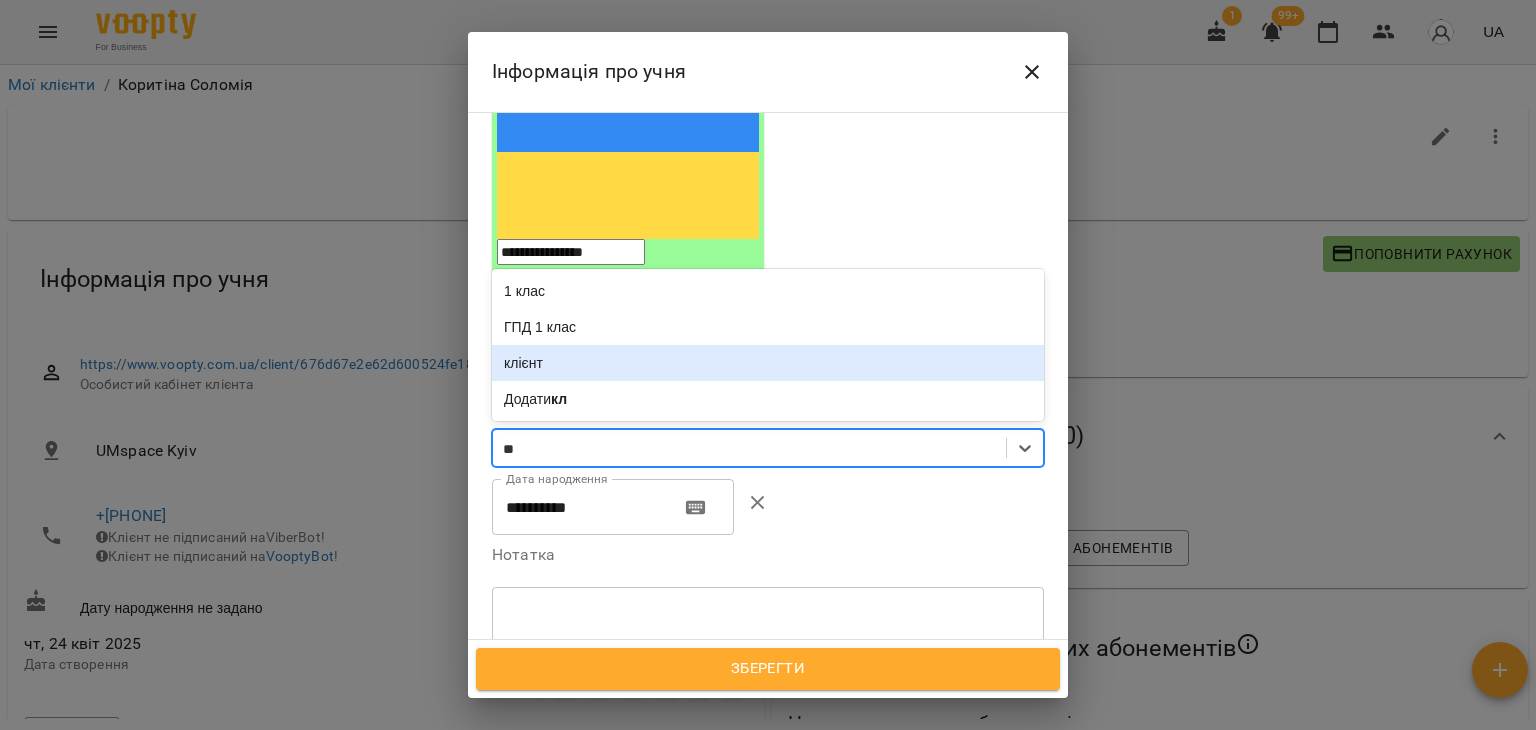 click on "клієнт" at bounding box center [768, 363] 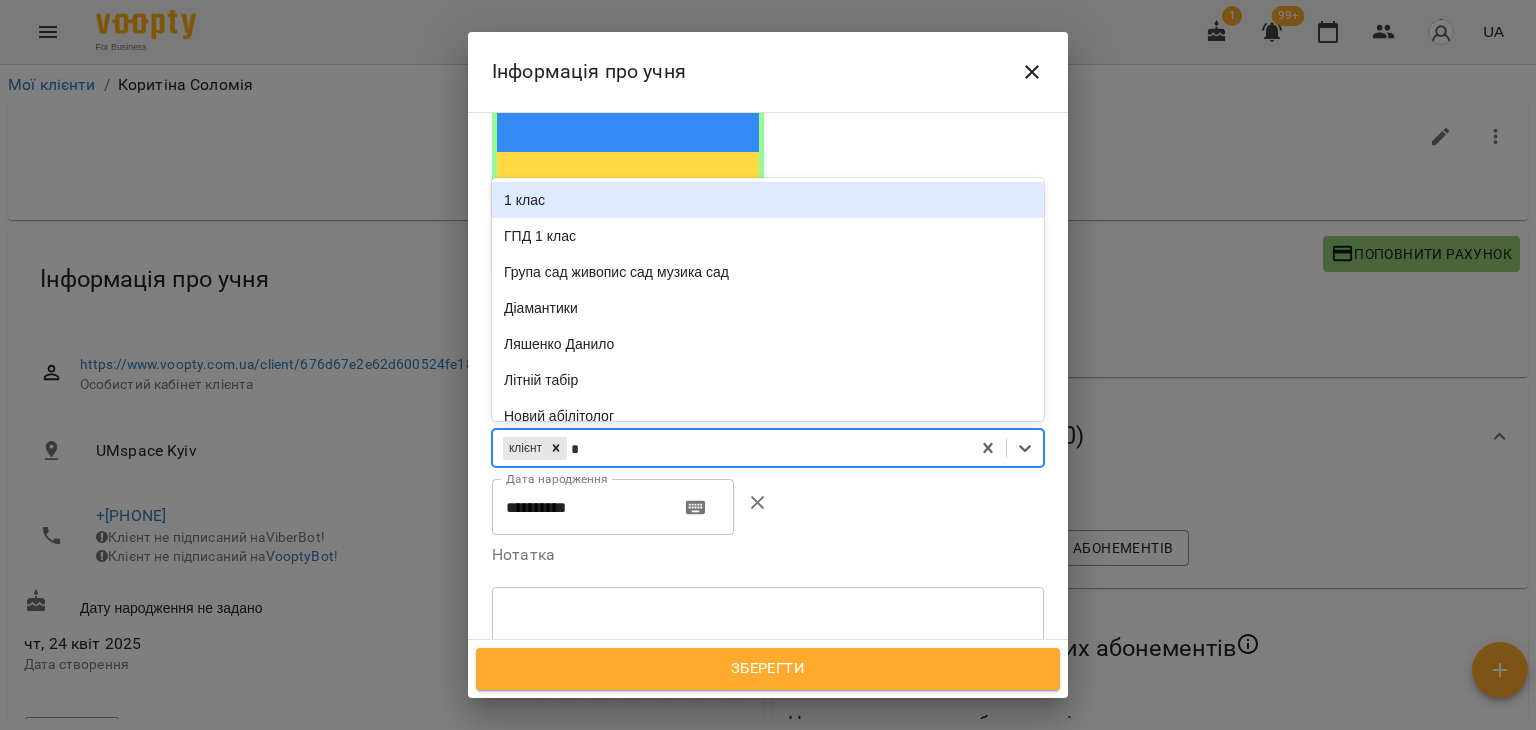 type on "**" 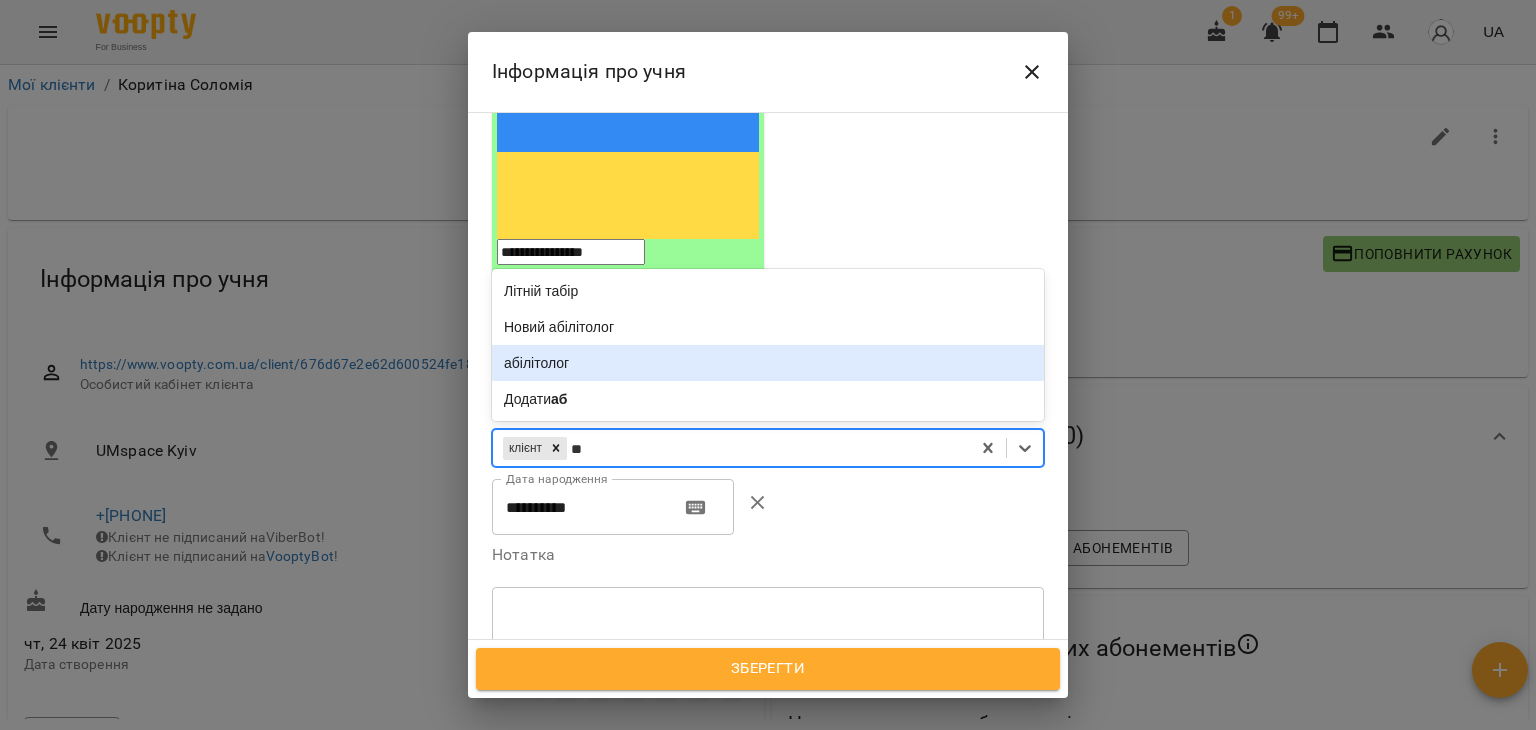 click on "абілітолог" at bounding box center (768, 363) 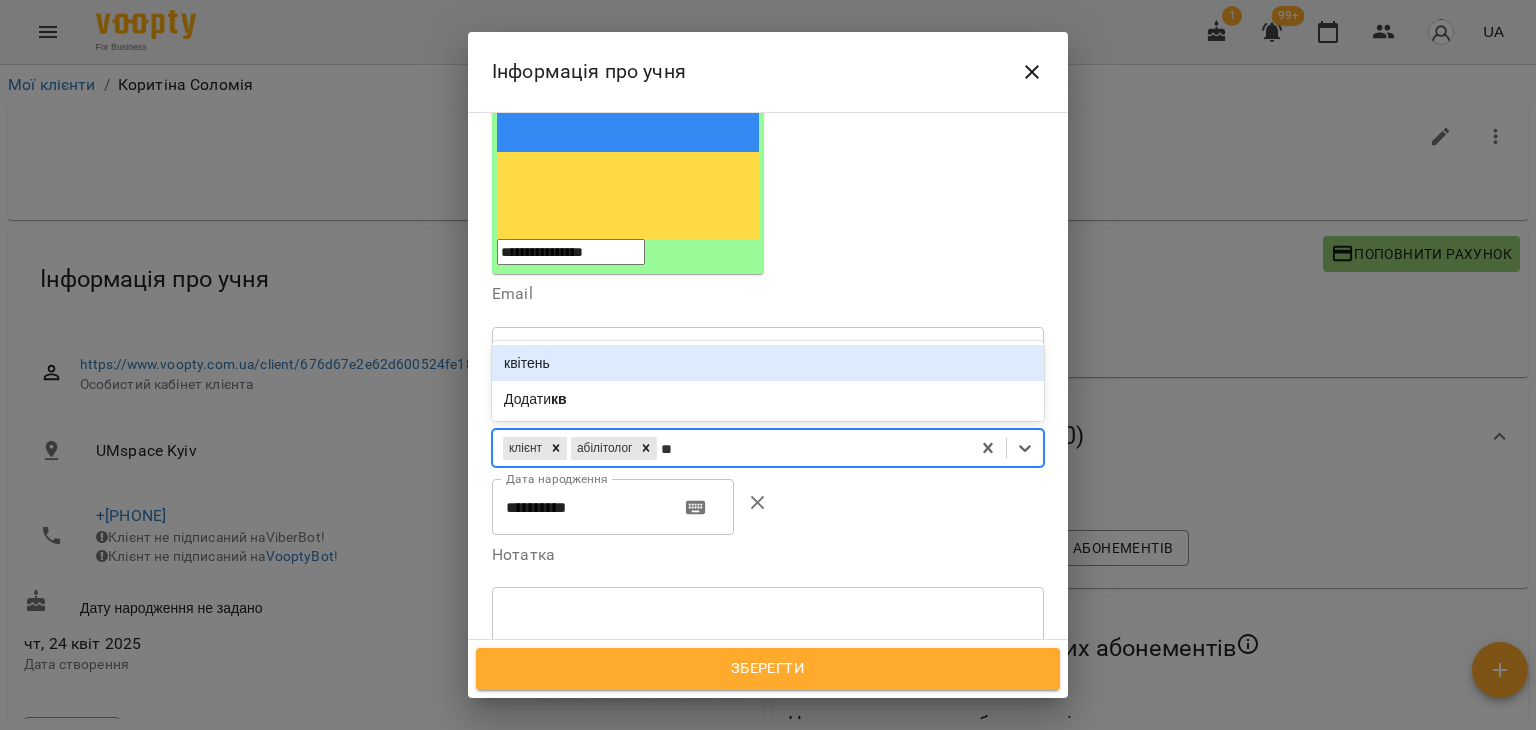 type on "***" 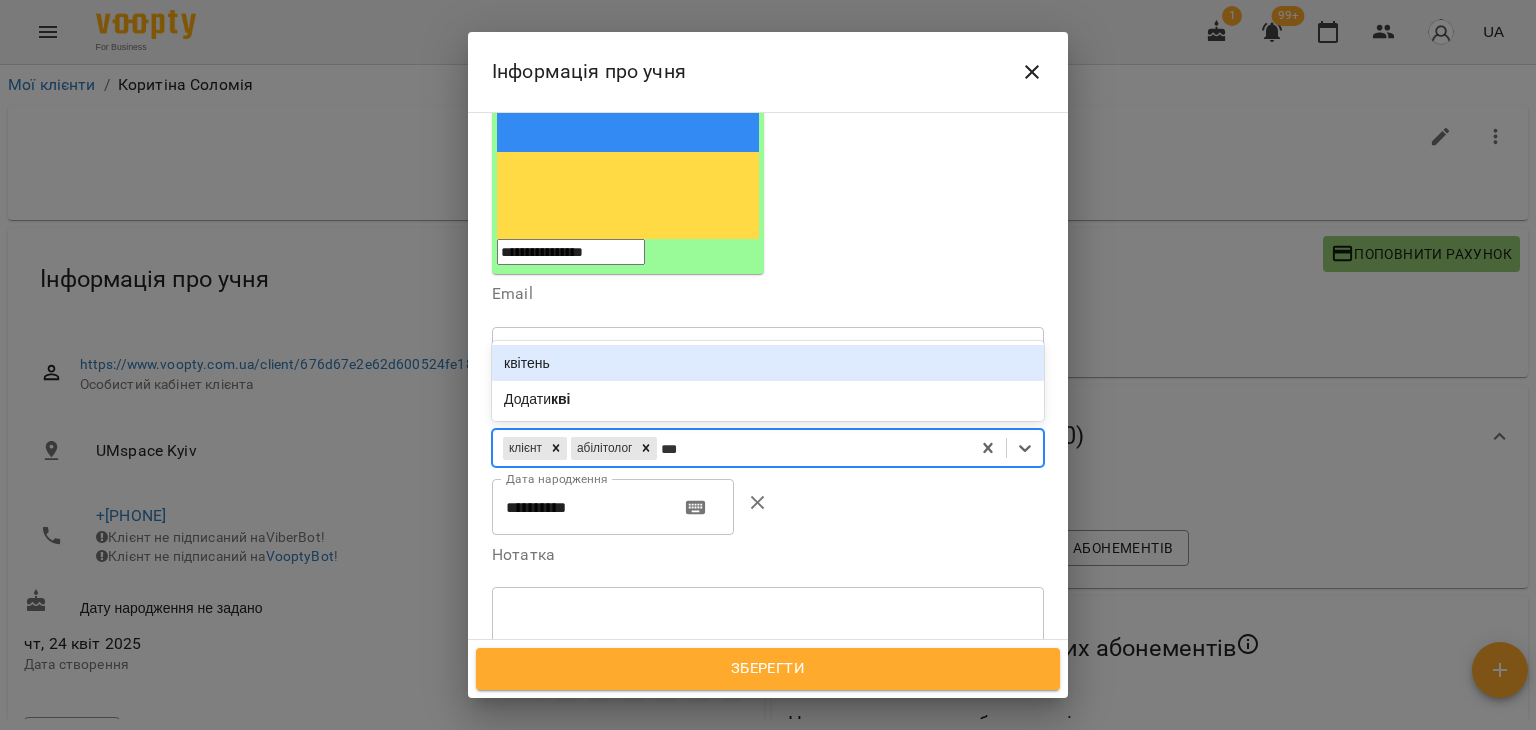 click on "квітень" at bounding box center (768, 363) 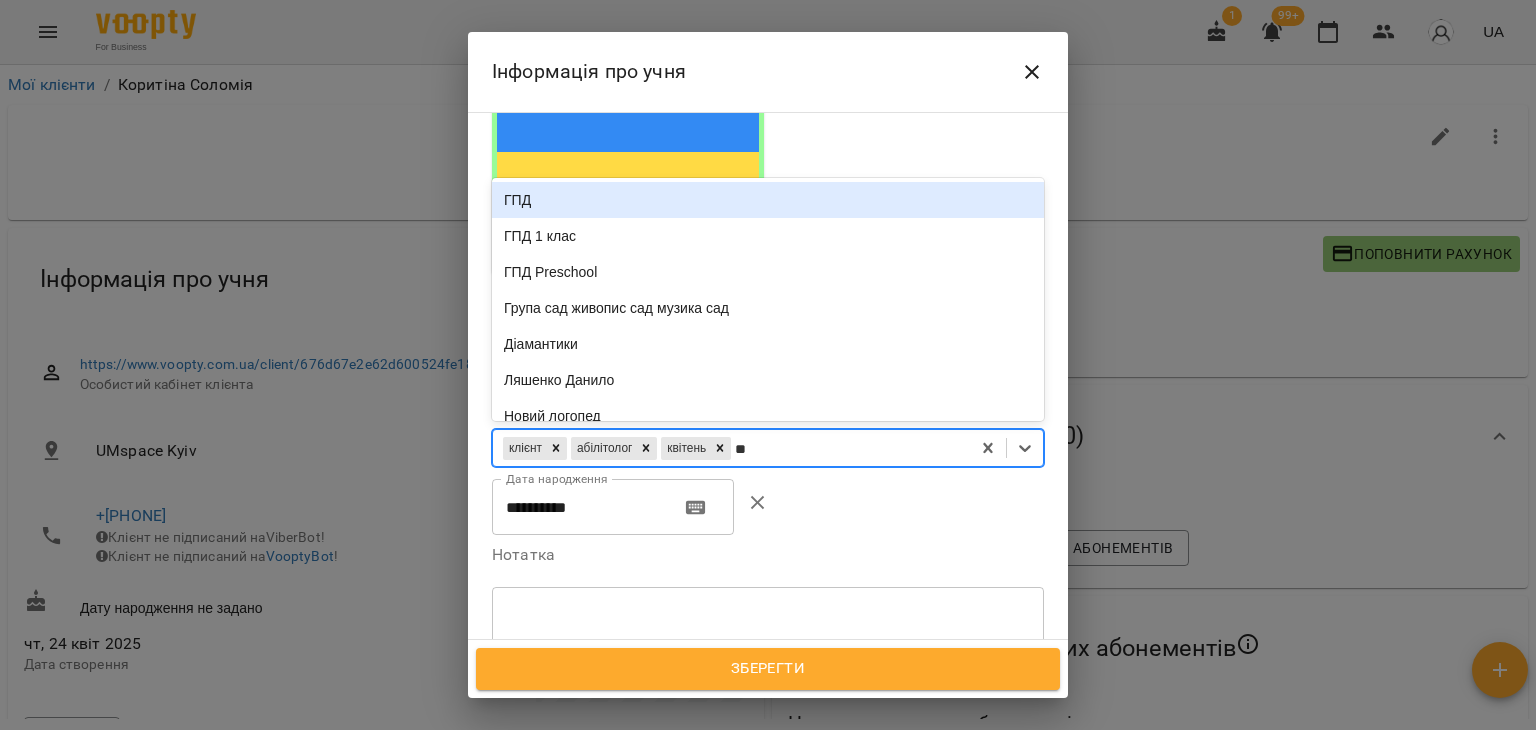type on "***" 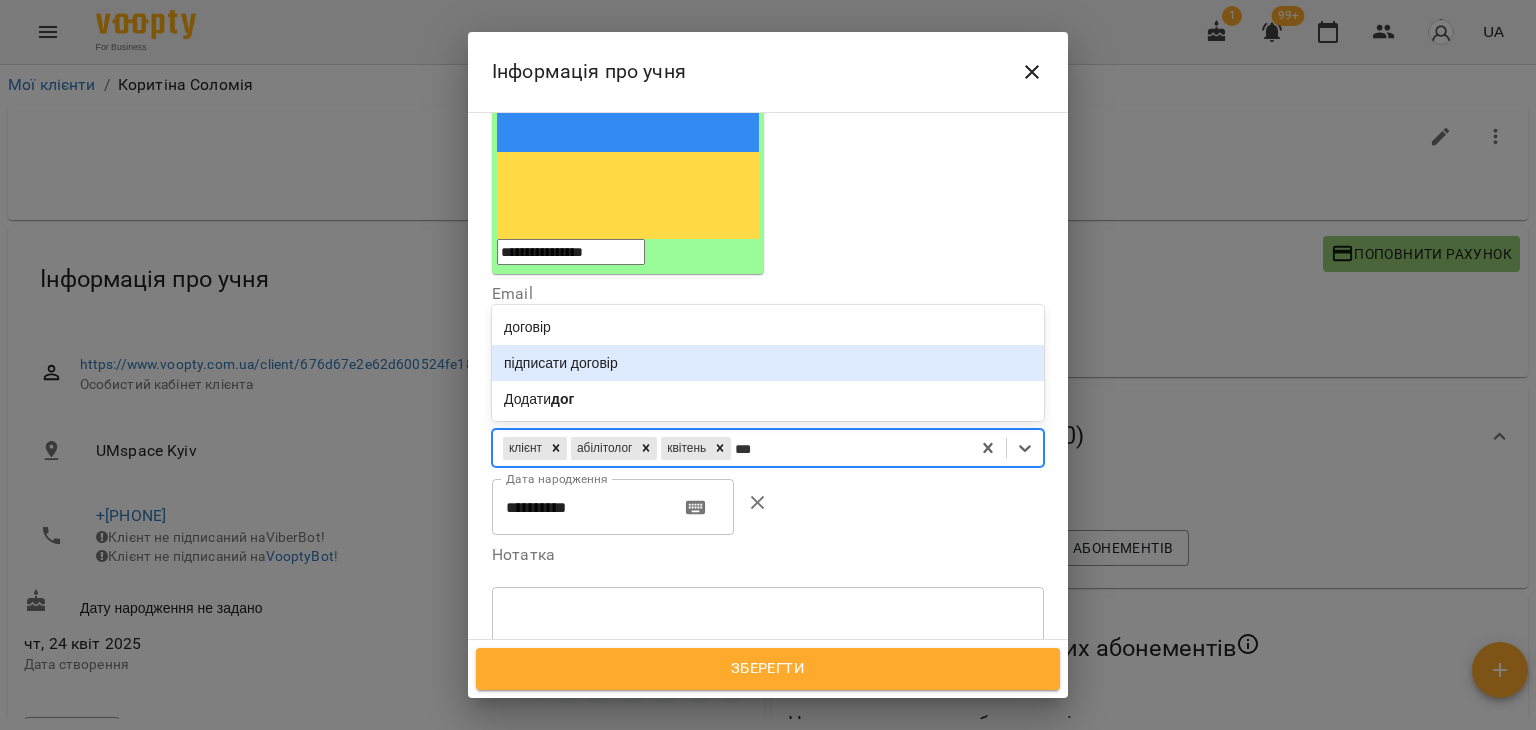 click on "підписати договір" at bounding box center (768, 363) 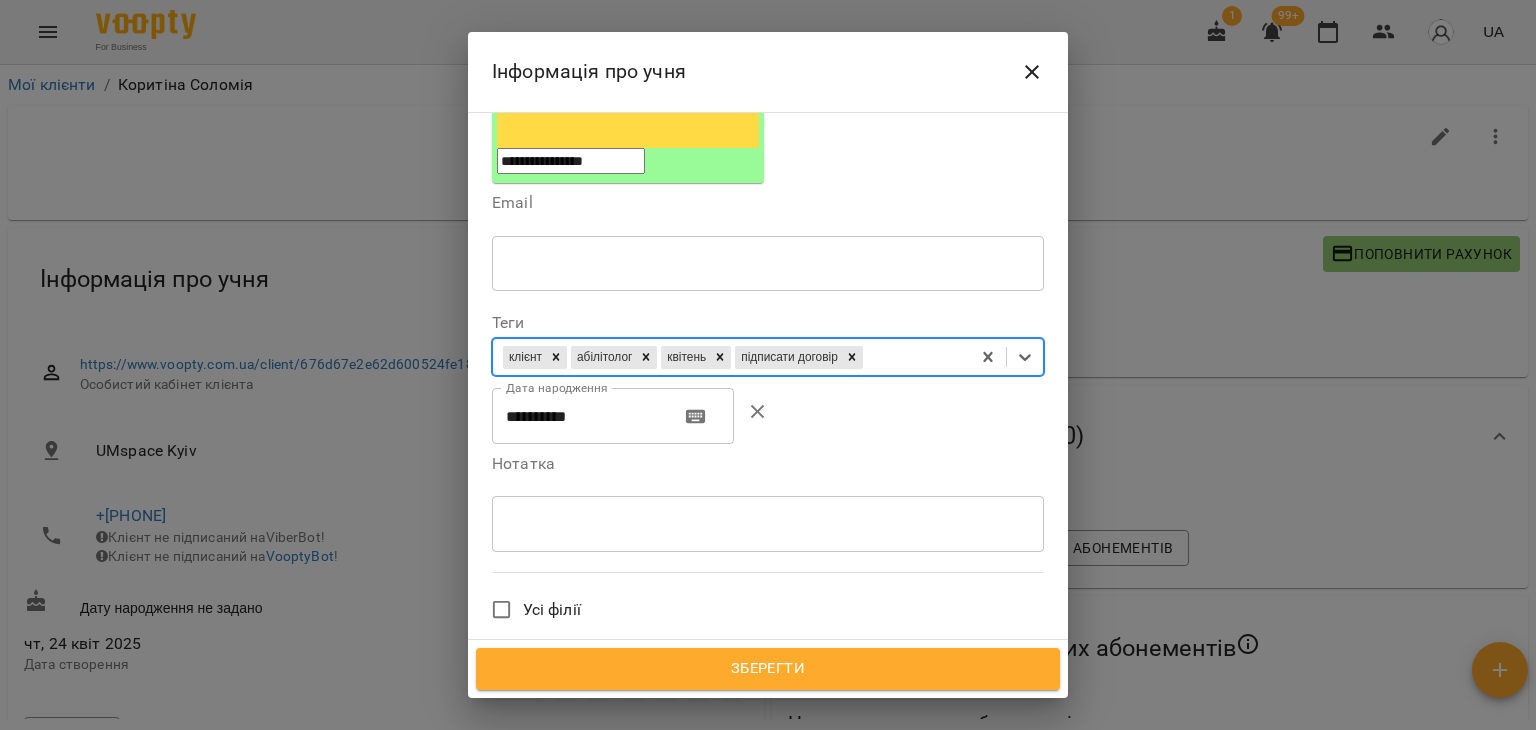 scroll, scrollTop: 634, scrollLeft: 0, axis: vertical 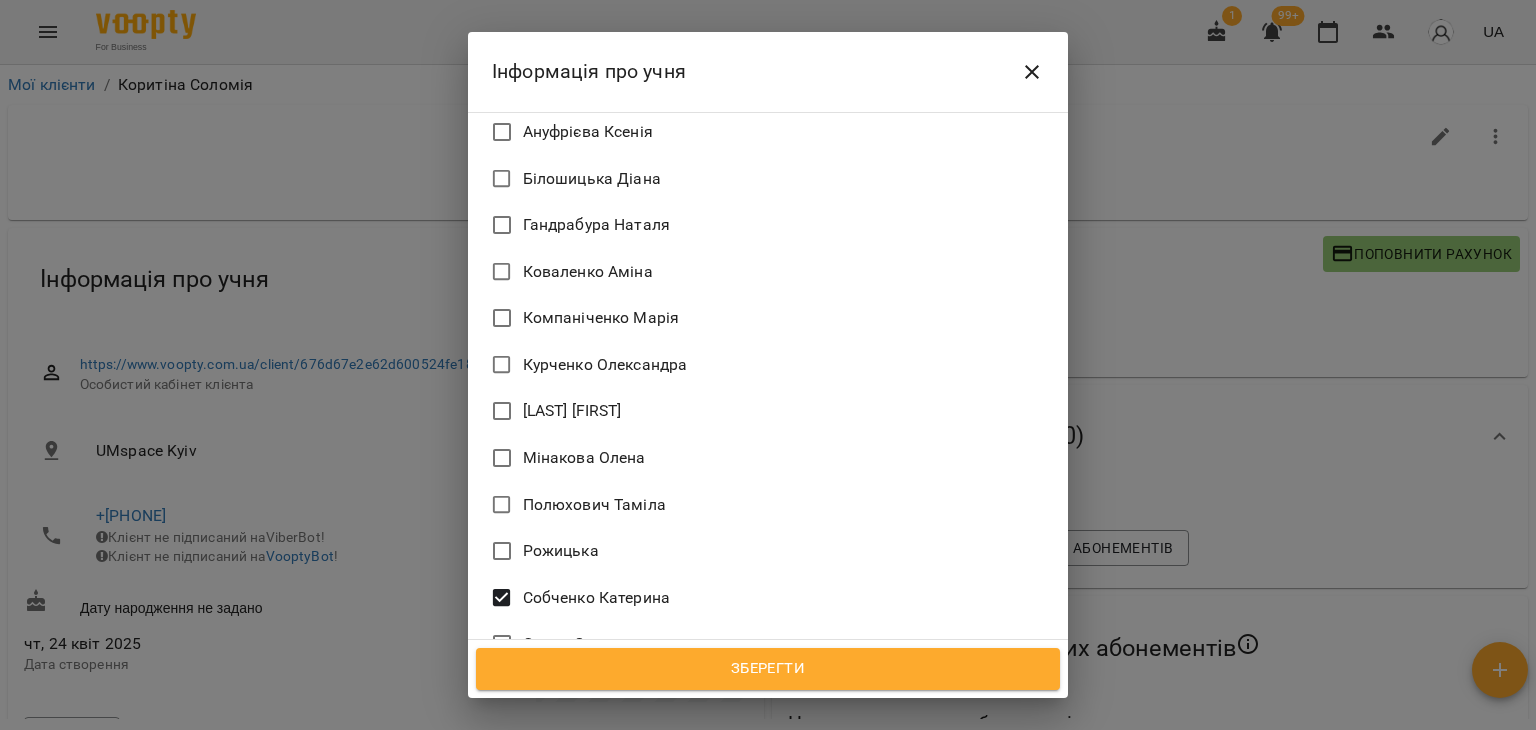 click on "Зберегти" at bounding box center (768, 669) 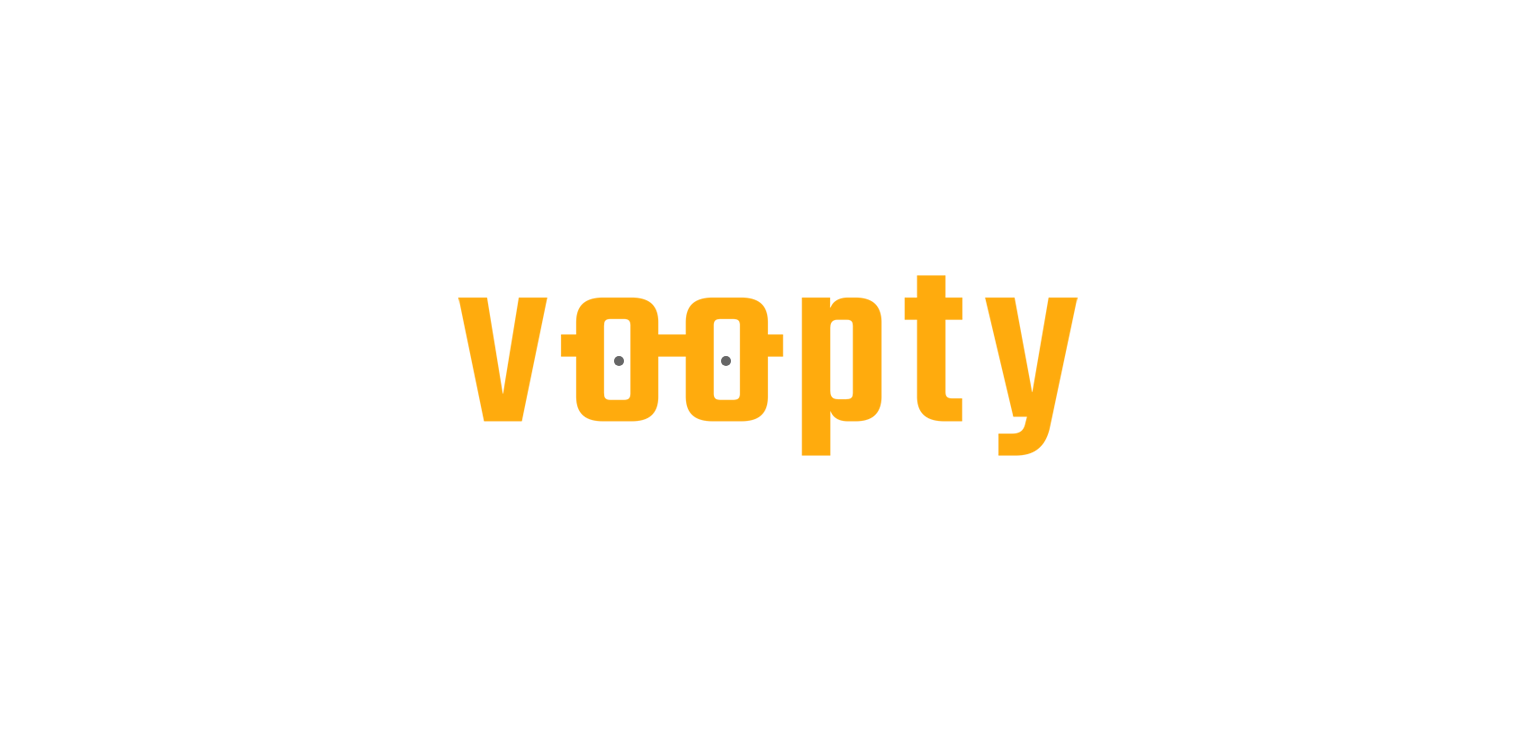 scroll, scrollTop: 0, scrollLeft: 0, axis: both 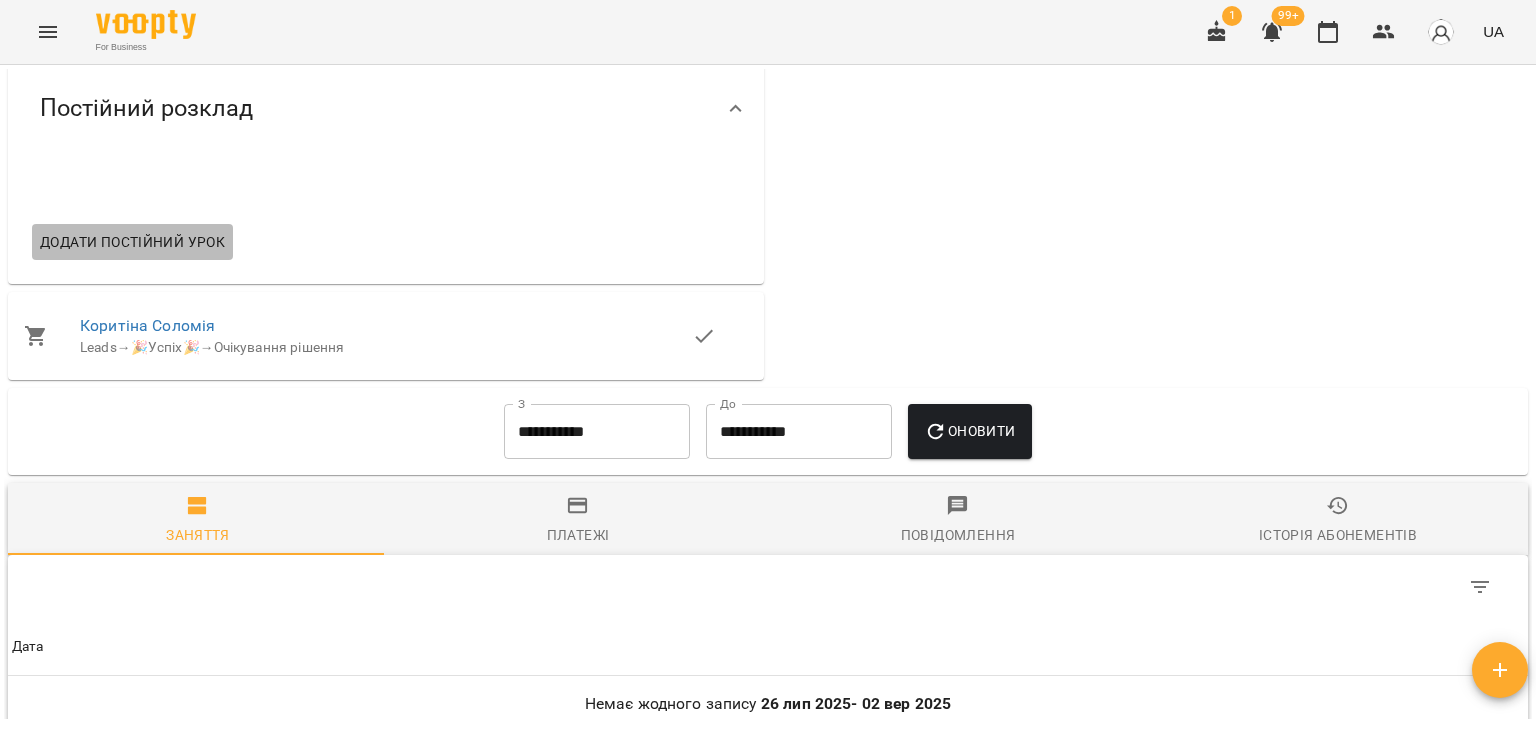 click on "Додати постійний урок" at bounding box center [132, 242] 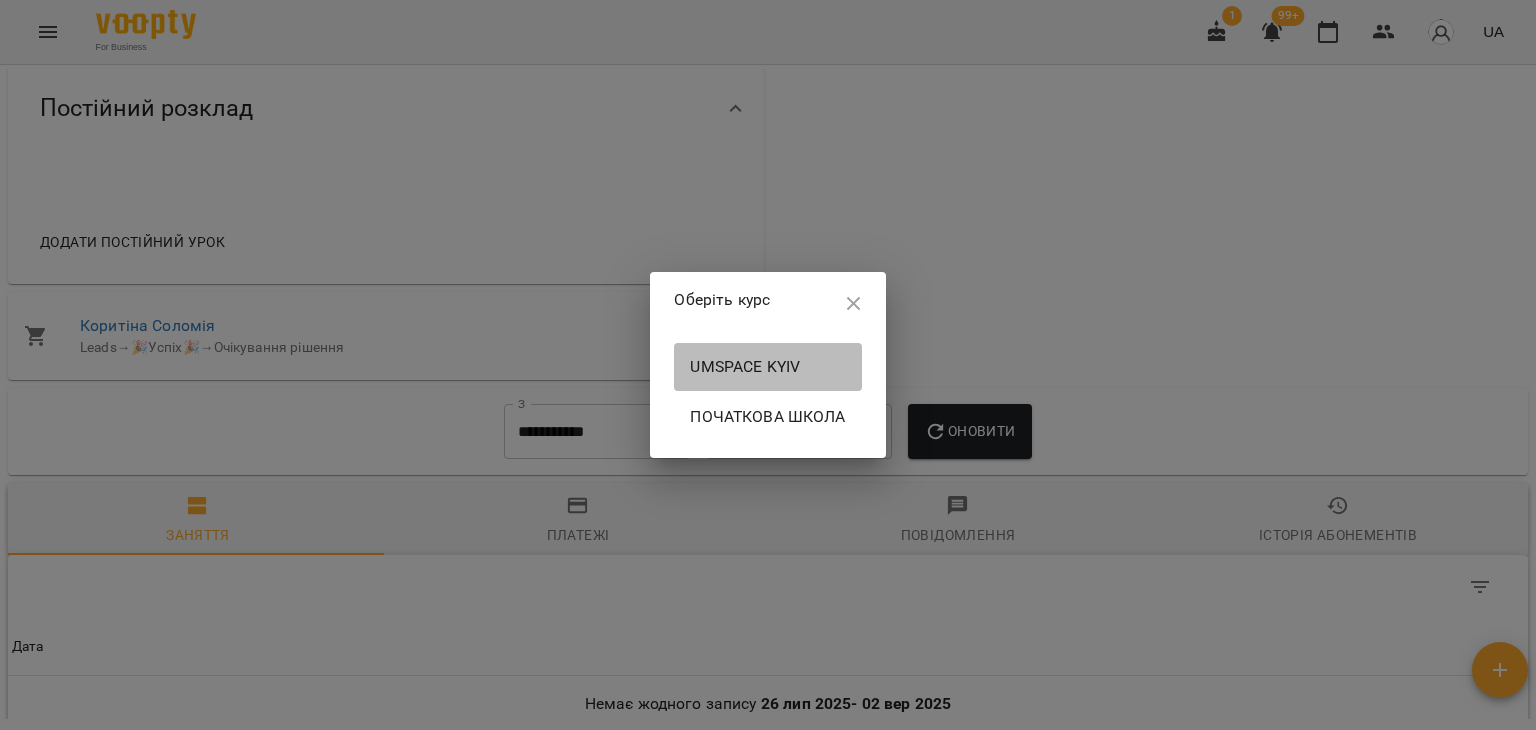 click on "UMspace Kyiv" at bounding box center [767, 367] 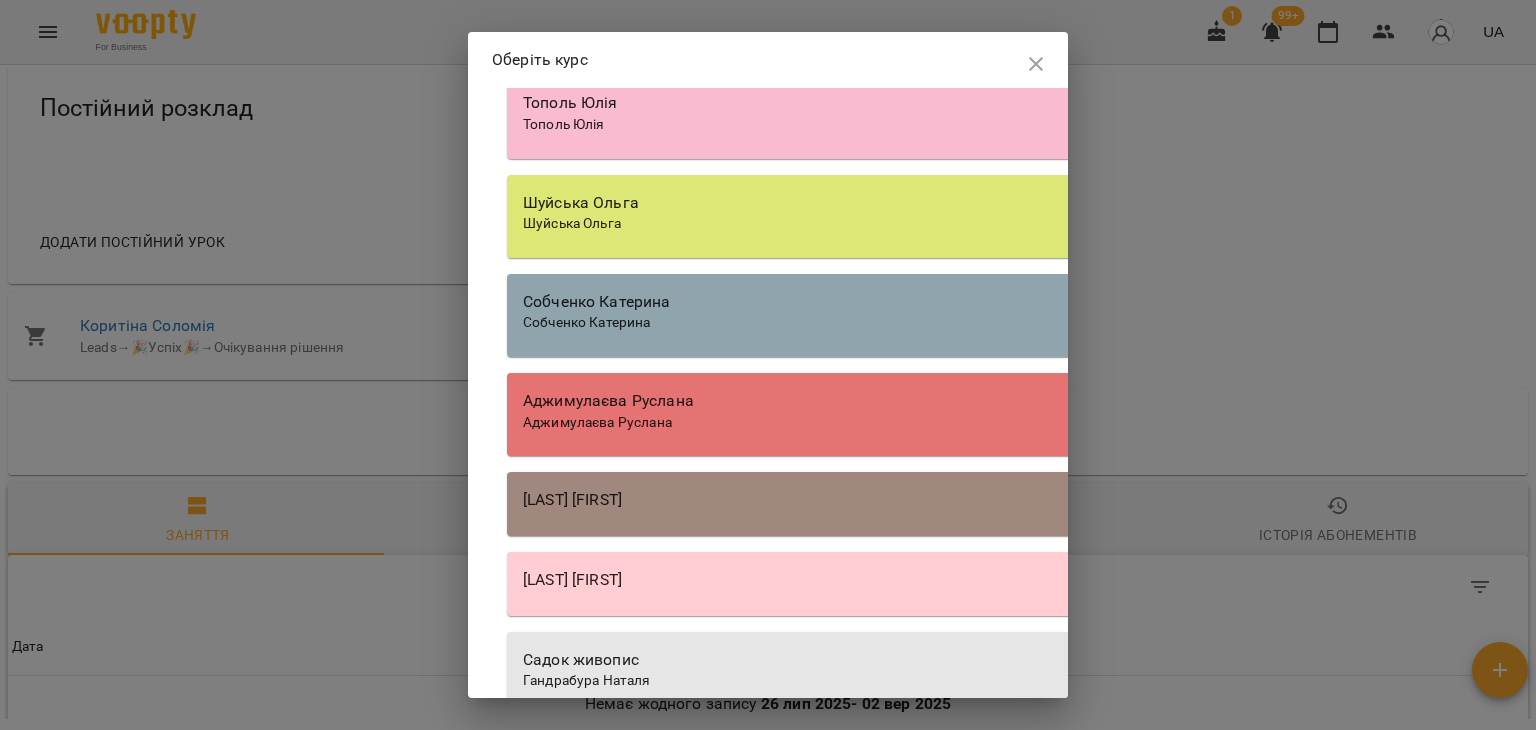 scroll, scrollTop: 1000, scrollLeft: 0, axis: vertical 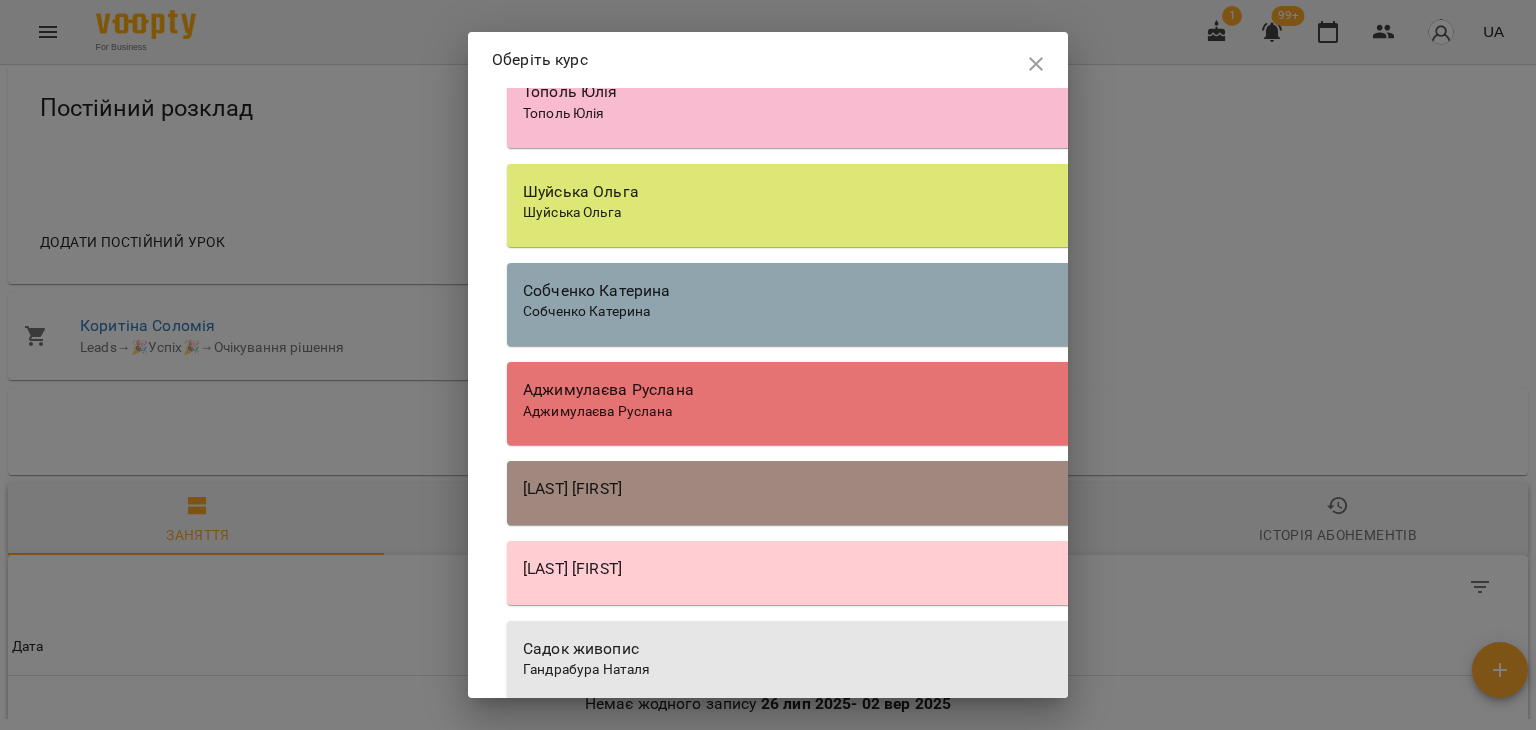click on "Собченко Катерина" at bounding box center [1077, 312] 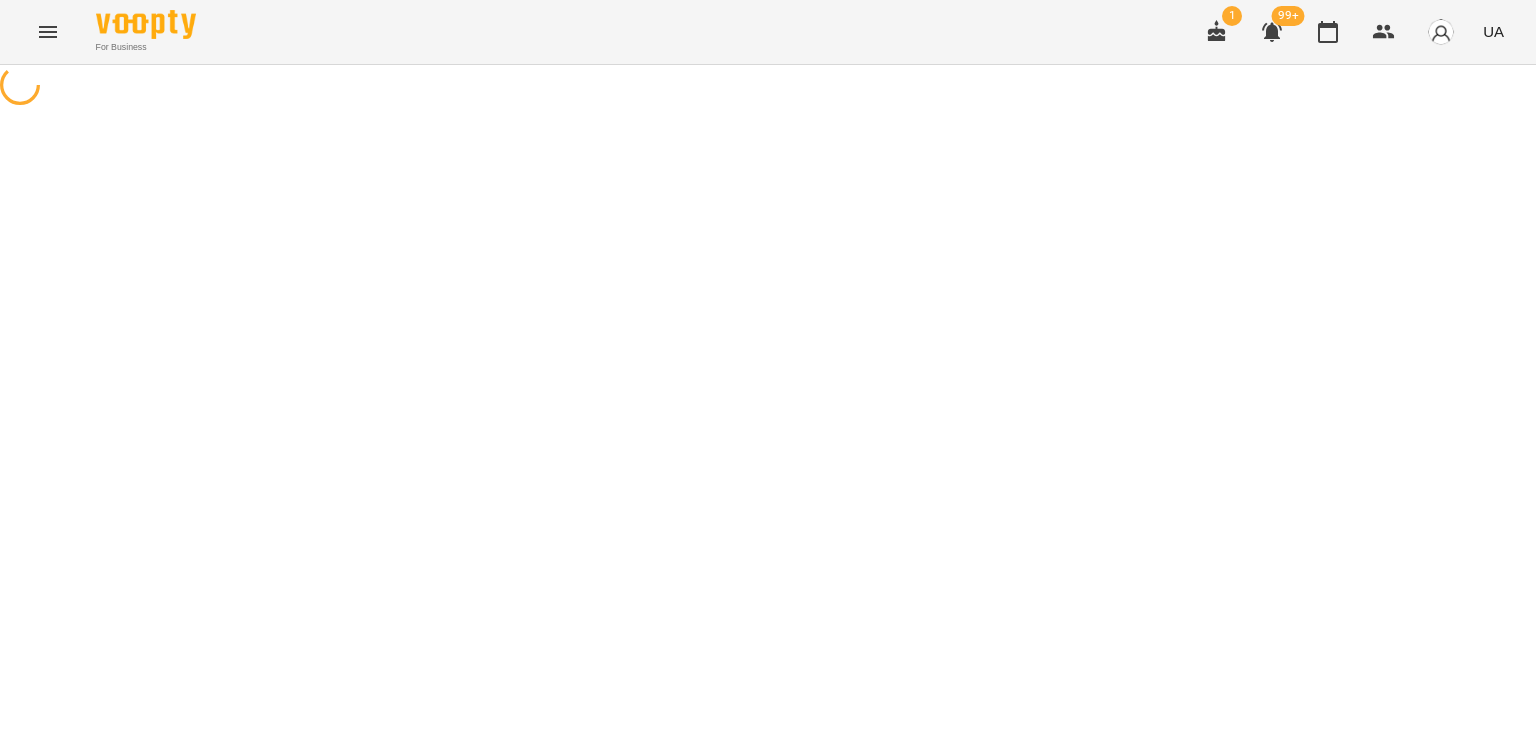 select on "*******" 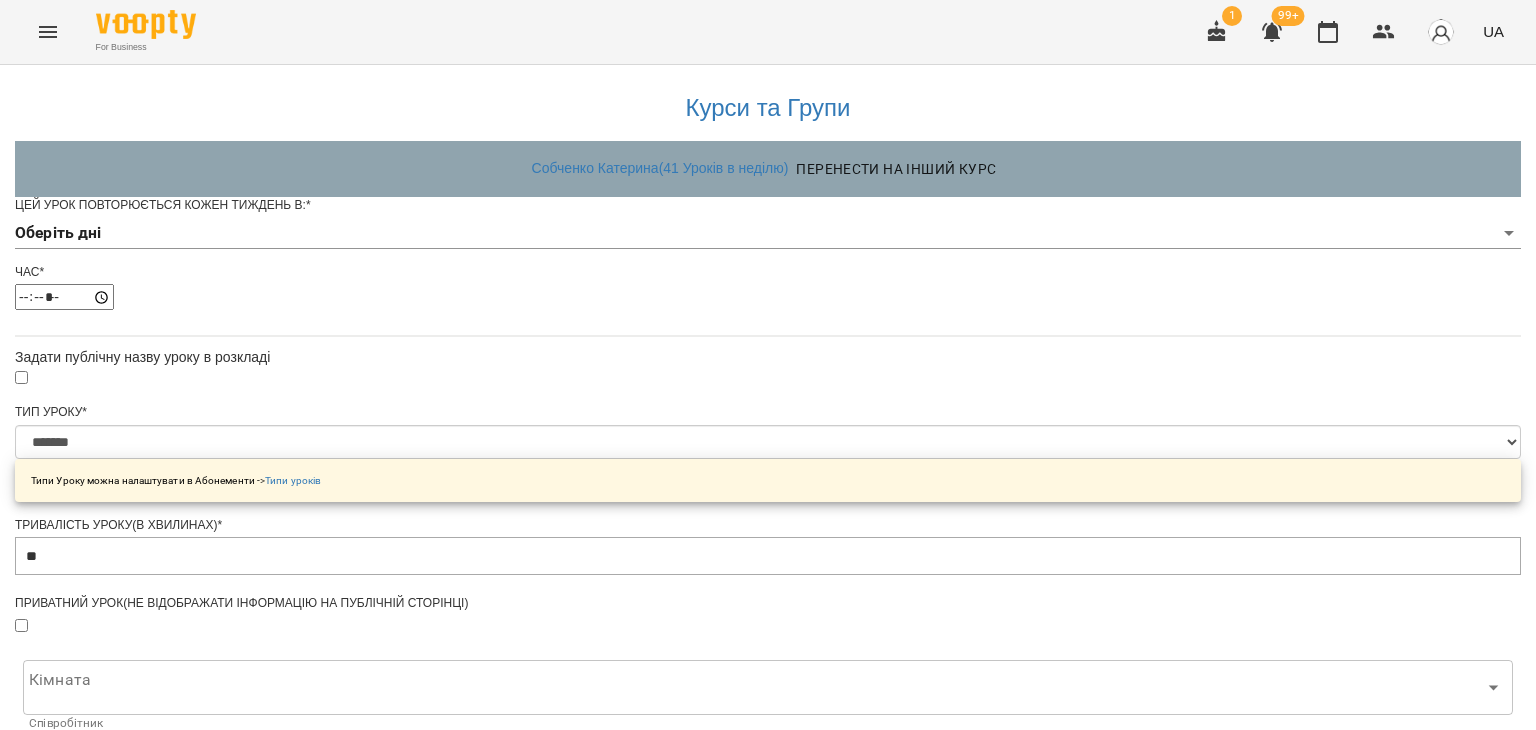 click on "**********" at bounding box center [768, 638] 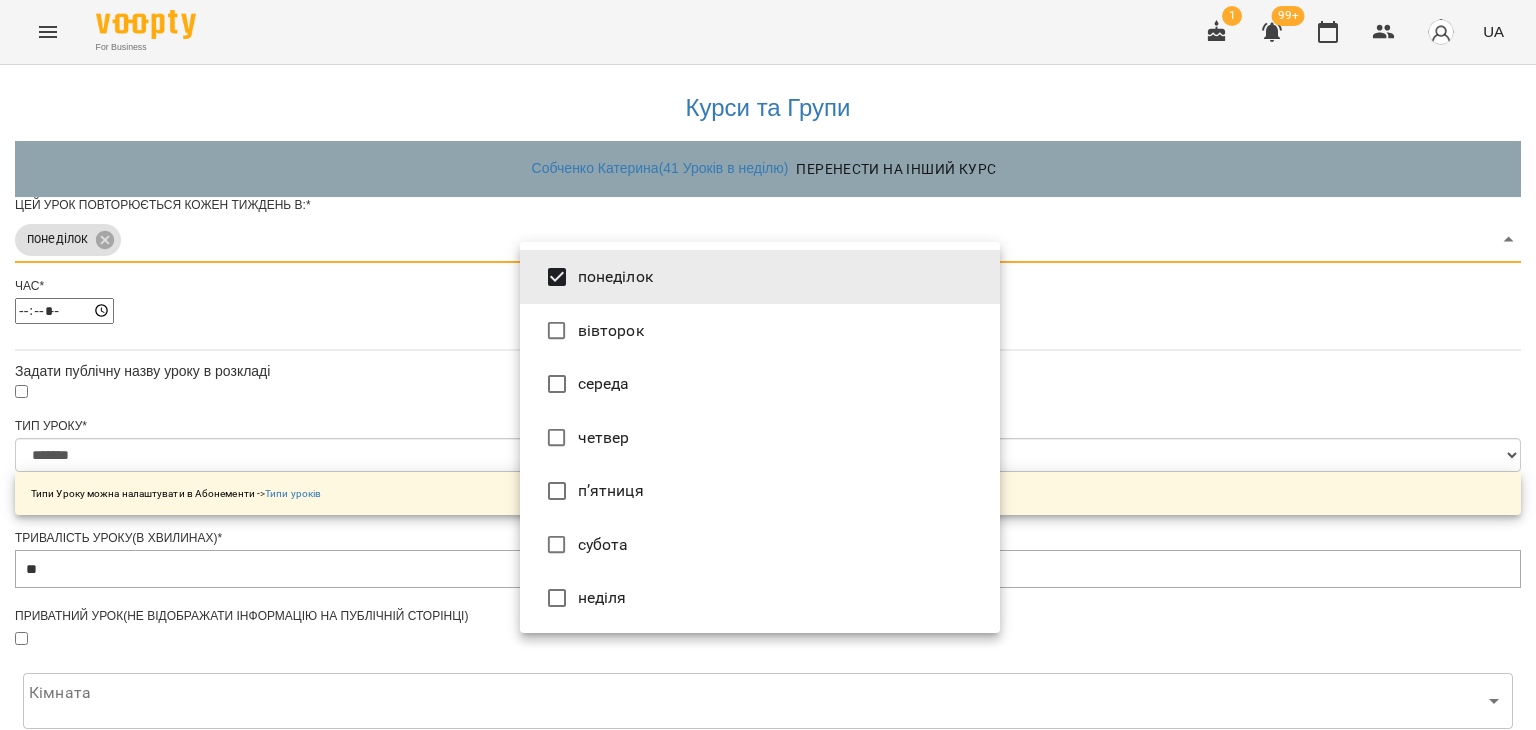 type on "***" 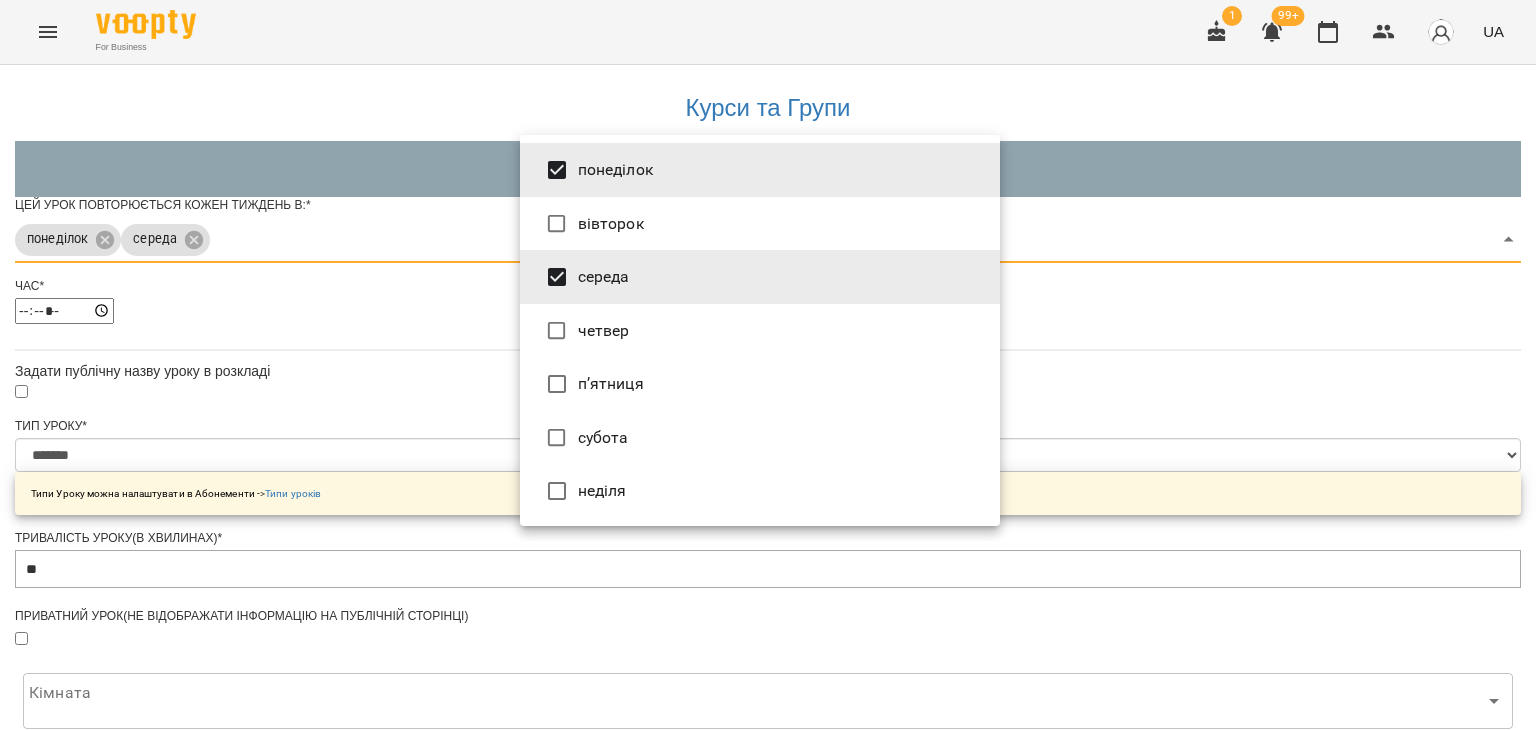 click at bounding box center (768, 365) 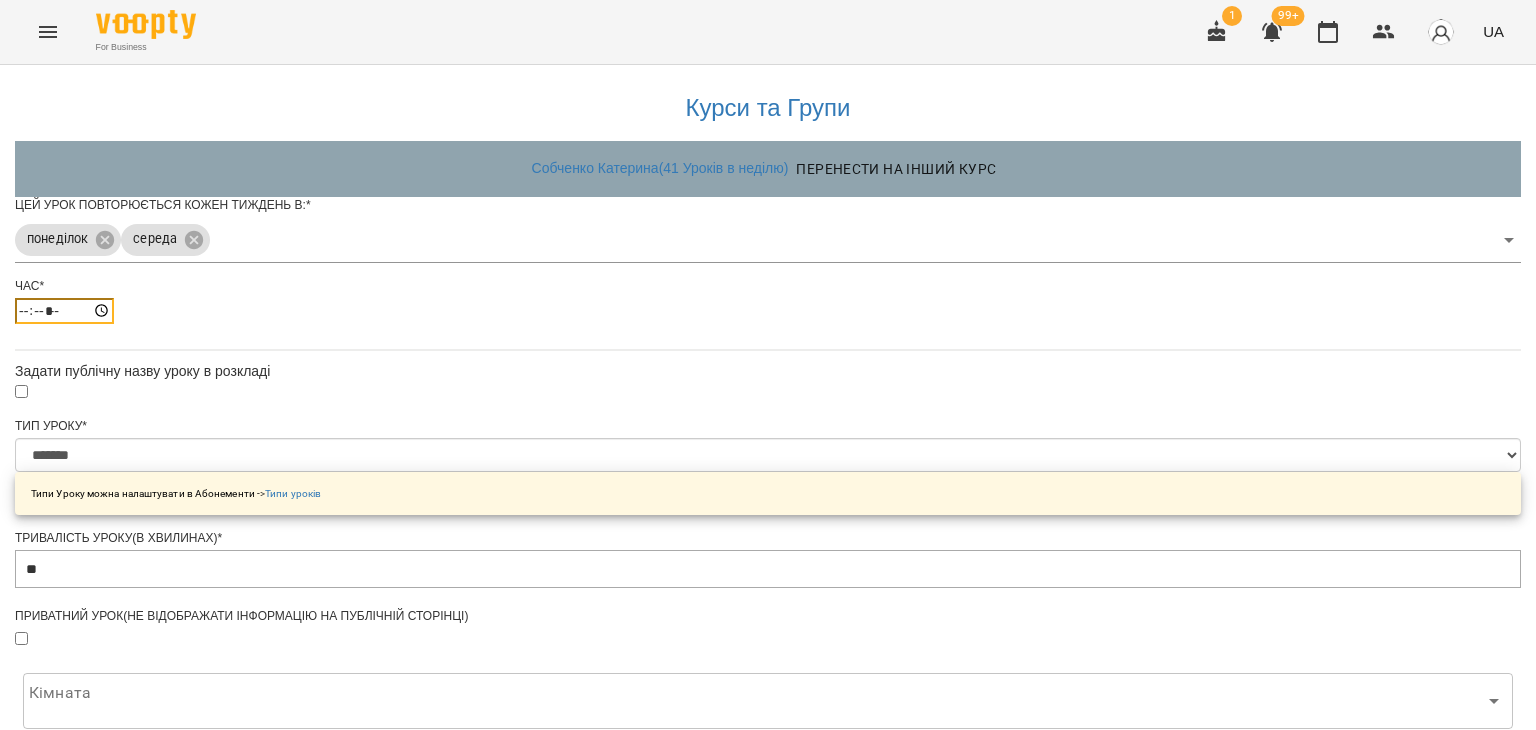 click on "*****" at bounding box center (64, 311) 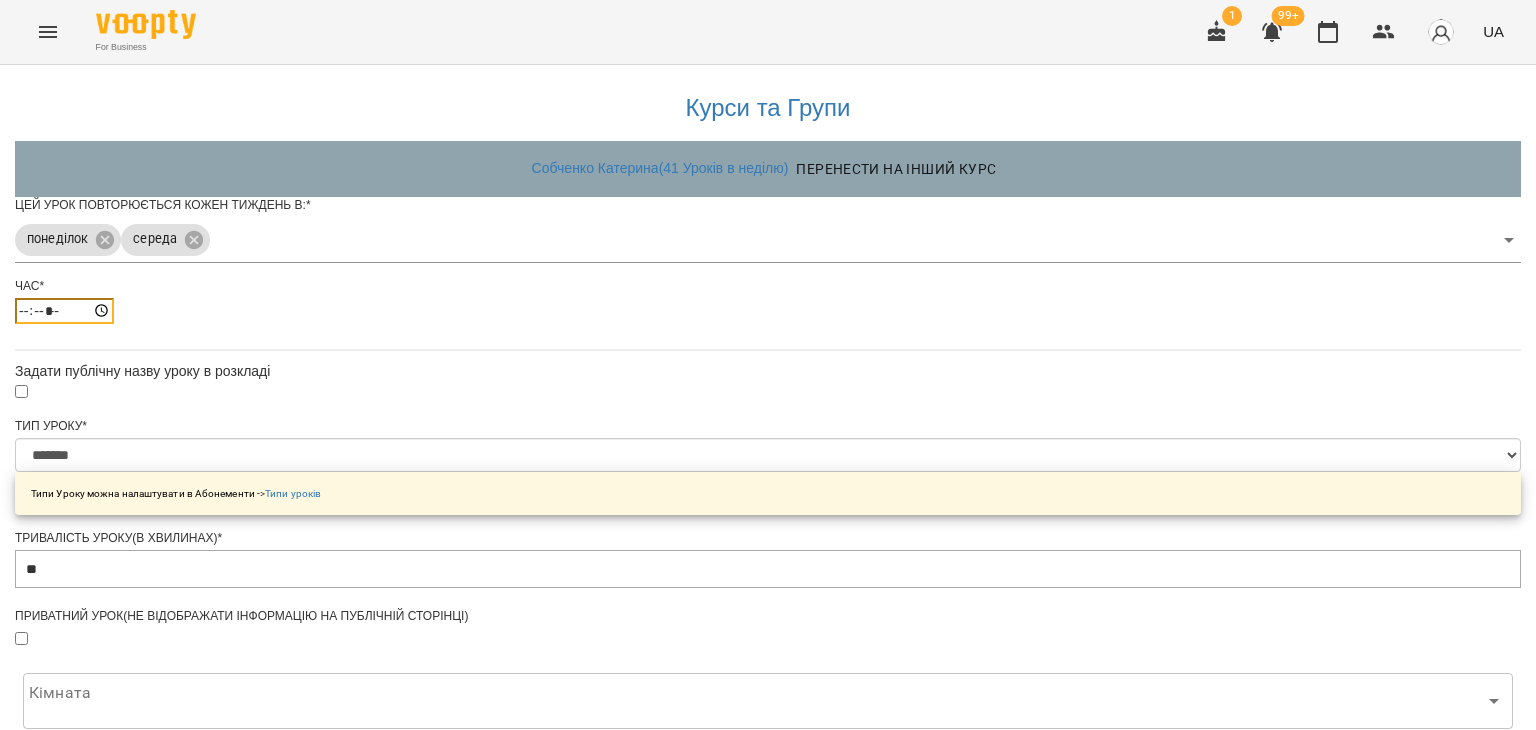 type on "*****" 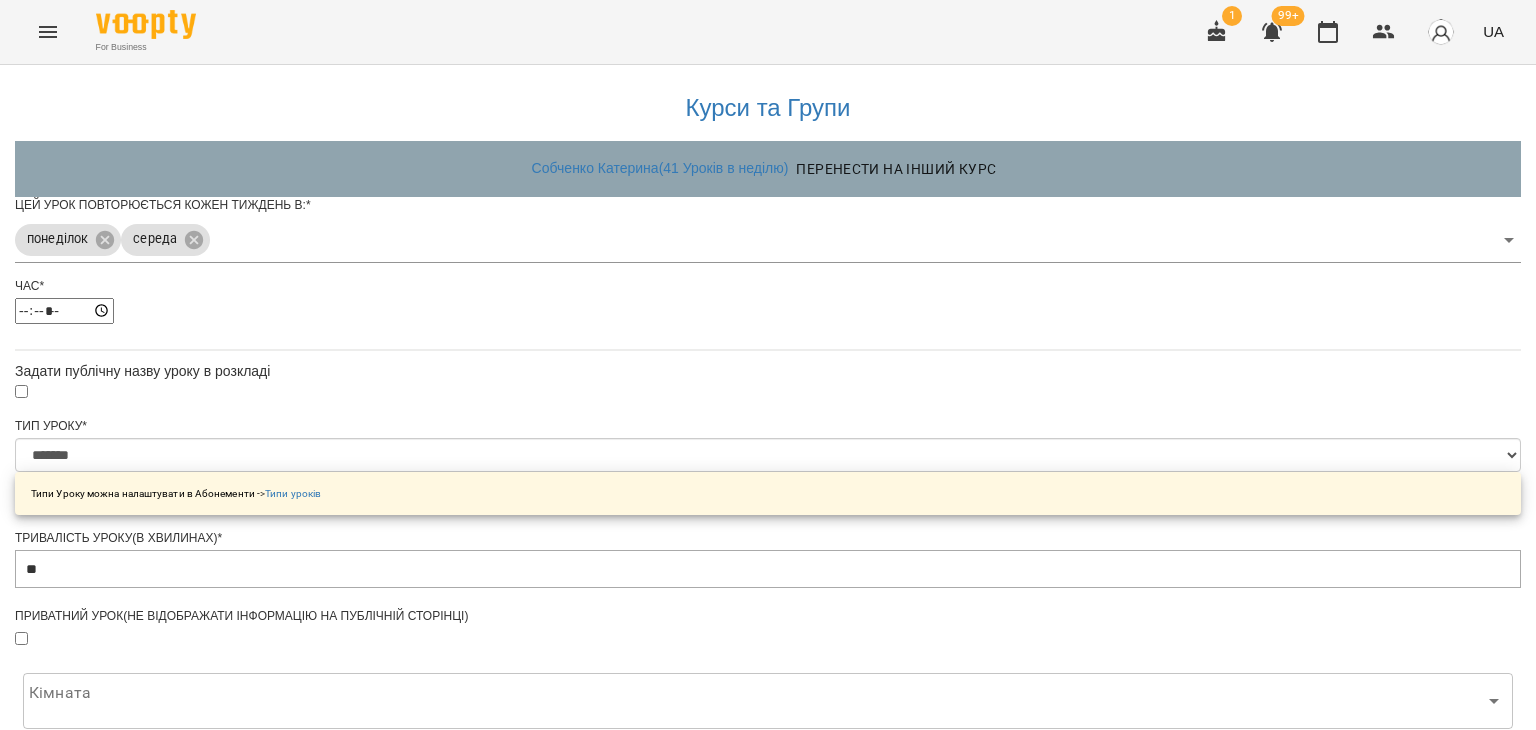click on "*****" at bounding box center [768, 311] 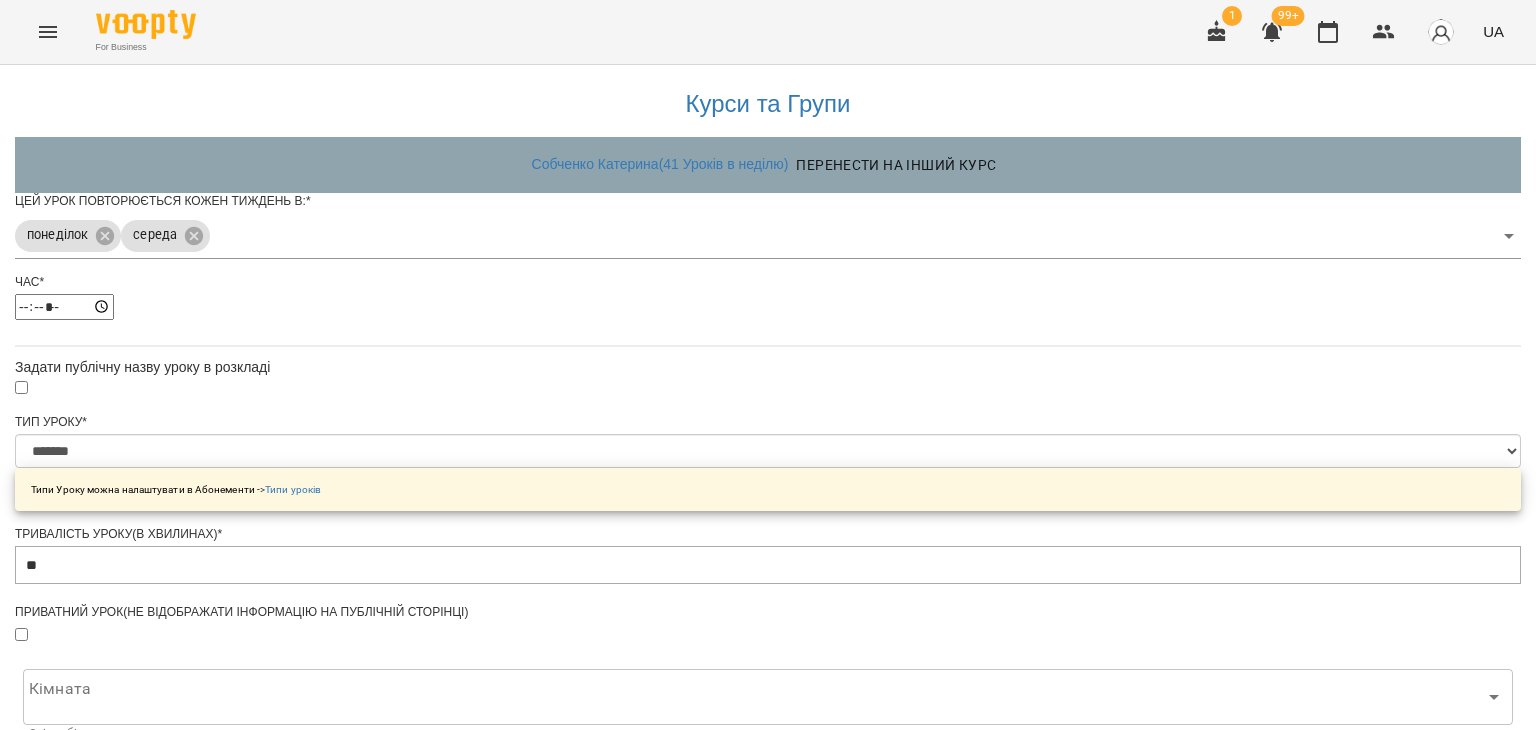 scroll, scrollTop: 300, scrollLeft: 0, axis: vertical 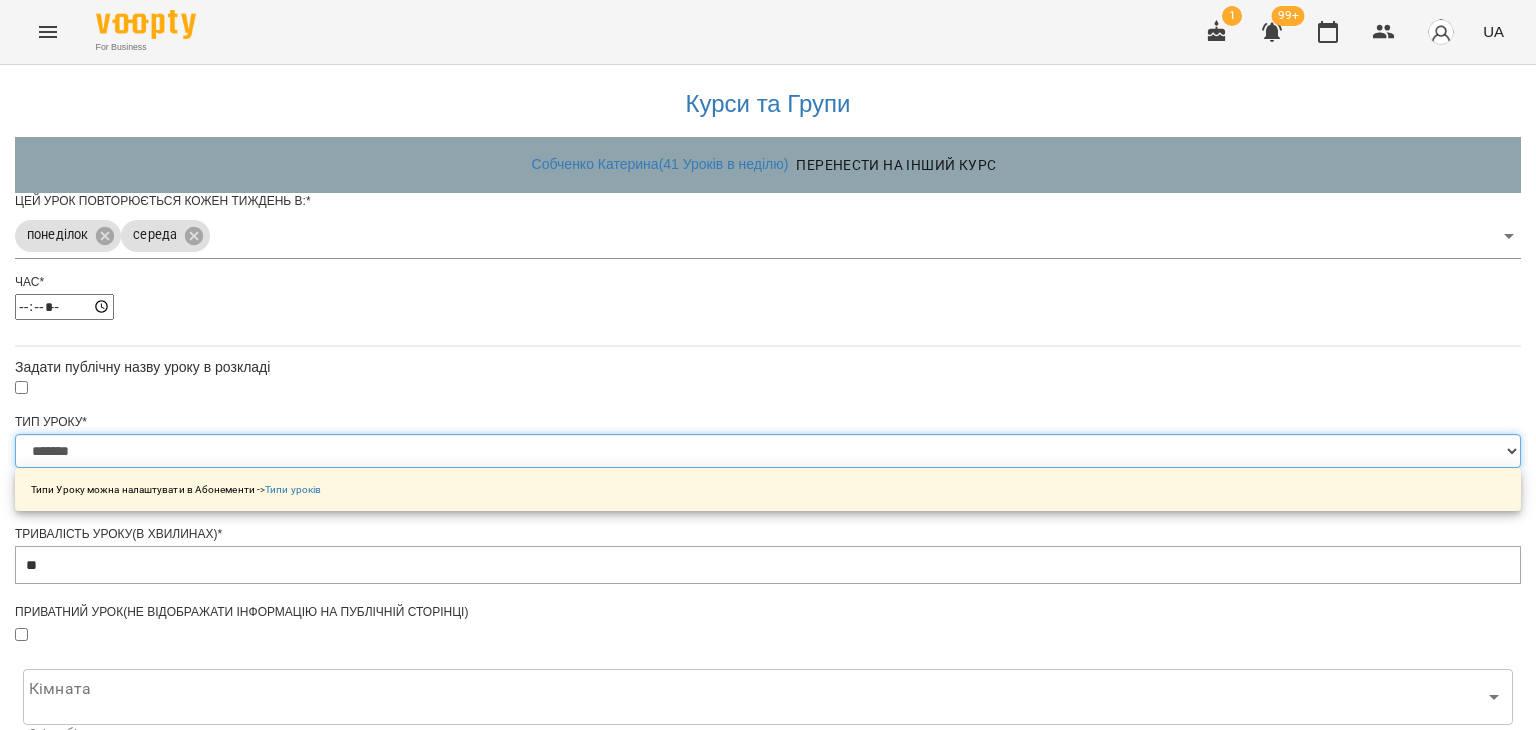click on "**********" at bounding box center [768, 451] 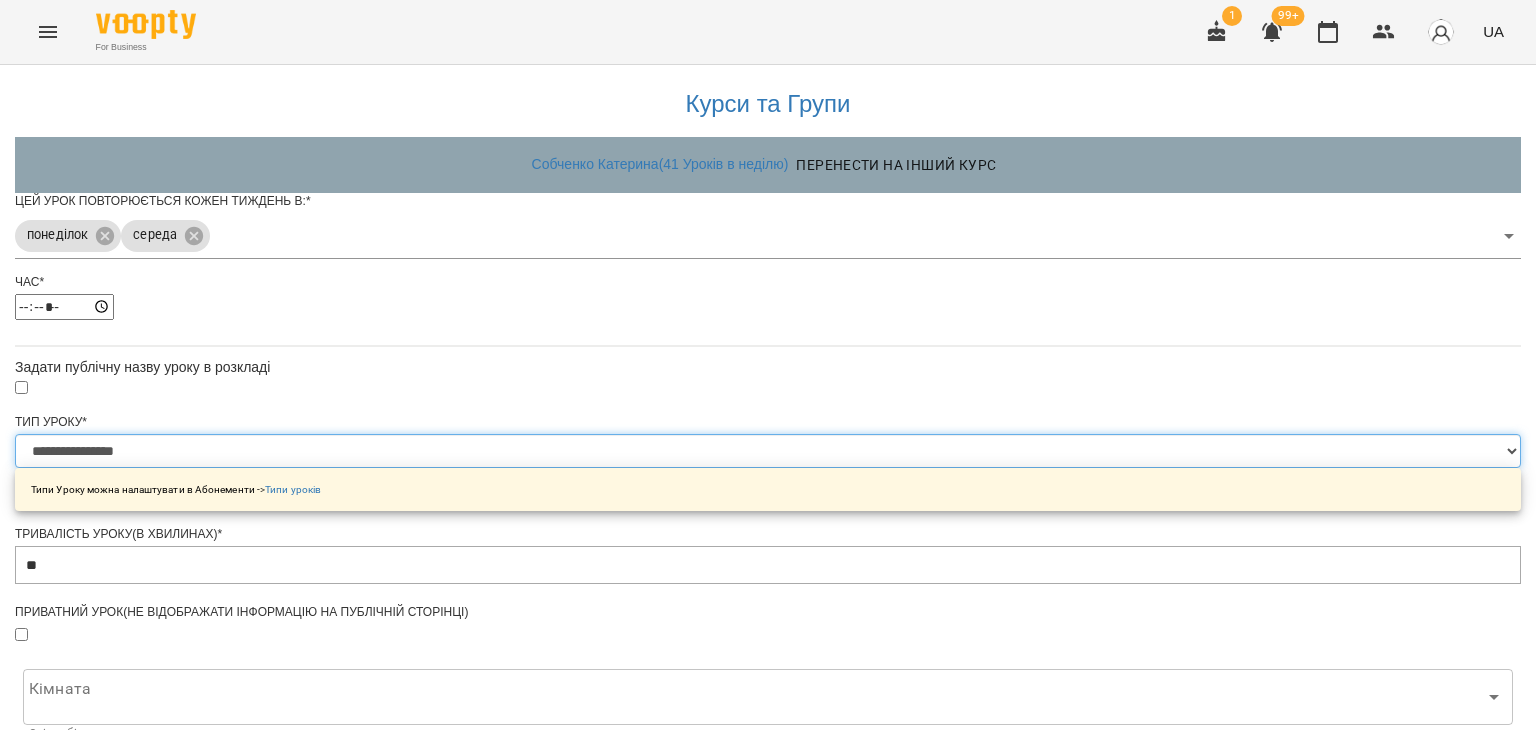 click on "**********" at bounding box center (768, 451) 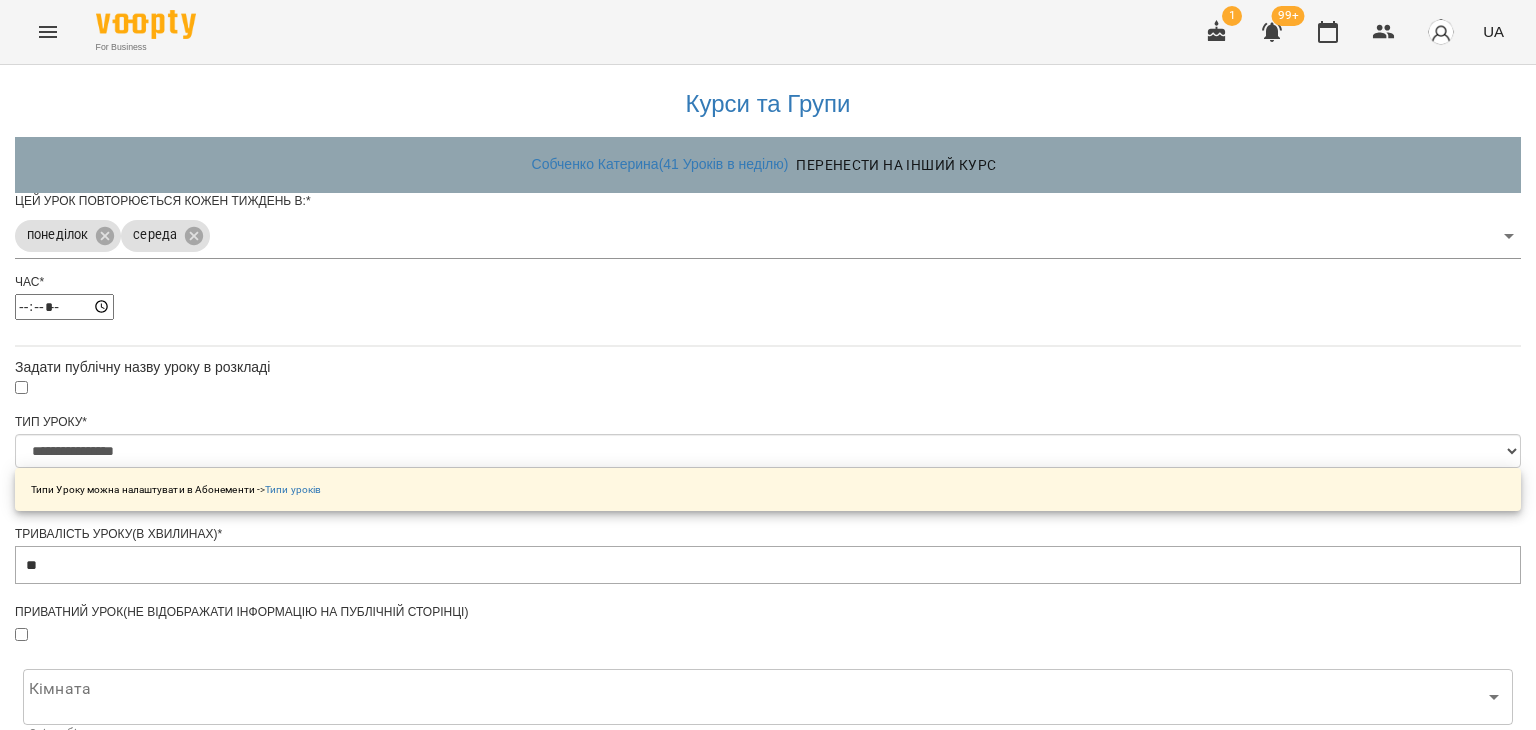 click on "**********" at bounding box center [768, 675] 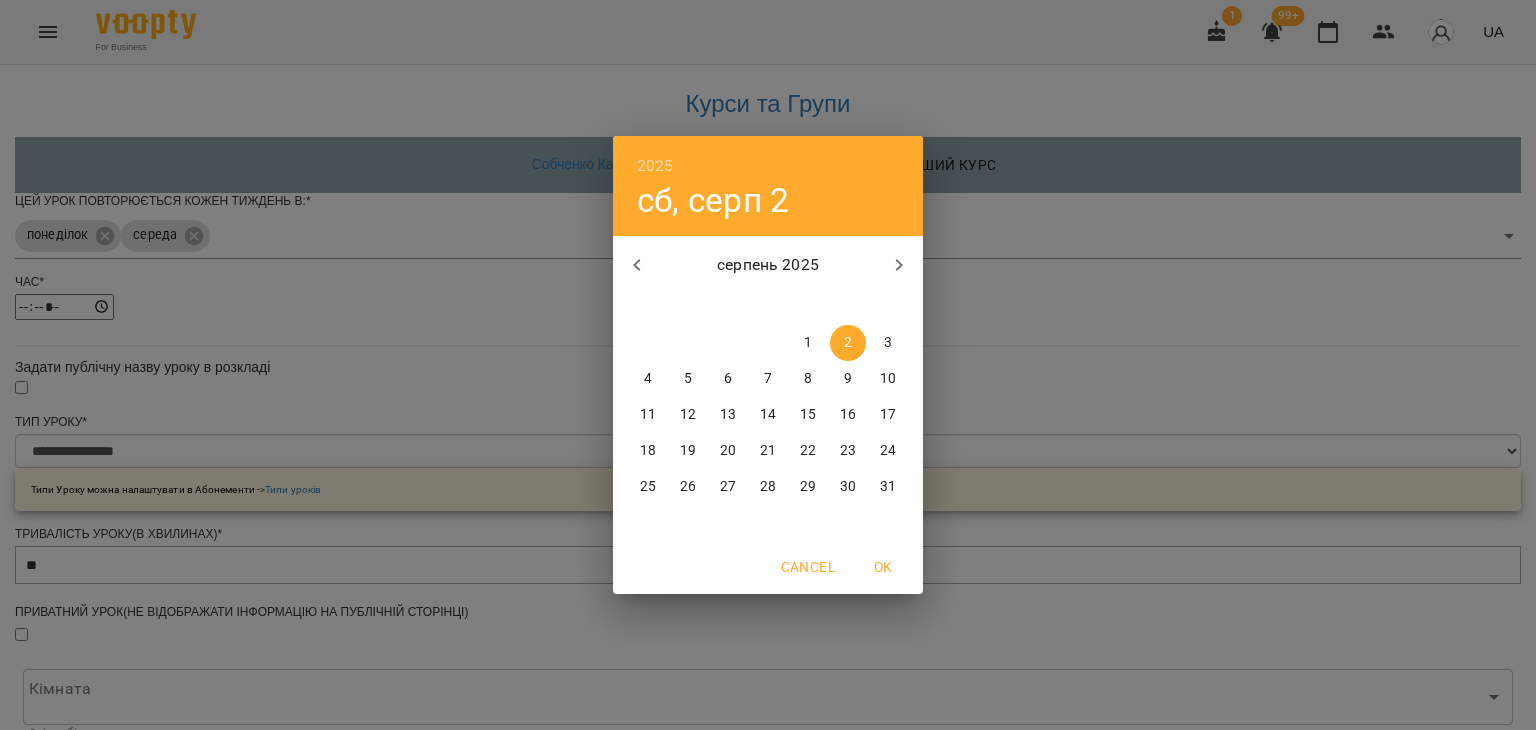 click on "6" at bounding box center [728, 379] 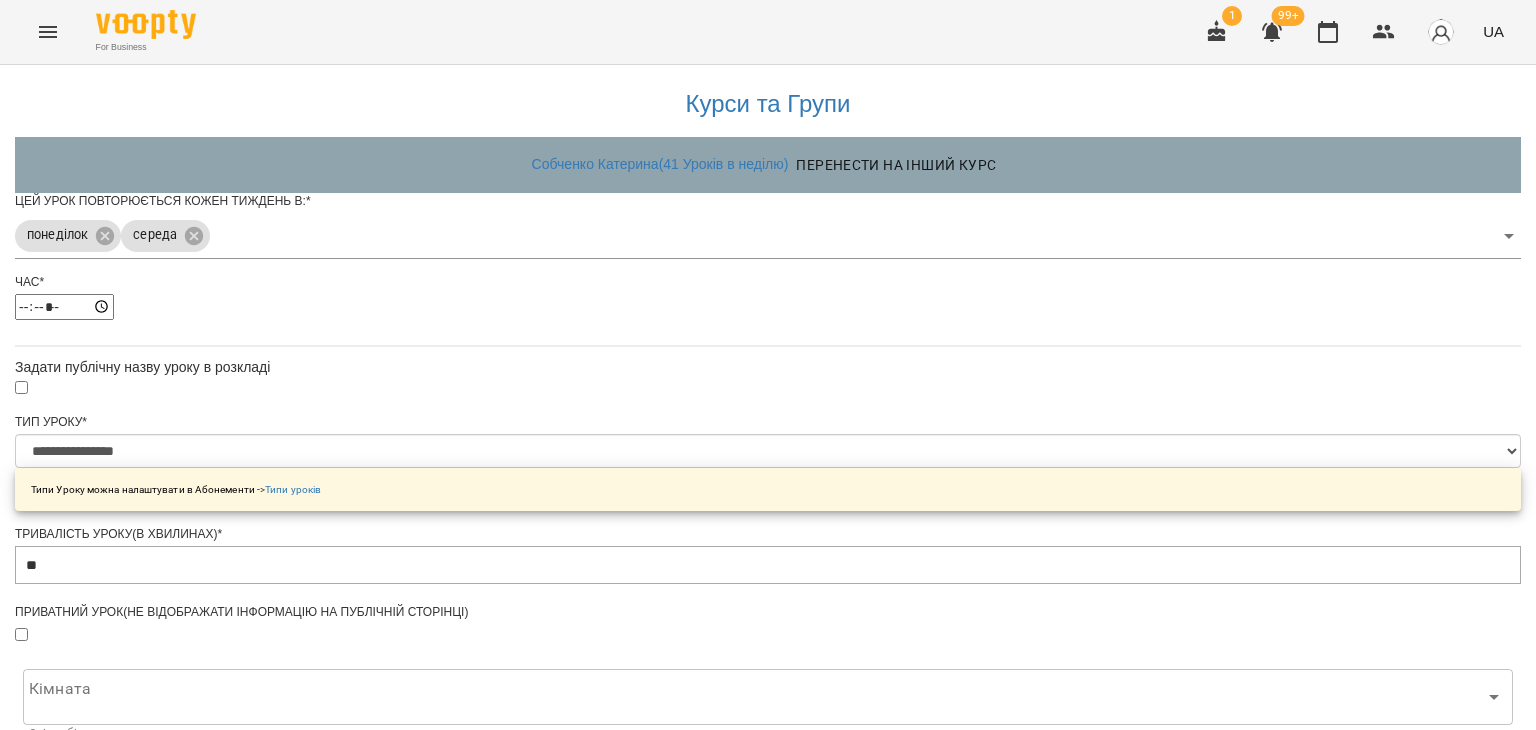 click at bounding box center [768, 1157] 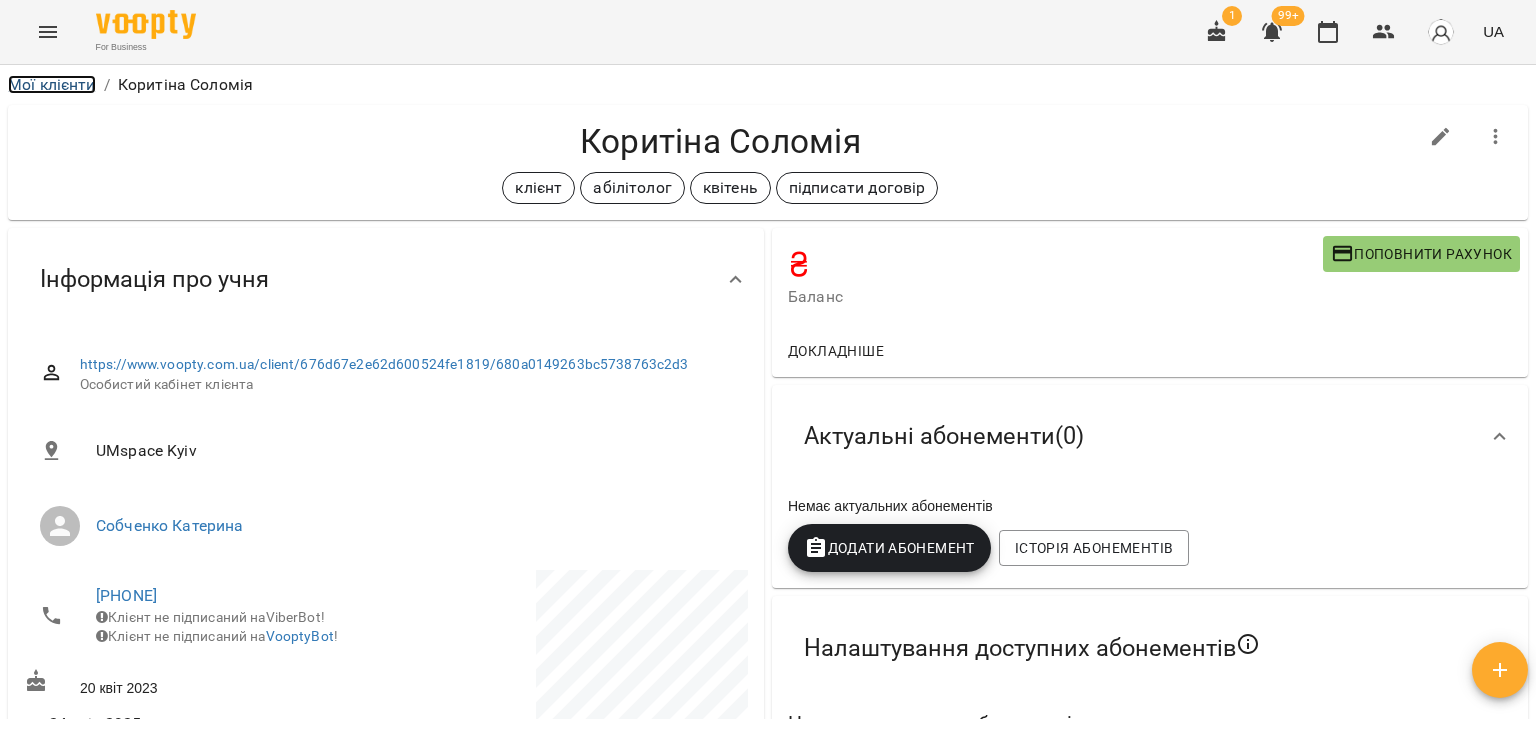 click on "Мої клієнти" at bounding box center (52, 84) 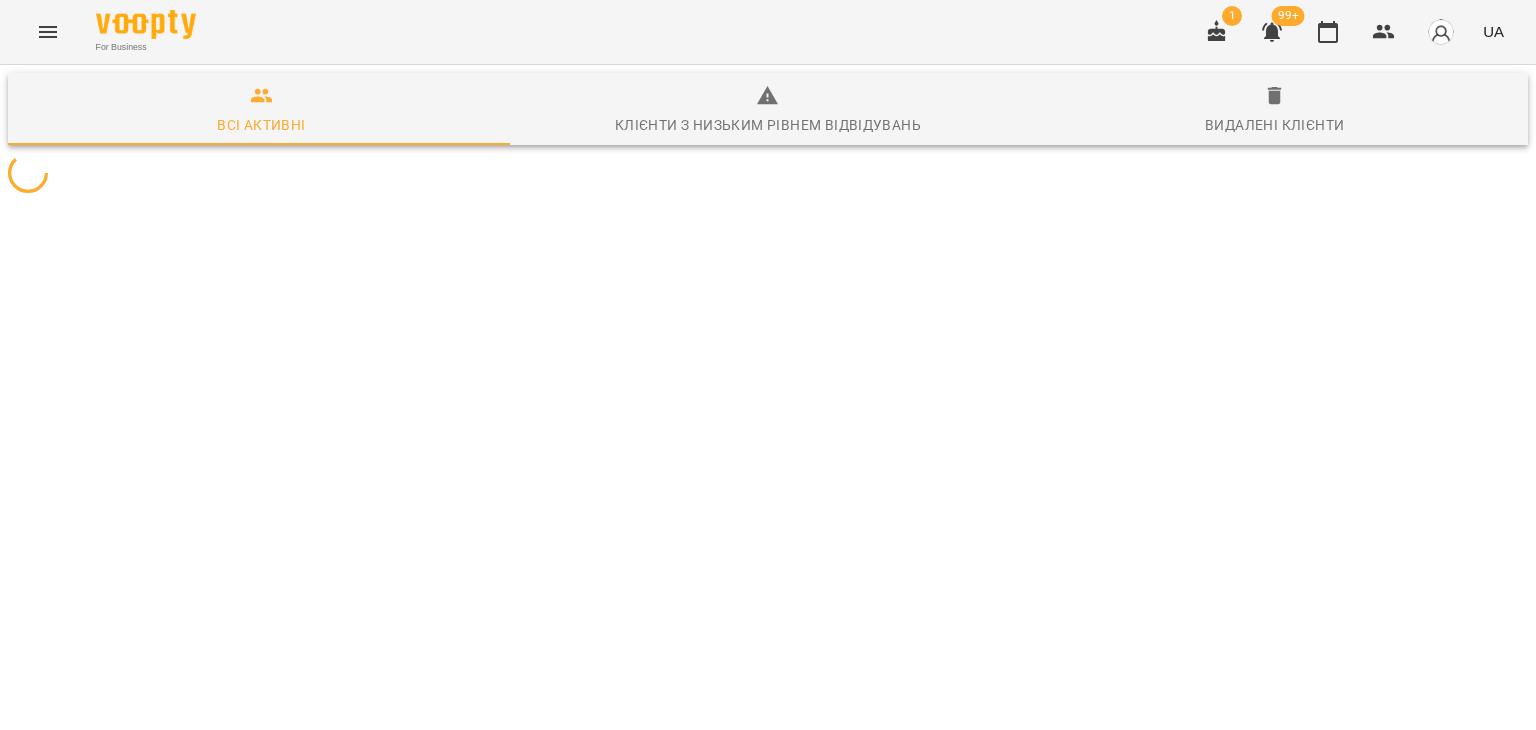 scroll, scrollTop: 0, scrollLeft: 0, axis: both 